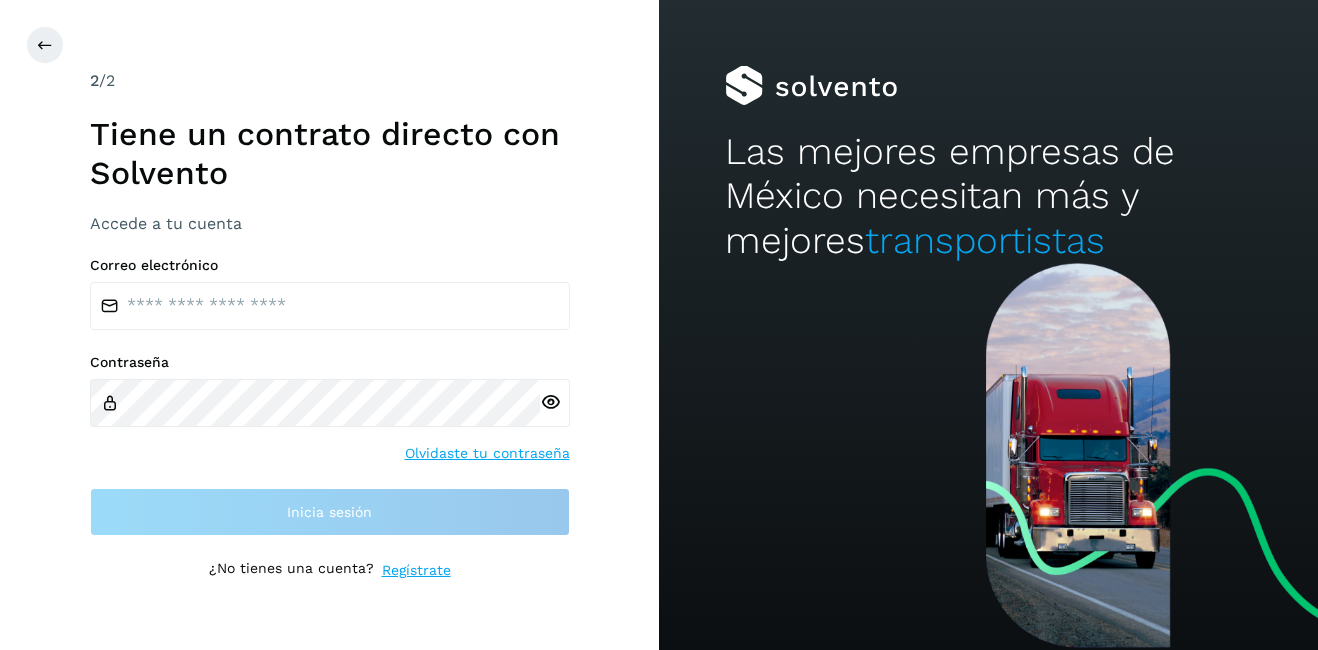 scroll, scrollTop: 0, scrollLeft: 0, axis: both 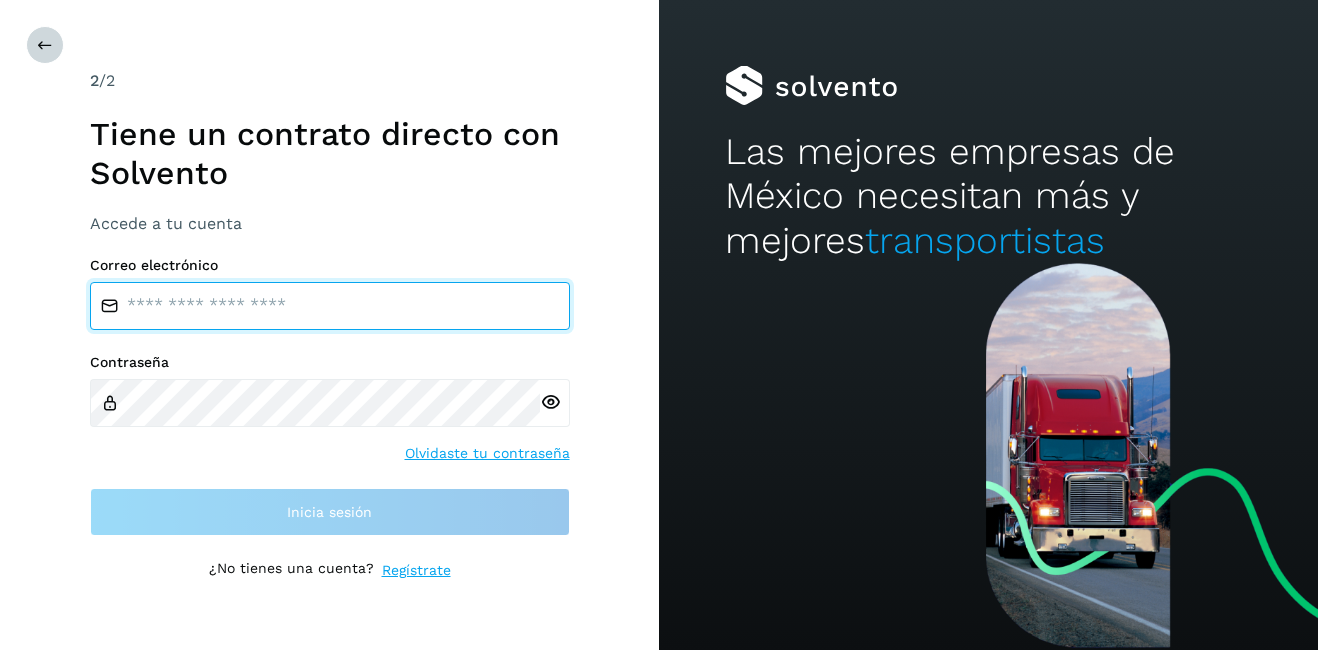 type on "**********" 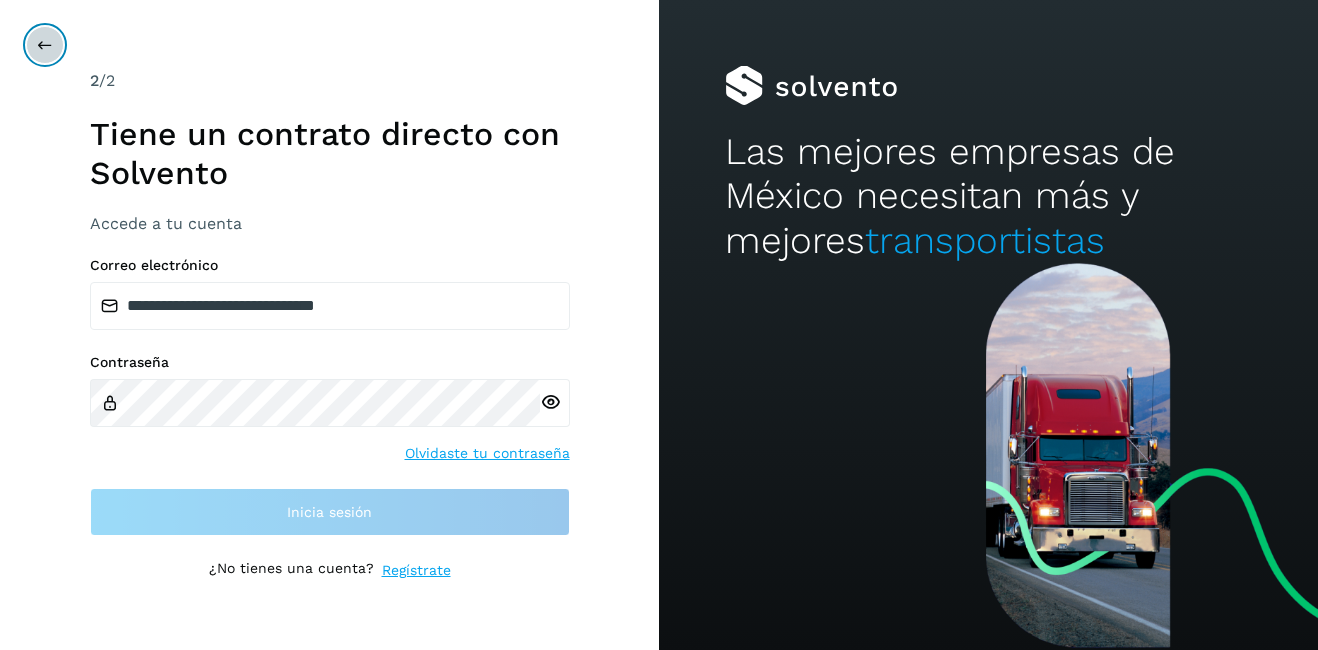 click at bounding box center [45, 45] 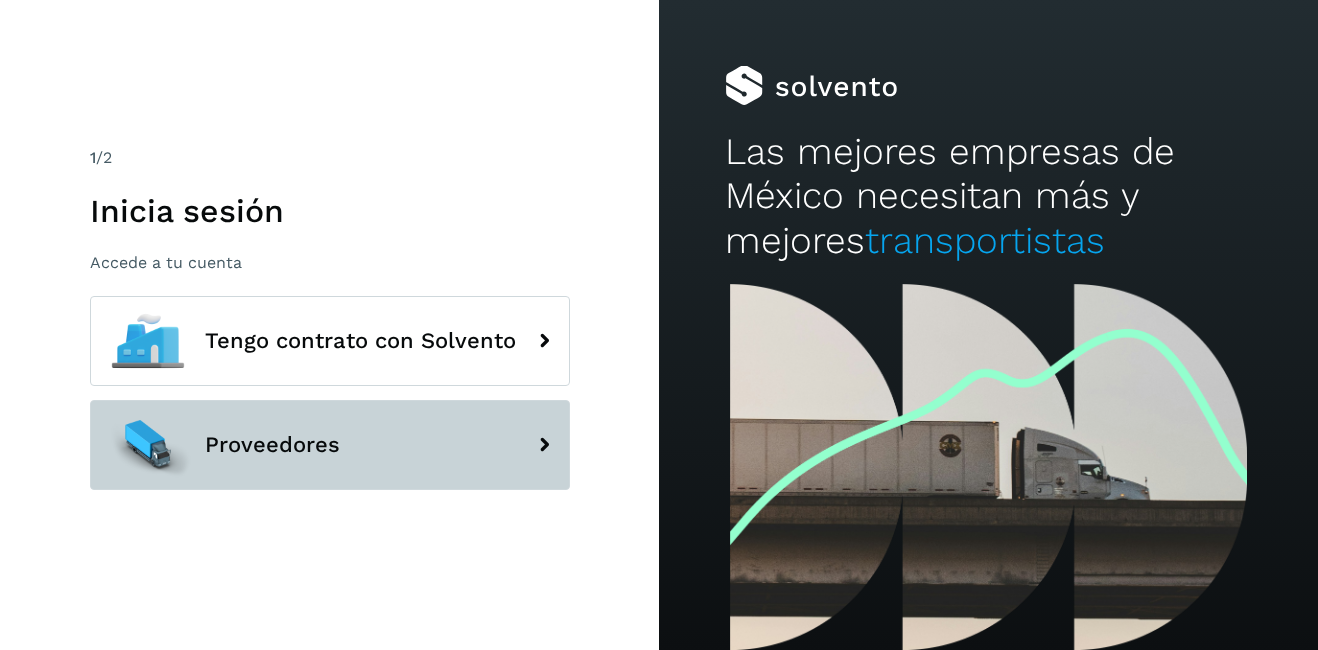 click on "Proveedores" 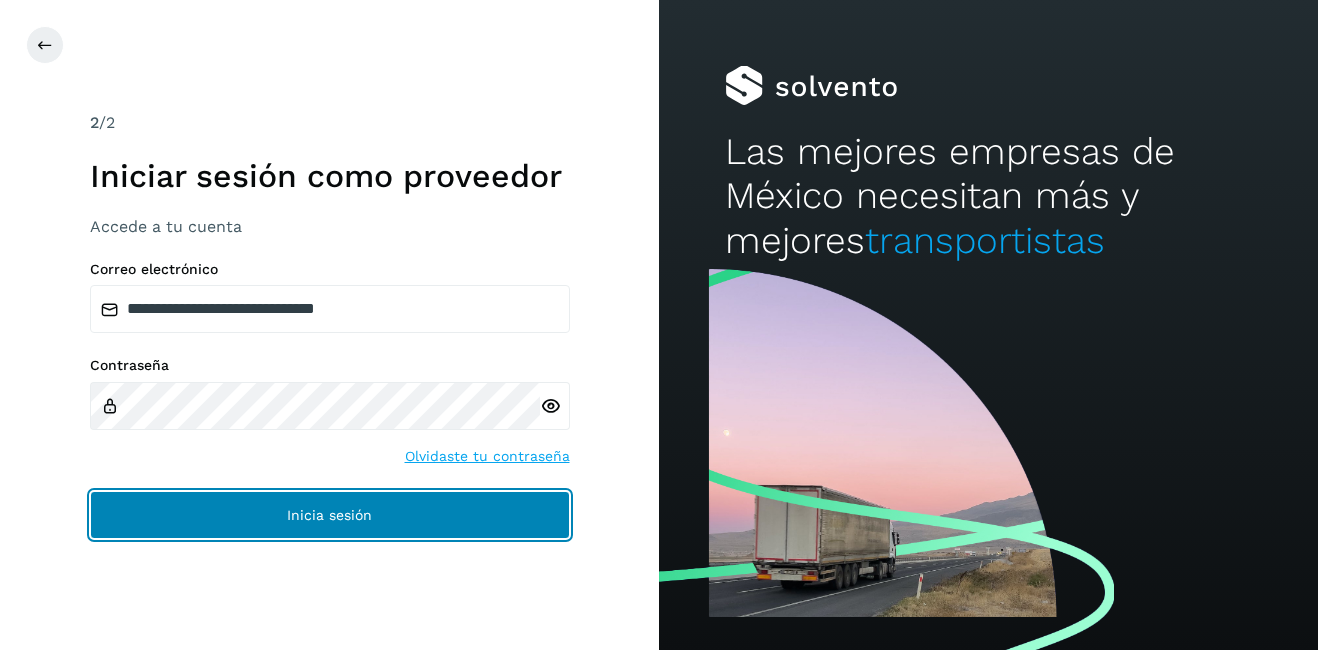click on "Inicia sesión" at bounding box center (330, 515) 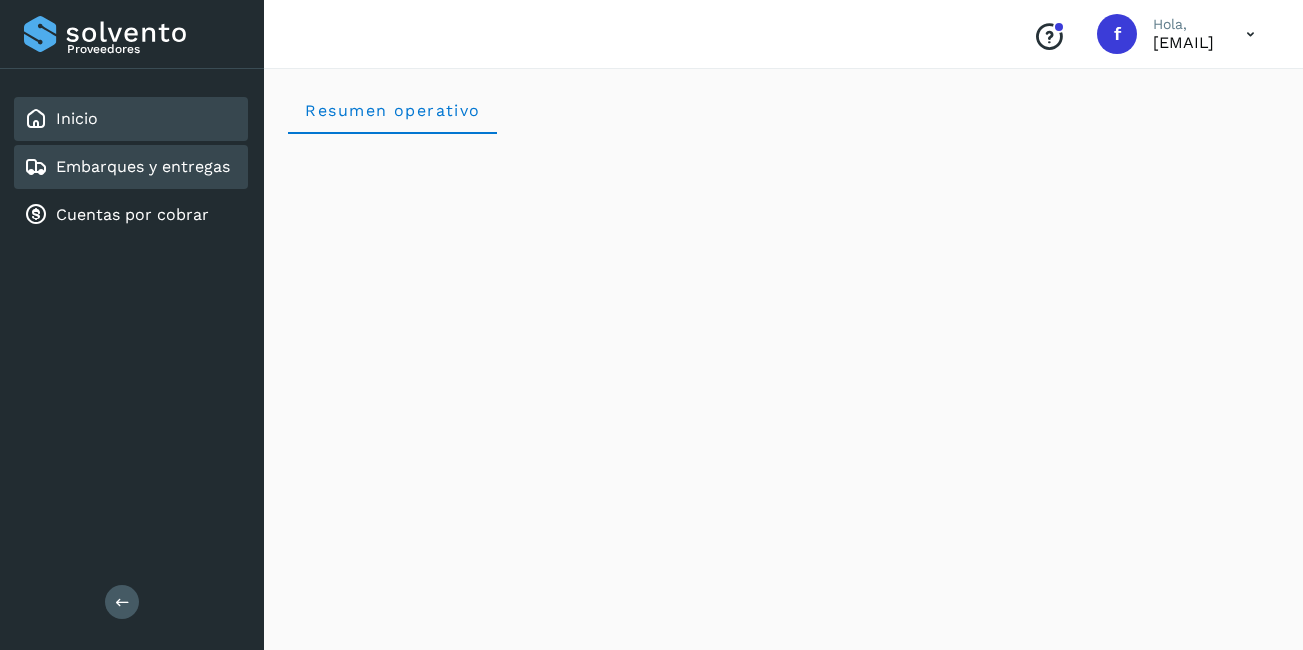 click on "Embarques y entregas" at bounding box center [127, 167] 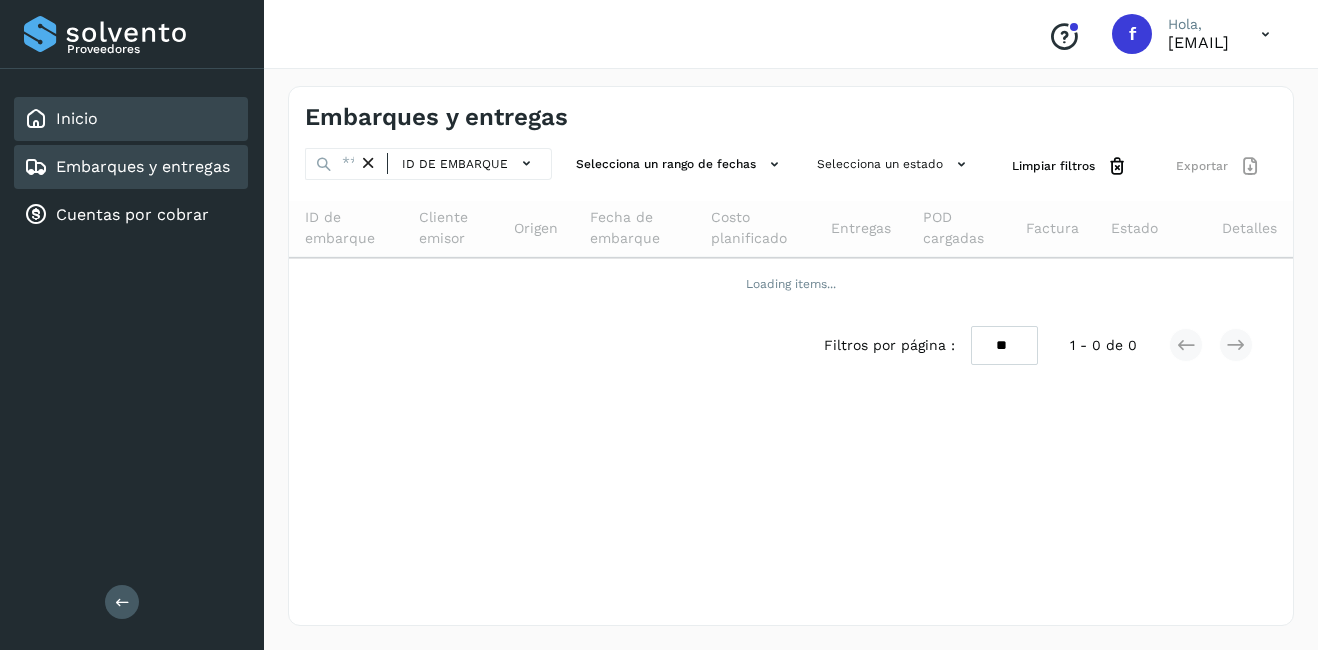 click on "Inicio" 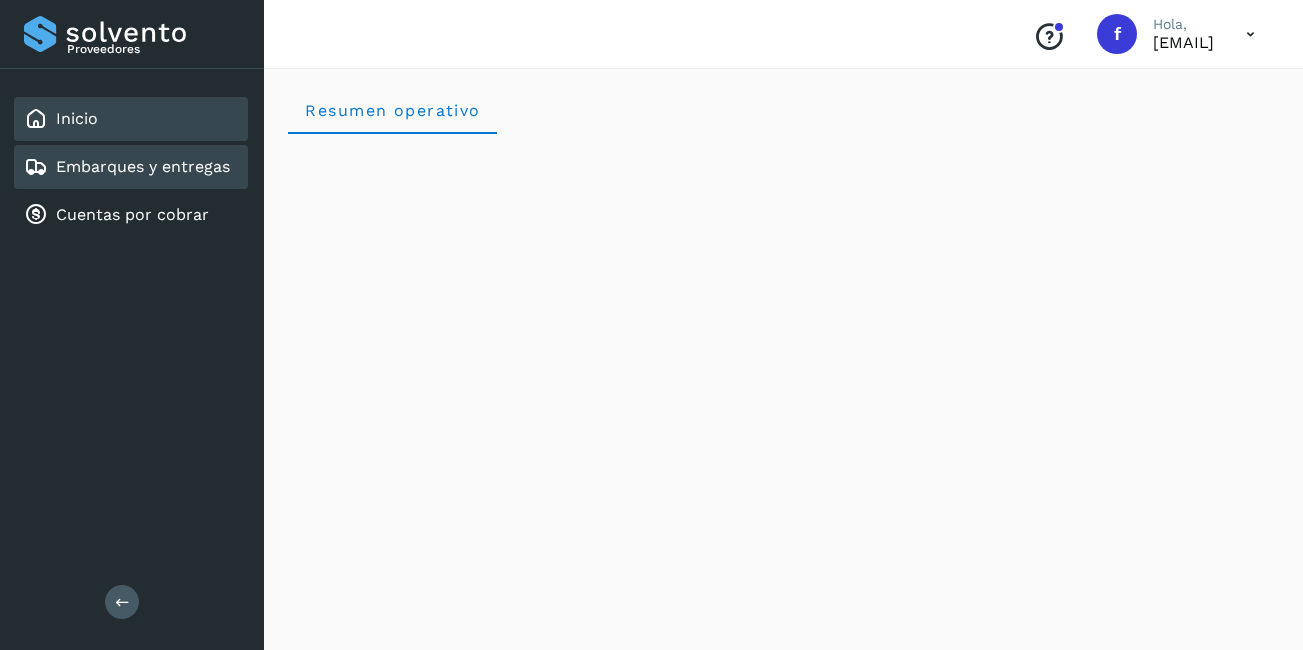 click on "Embarques y entregas" at bounding box center [143, 166] 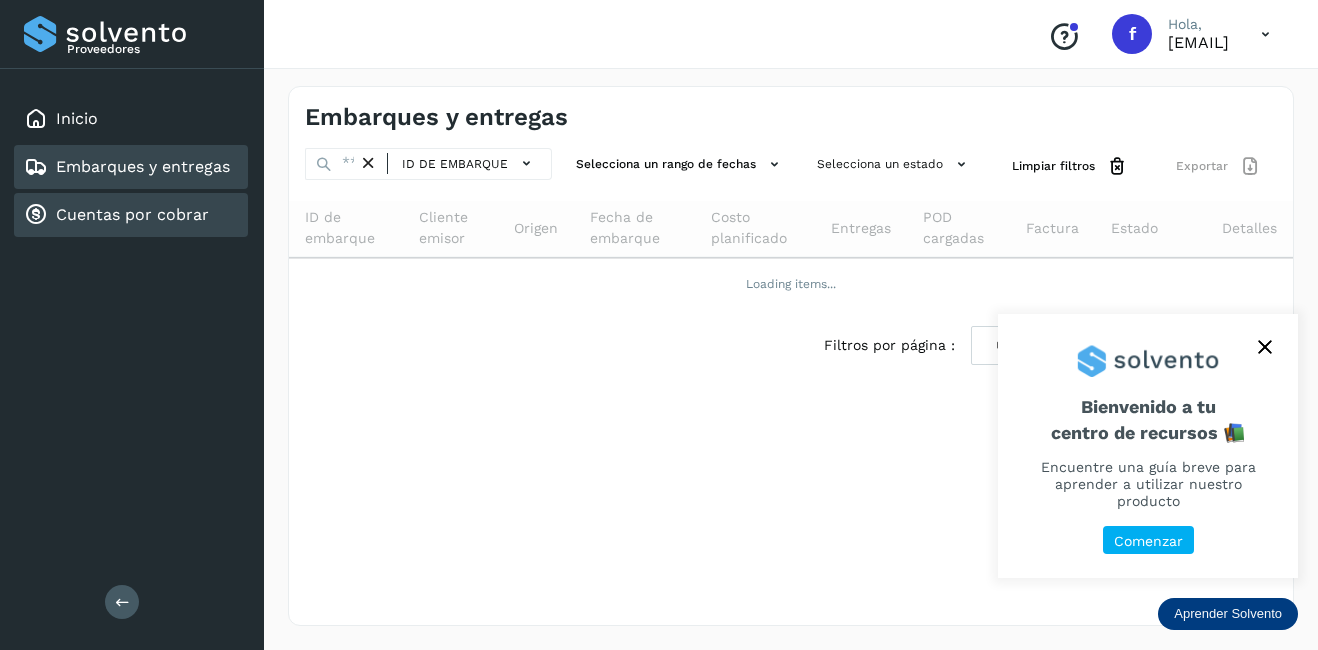 click on "Cuentas por cobrar" at bounding box center (132, 214) 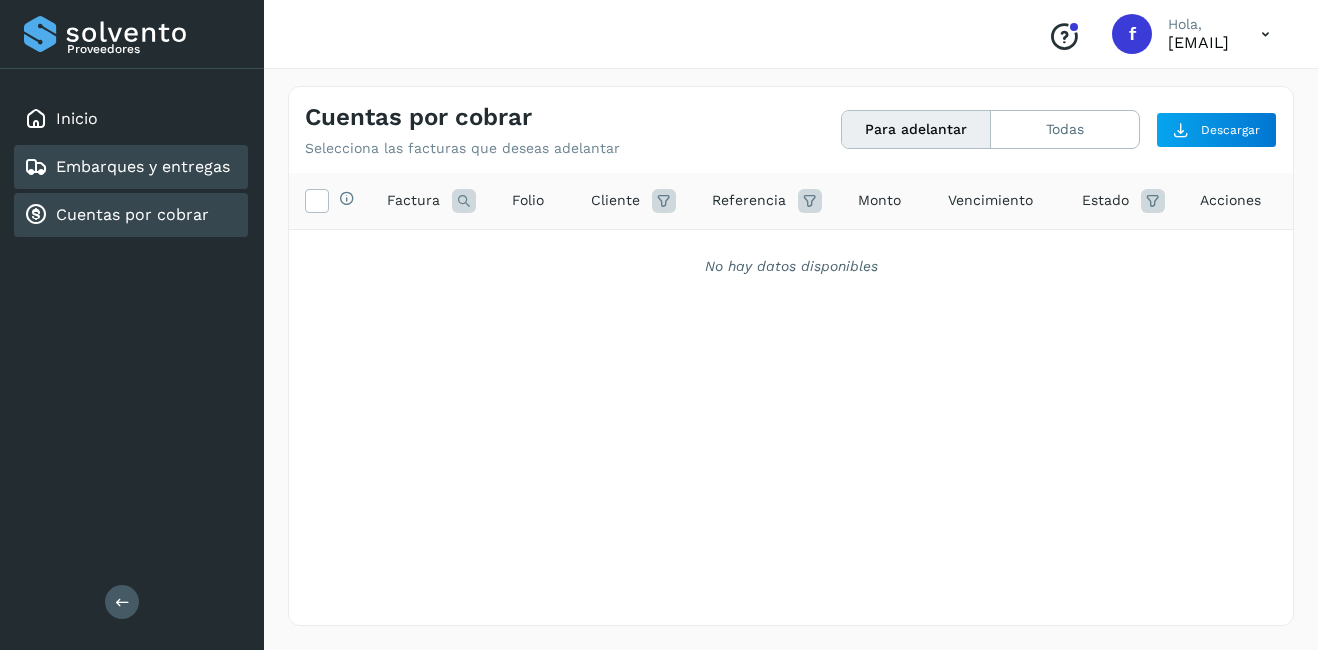 click on "Embarques y entregas" at bounding box center [143, 166] 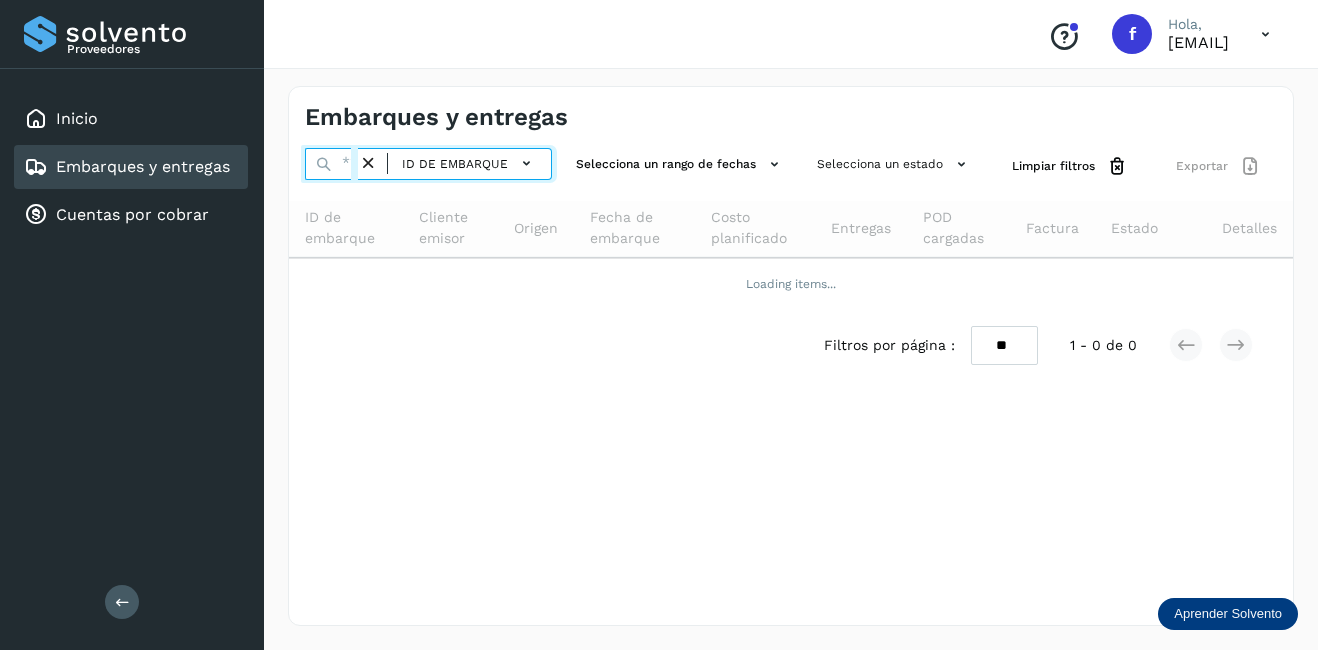 click at bounding box center [331, 164] 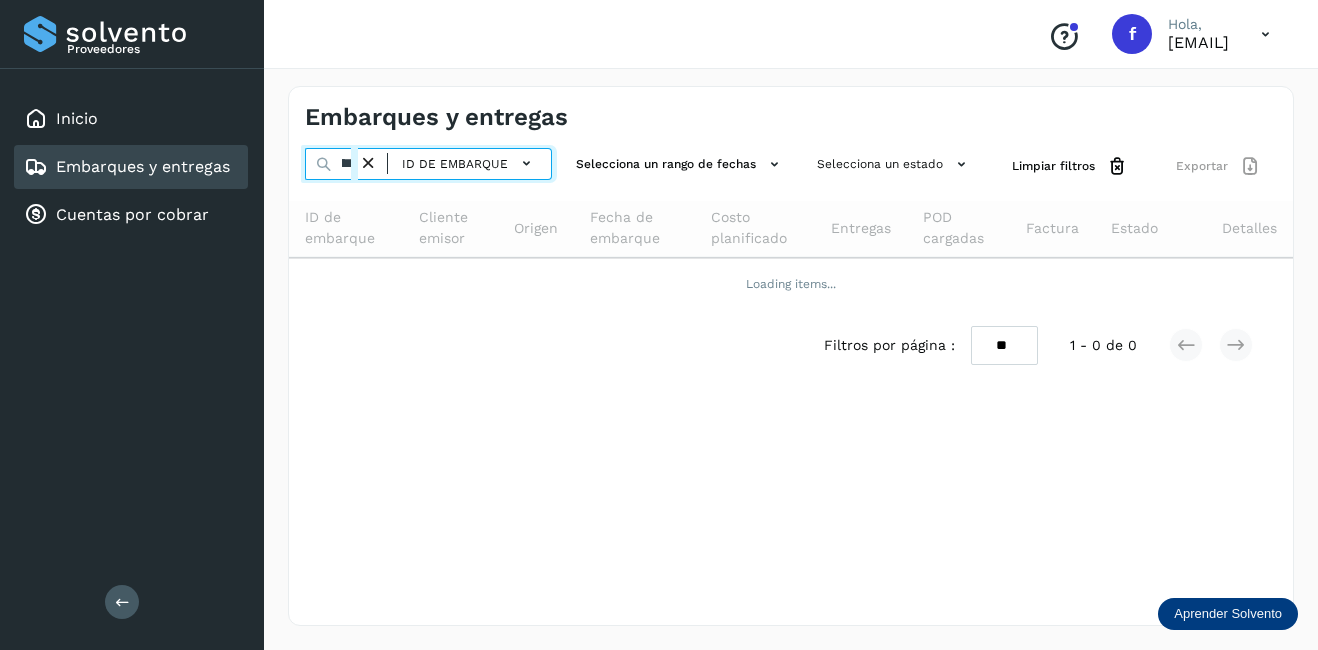 scroll, scrollTop: 0, scrollLeft: 54, axis: horizontal 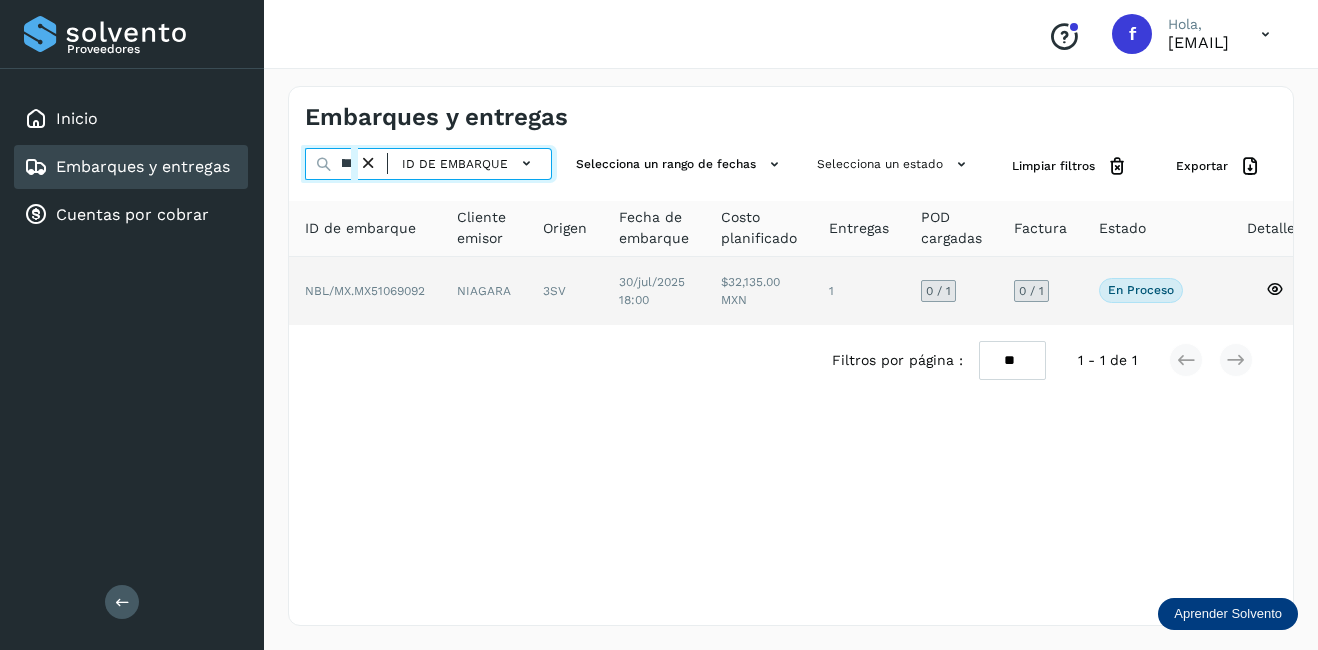 type on "********" 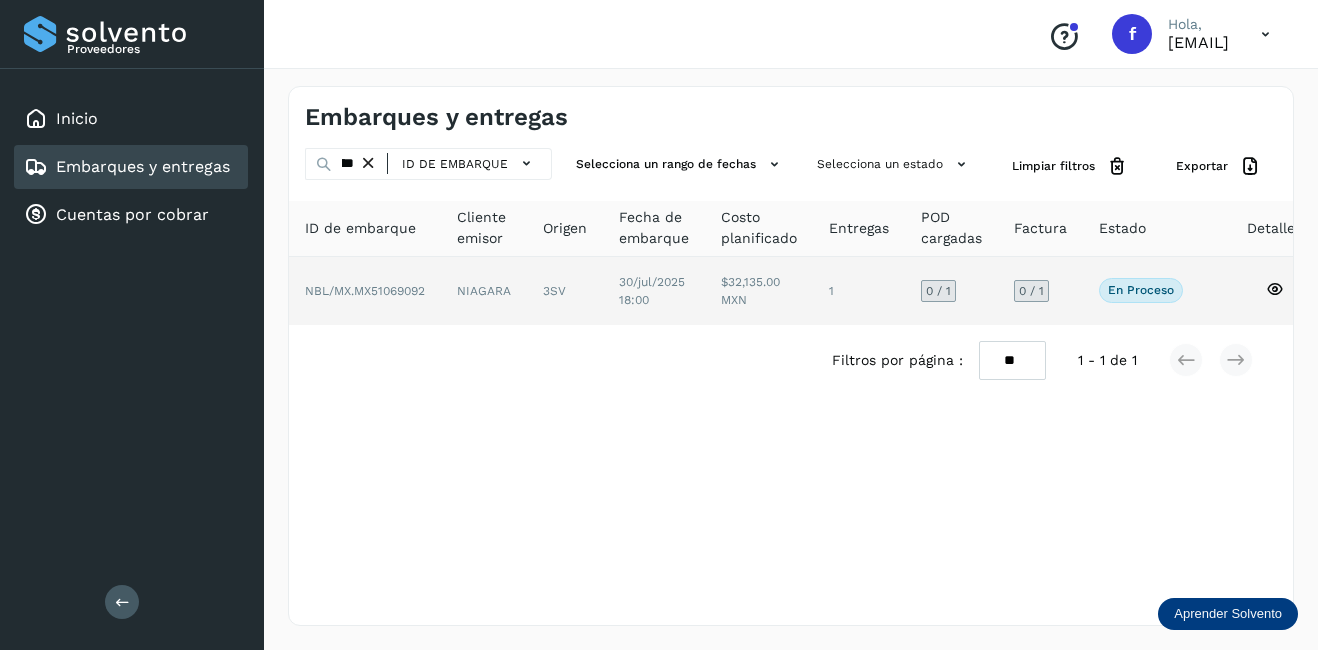 click on "NIAGARA" 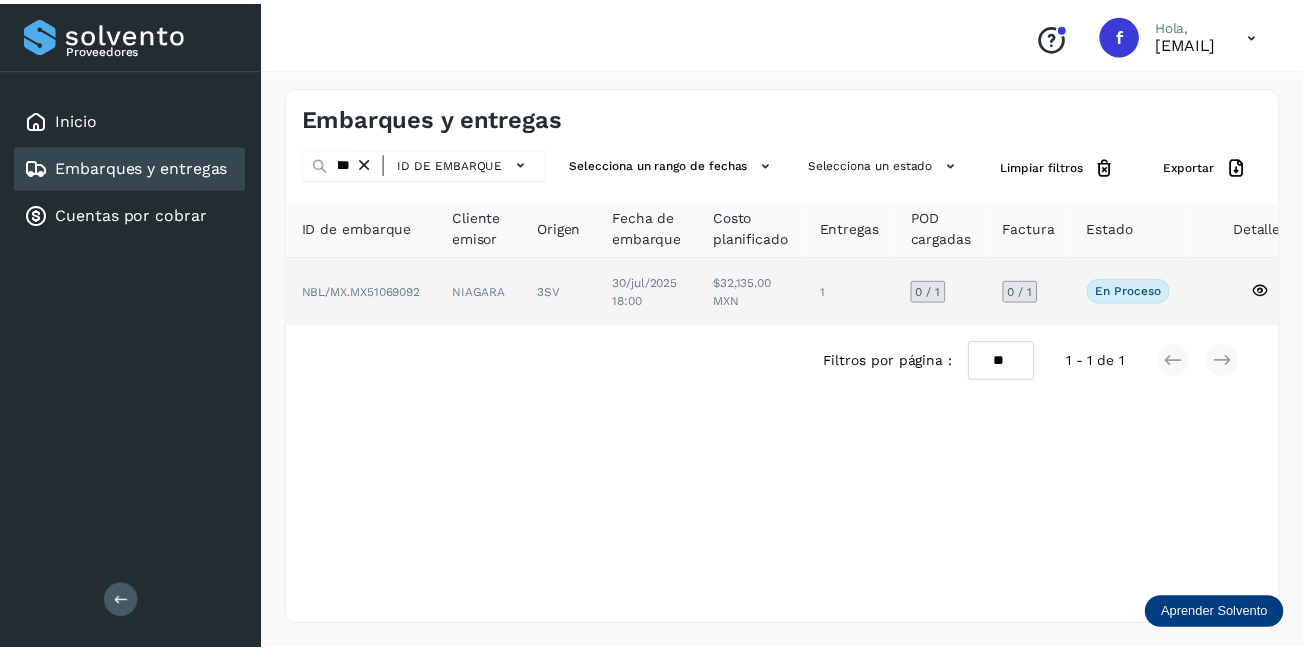scroll, scrollTop: 0, scrollLeft: 0, axis: both 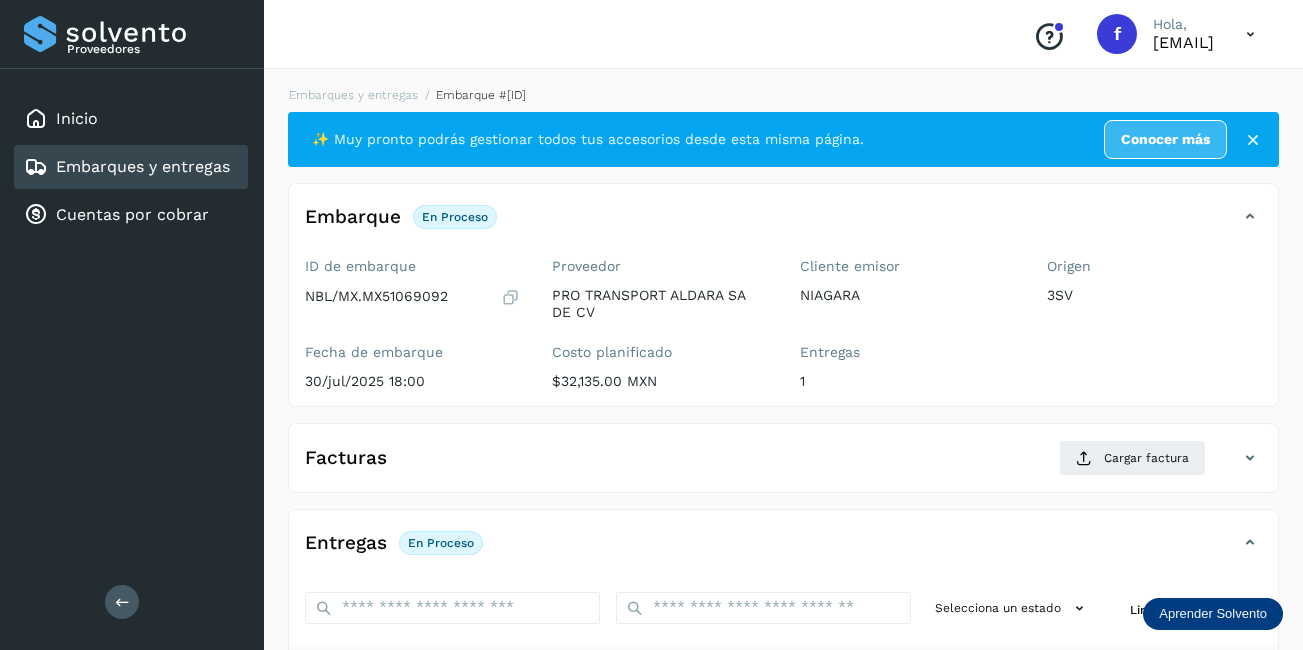 click on "Embarques y entregas" at bounding box center (143, 166) 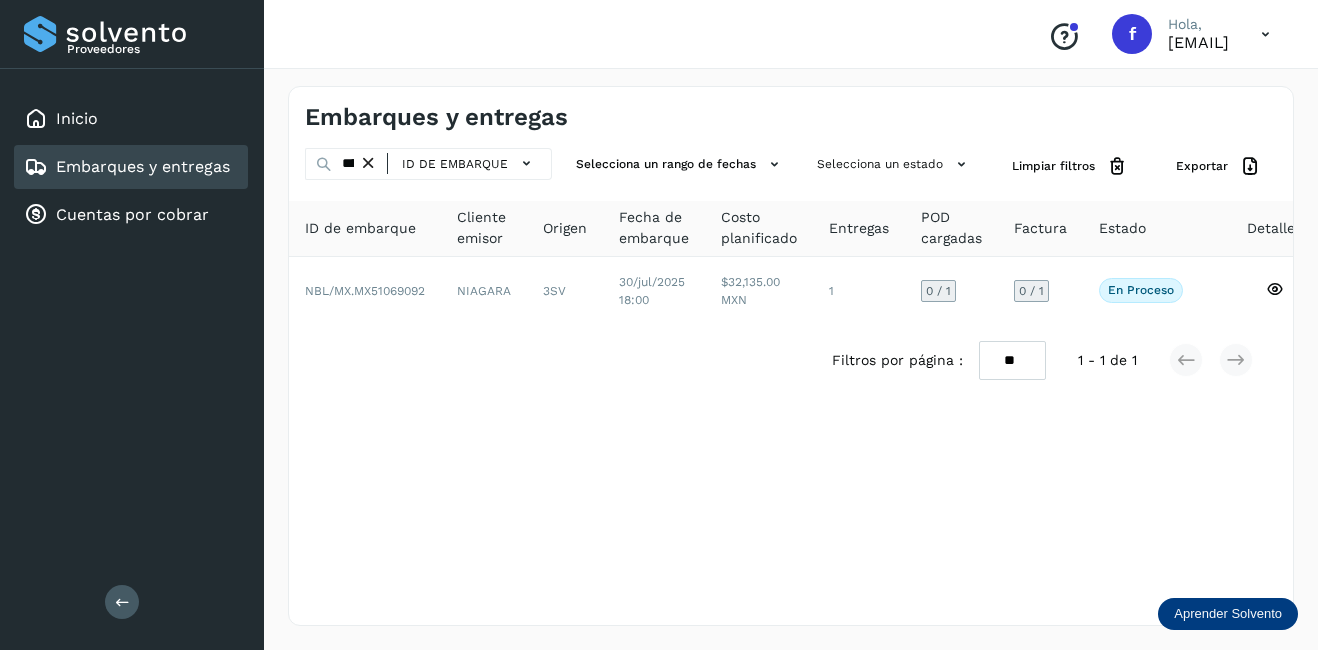click at bounding box center (368, 163) 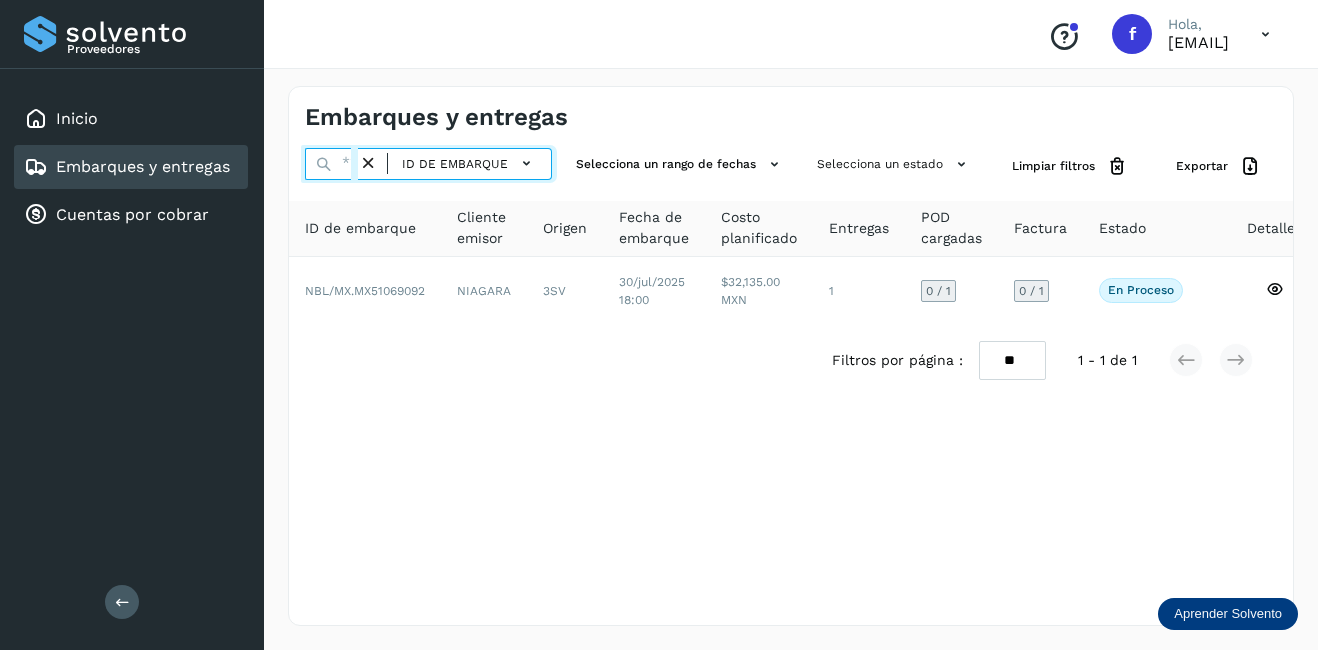 click at bounding box center (331, 164) 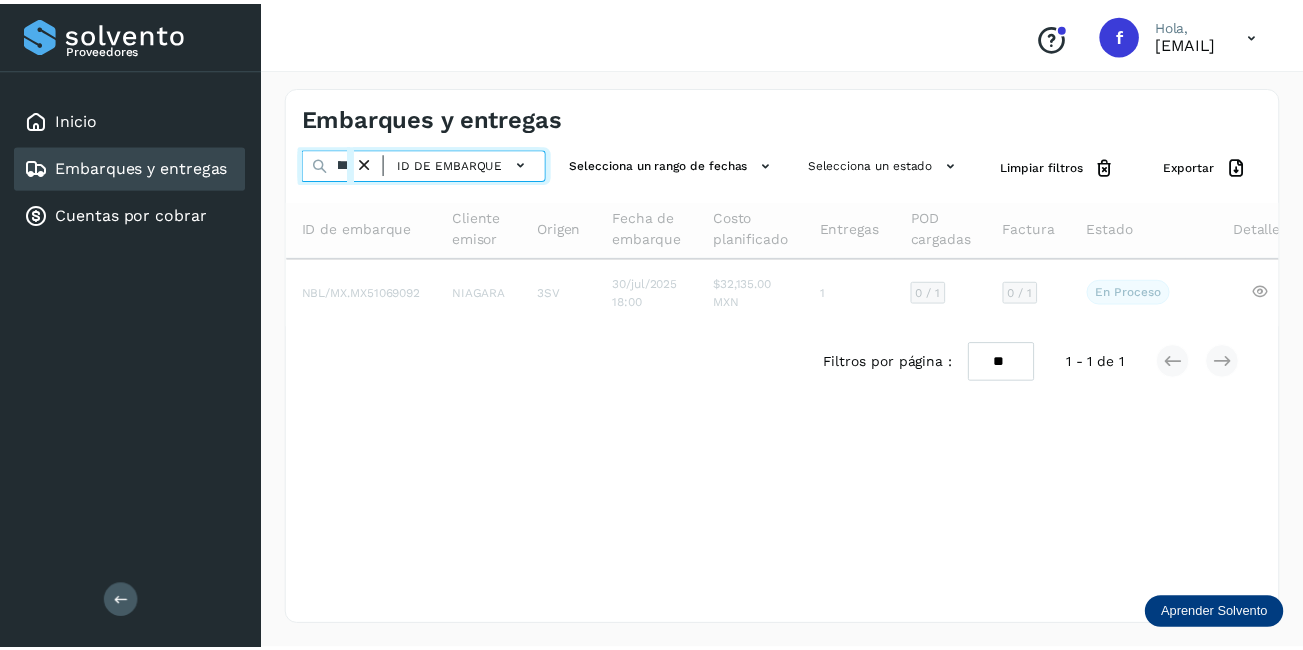 scroll, scrollTop: 0, scrollLeft: 54, axis: horizontal 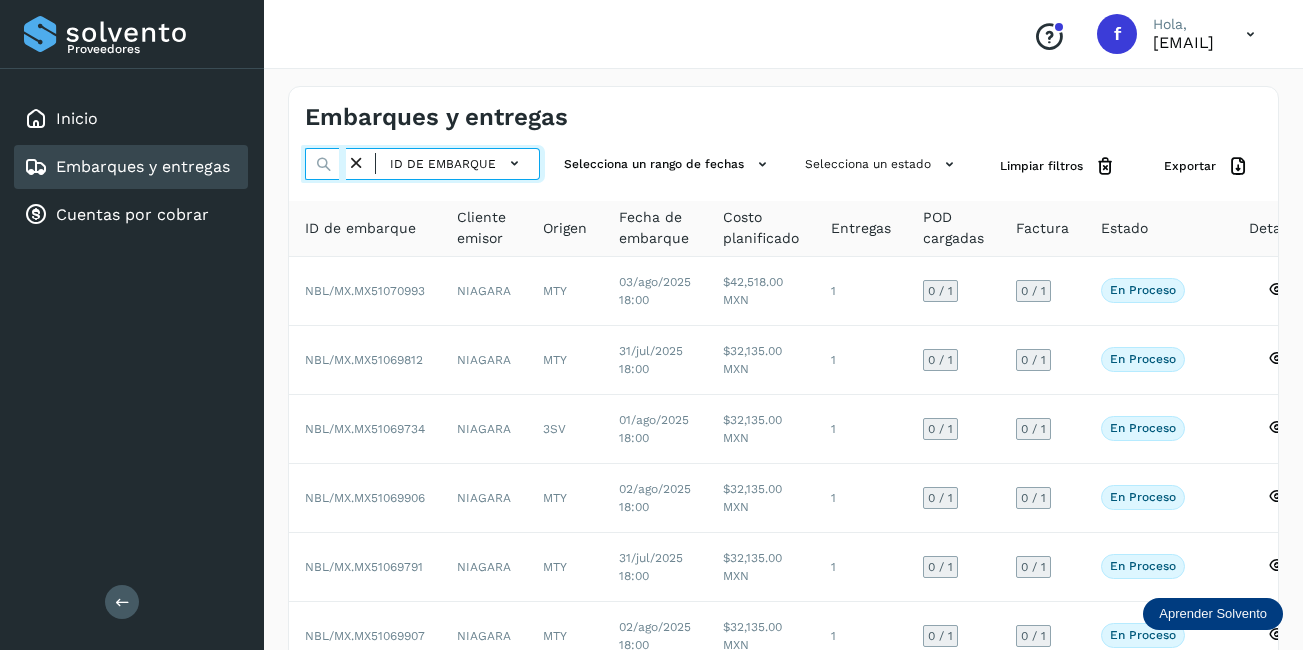 click on "********" at bounding box center [325, 164] 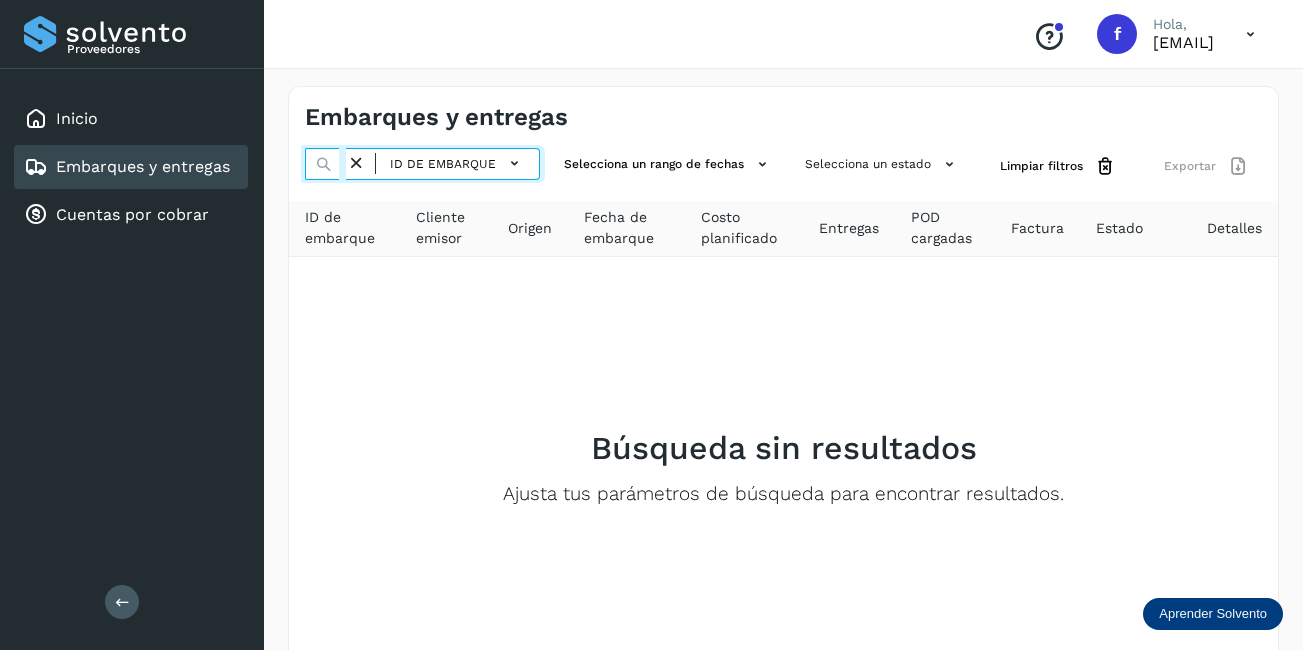 type on "**********" 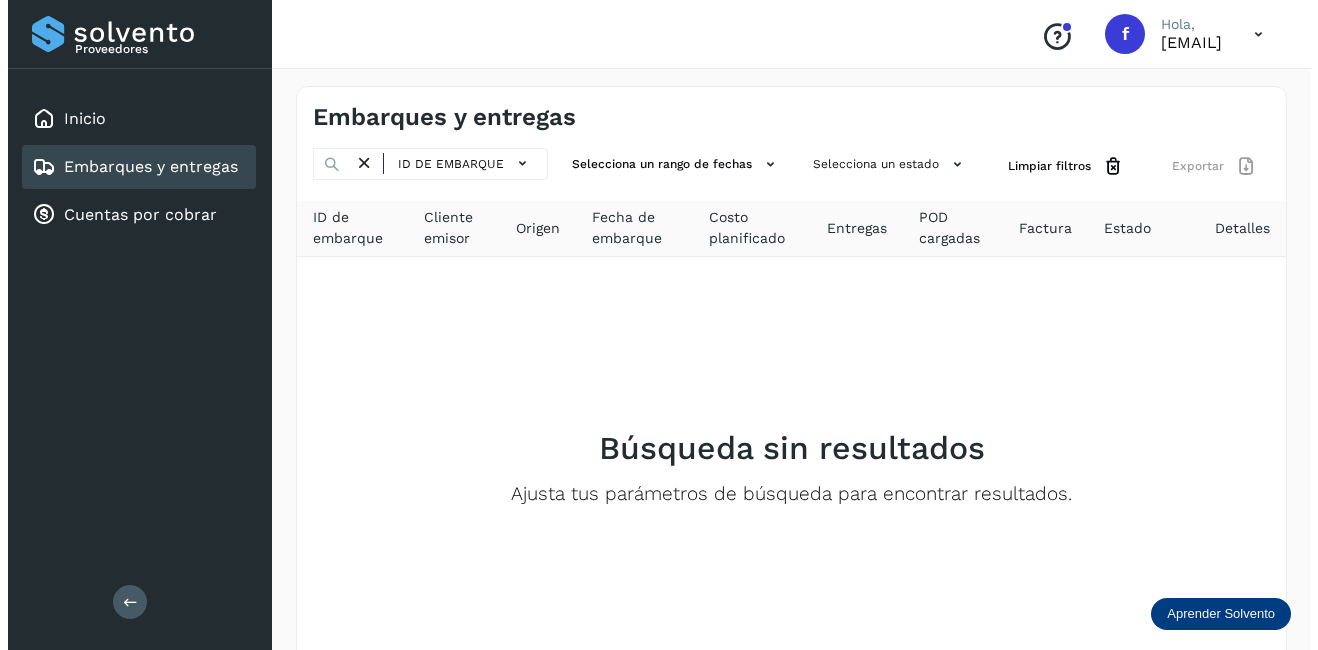 scroll, scrollTop: 0, scrollLeft: 0, axis: both 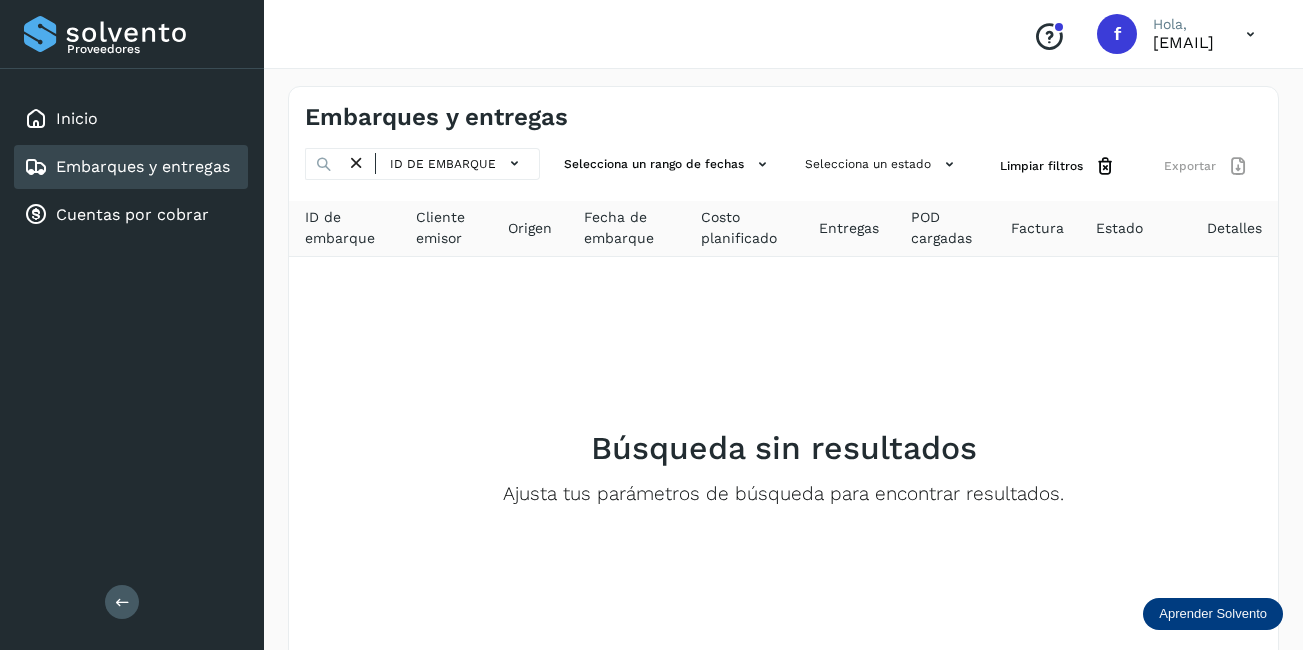 click at bounding box center (356, 163) 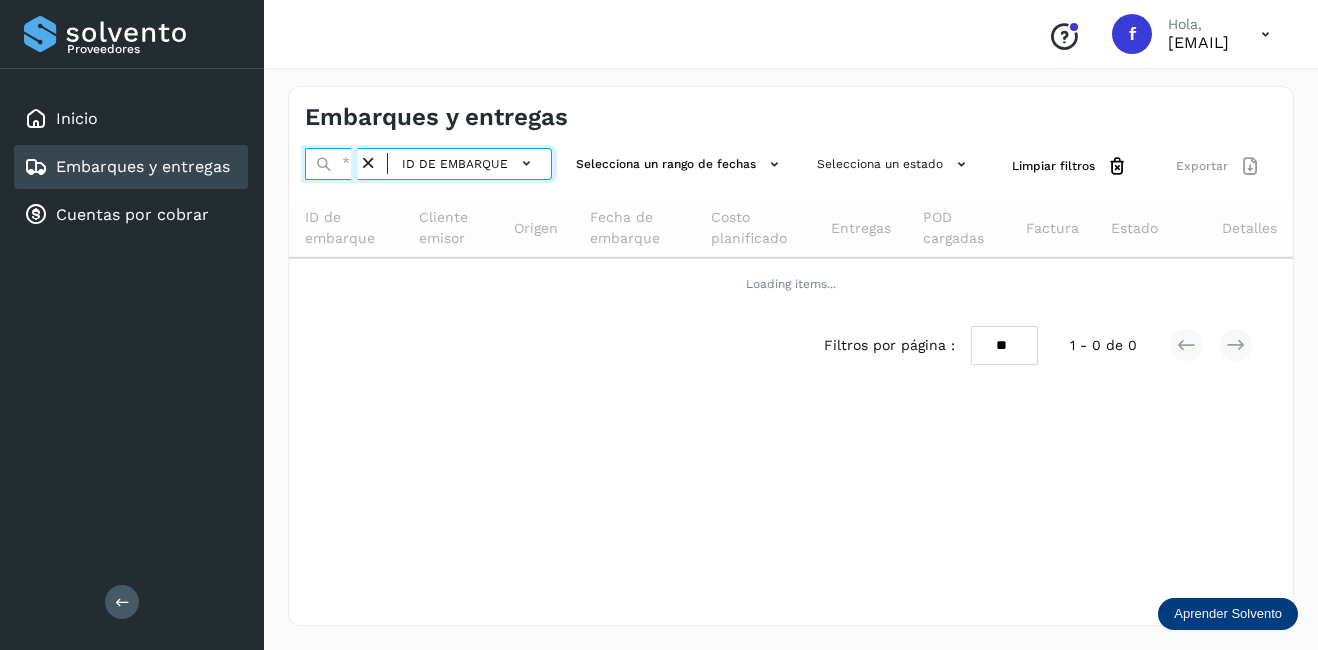 click at bounding box center [331, 164] 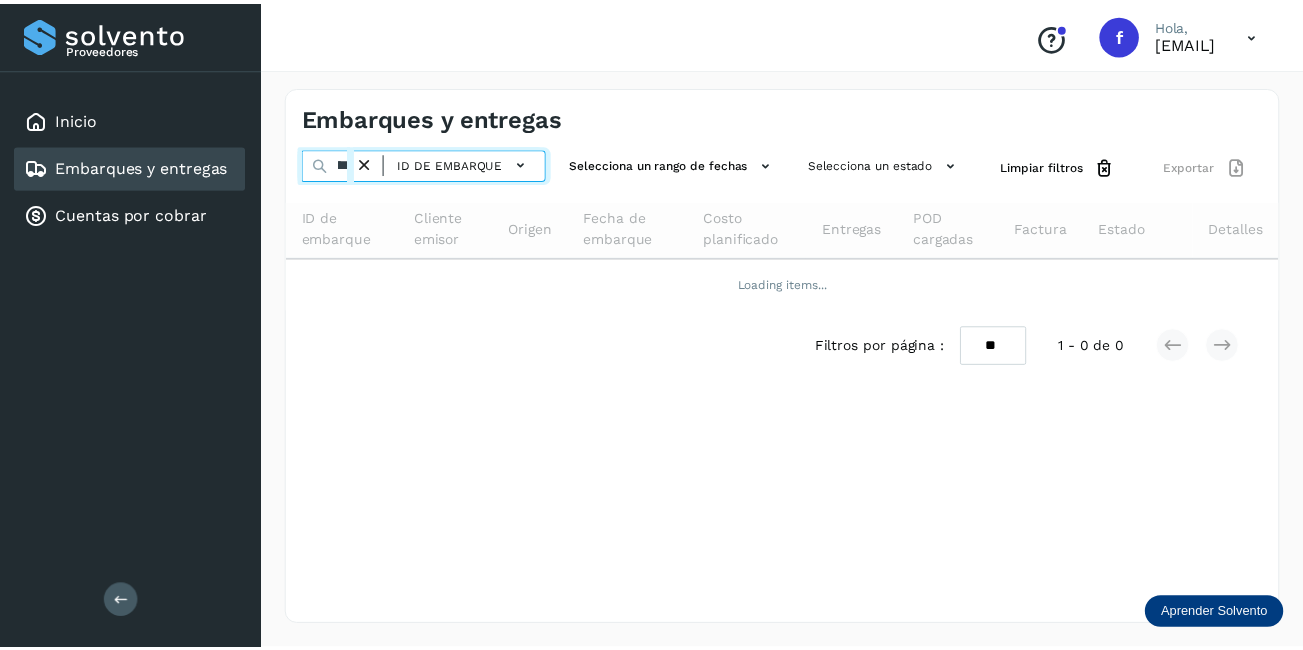 scroll, scrollTop: 0, scrollLeft: 54, axis: horizontal 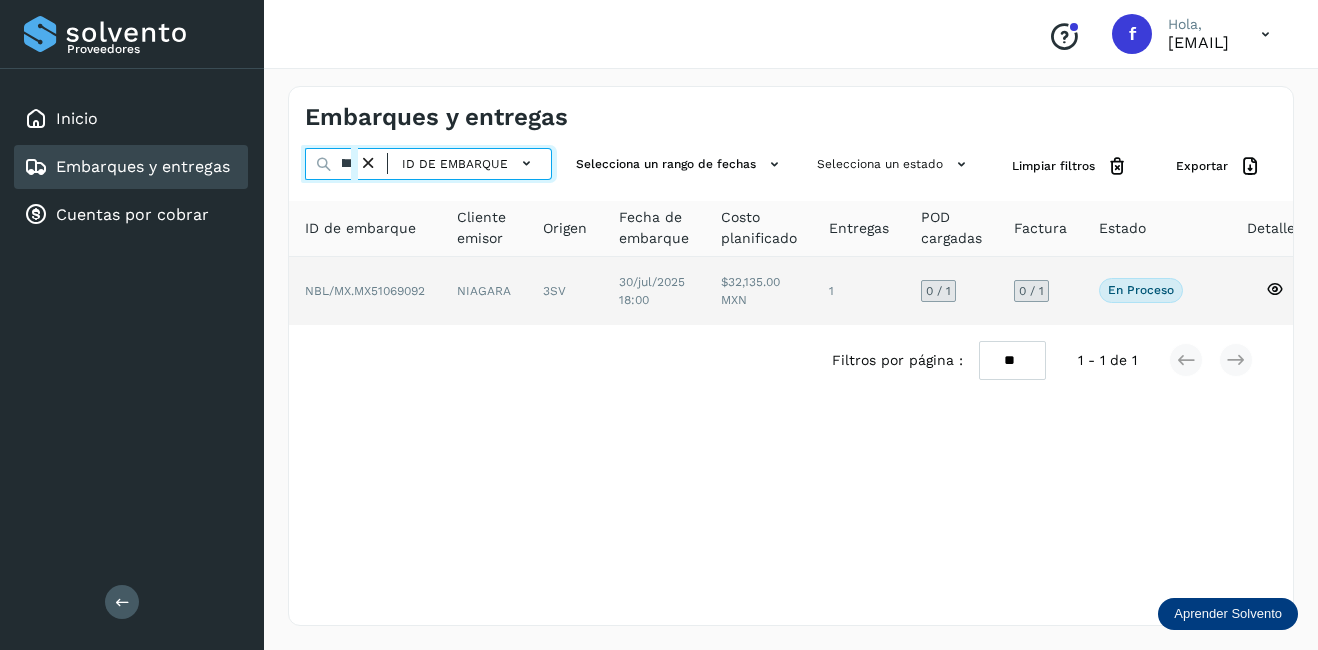 type on "********" 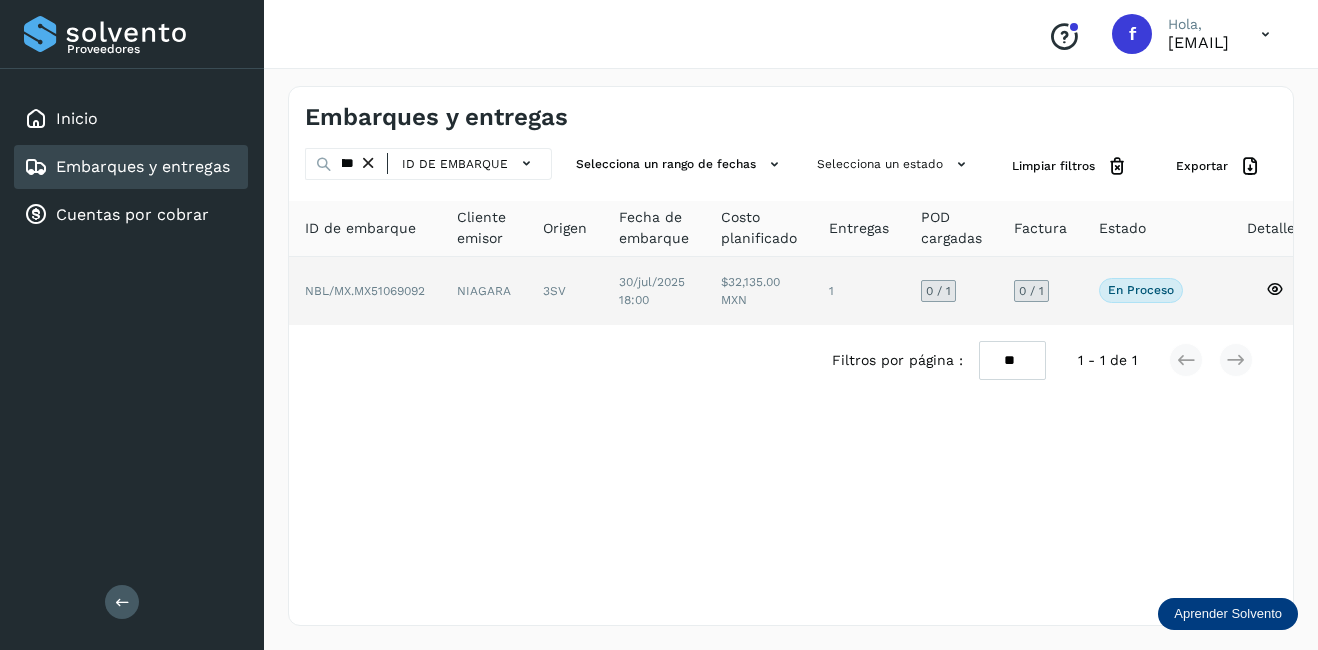 click on "NIAGARA" 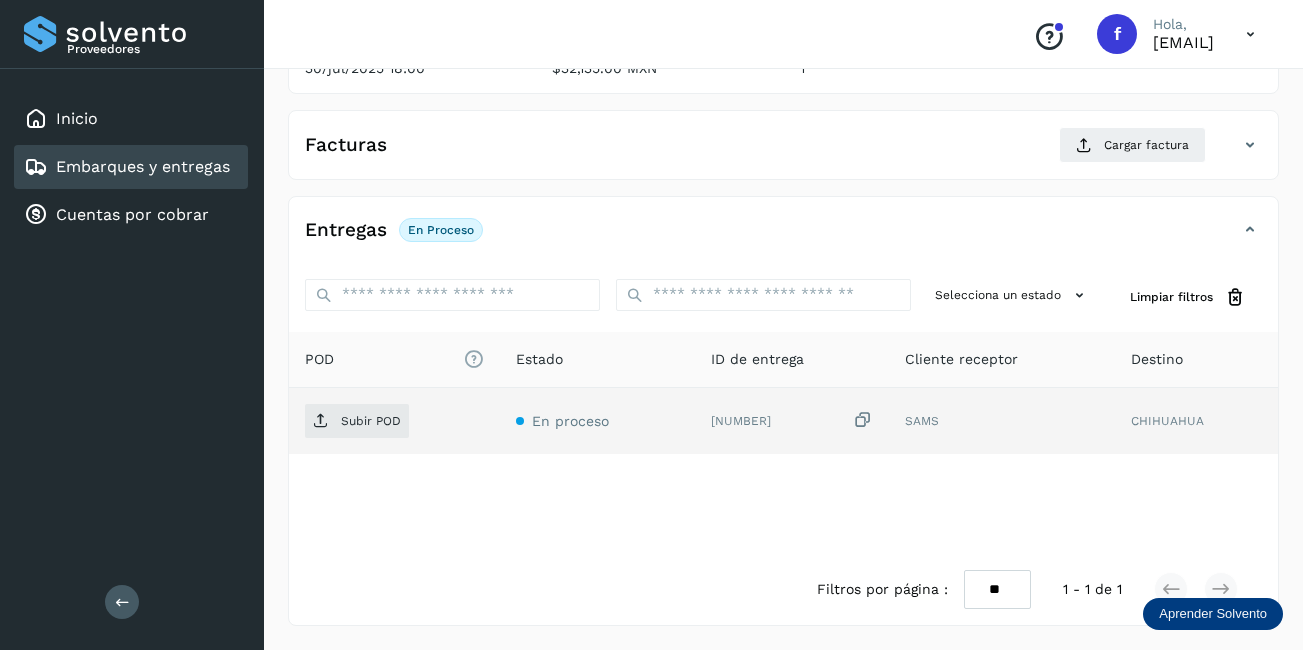scroll, scrollTop: 0, scrollLeft: 0, axis: both 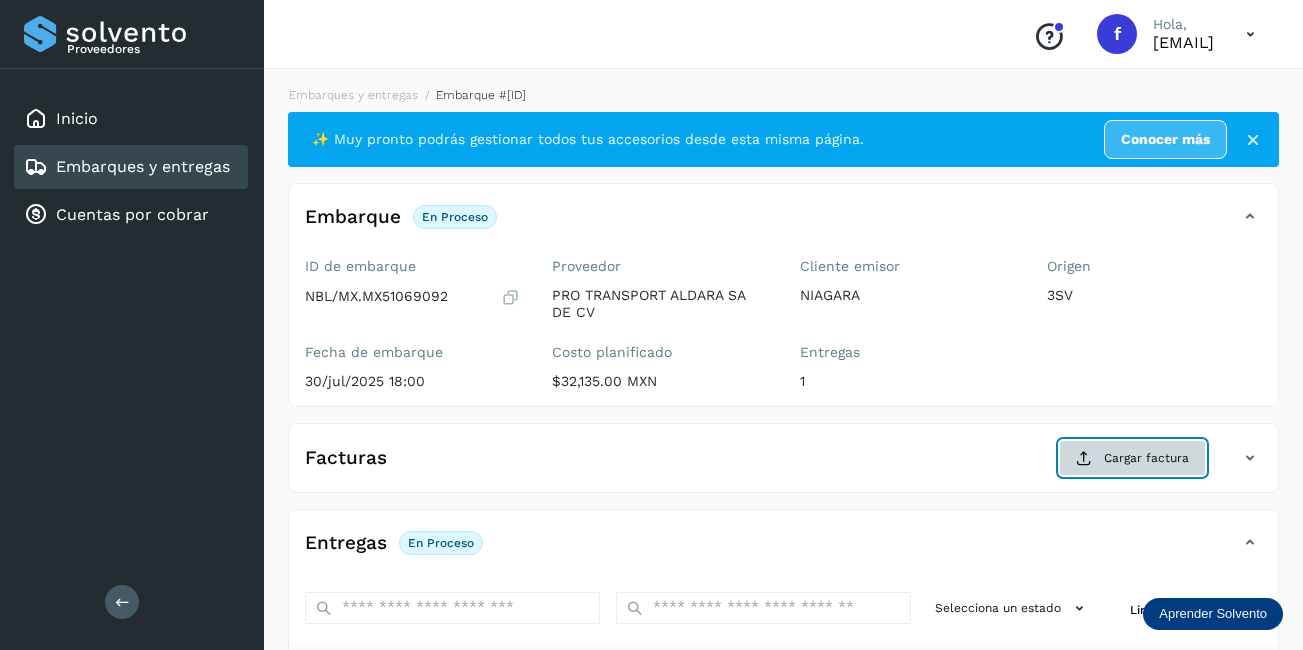 click on "Cargar factura" at bounding box center [1132, 458] 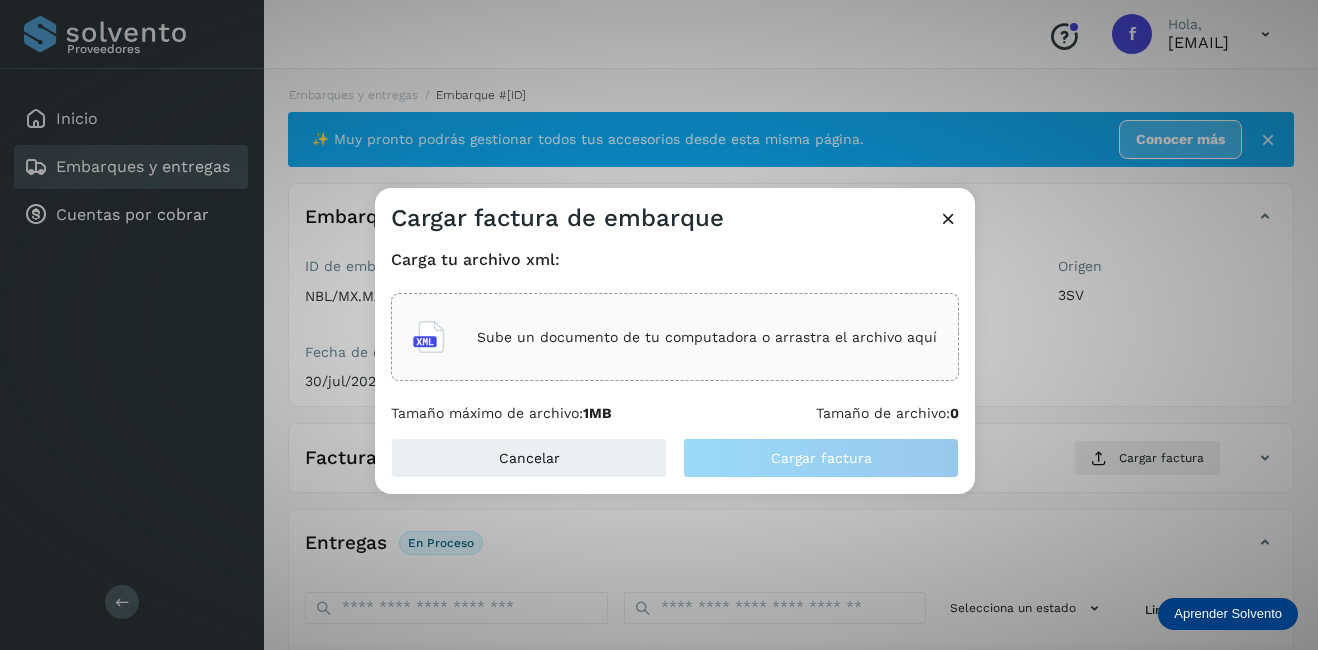 click on "Sube un documento de tu computadora o arrastra el archivo aquí" 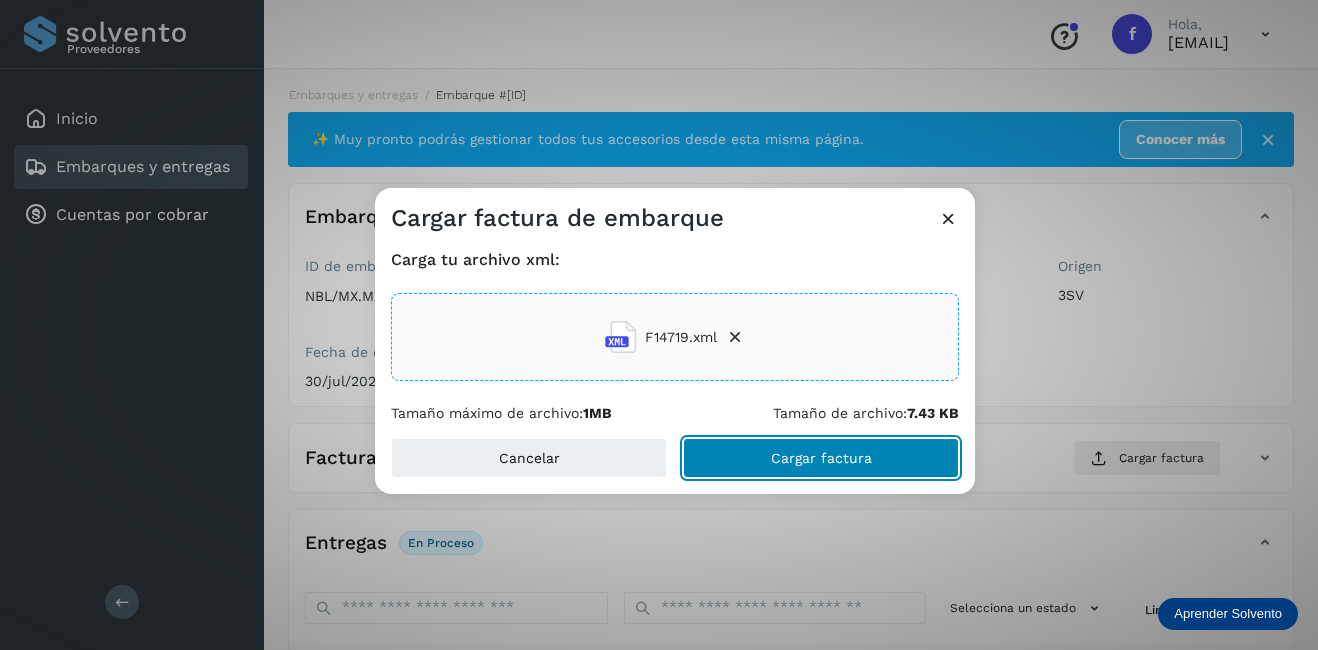 click on "Cargar factura" 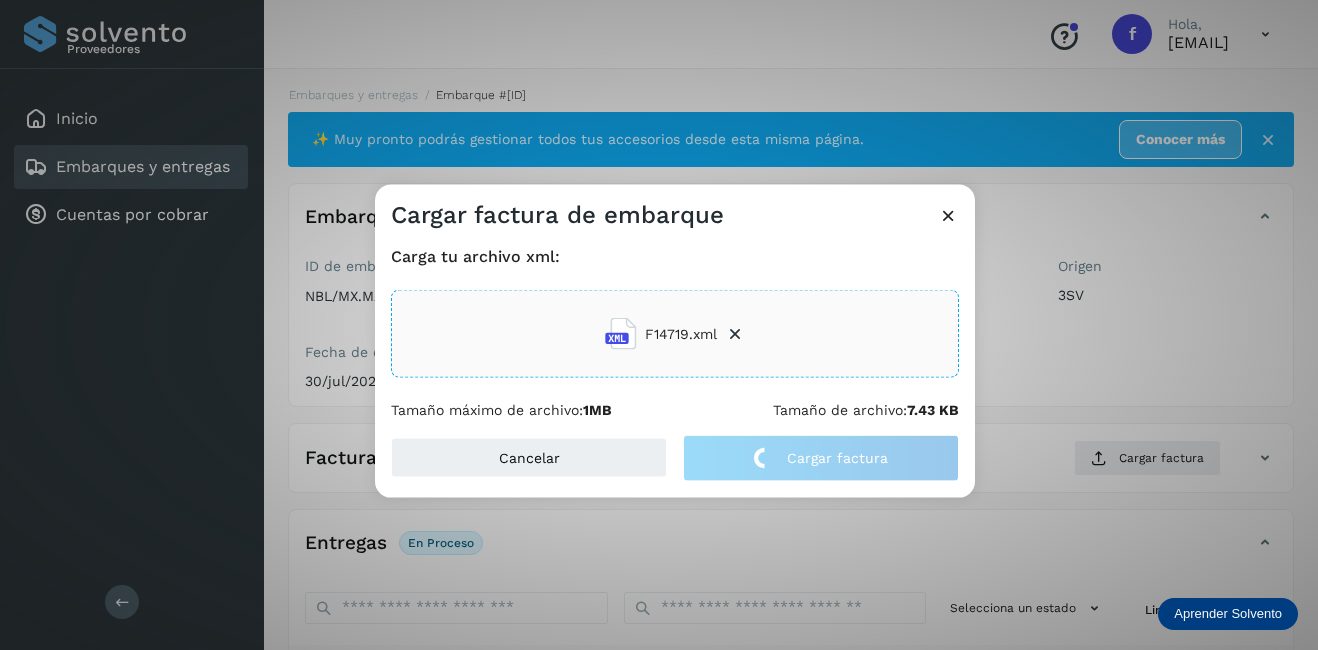 click on "Cargar factura de embarque Carga tu archivo xml: F14719.xml Tamaño máximo de archivo:  1MB Tamaño de archivo:  7.43 KB Cancelar Cargar factura" 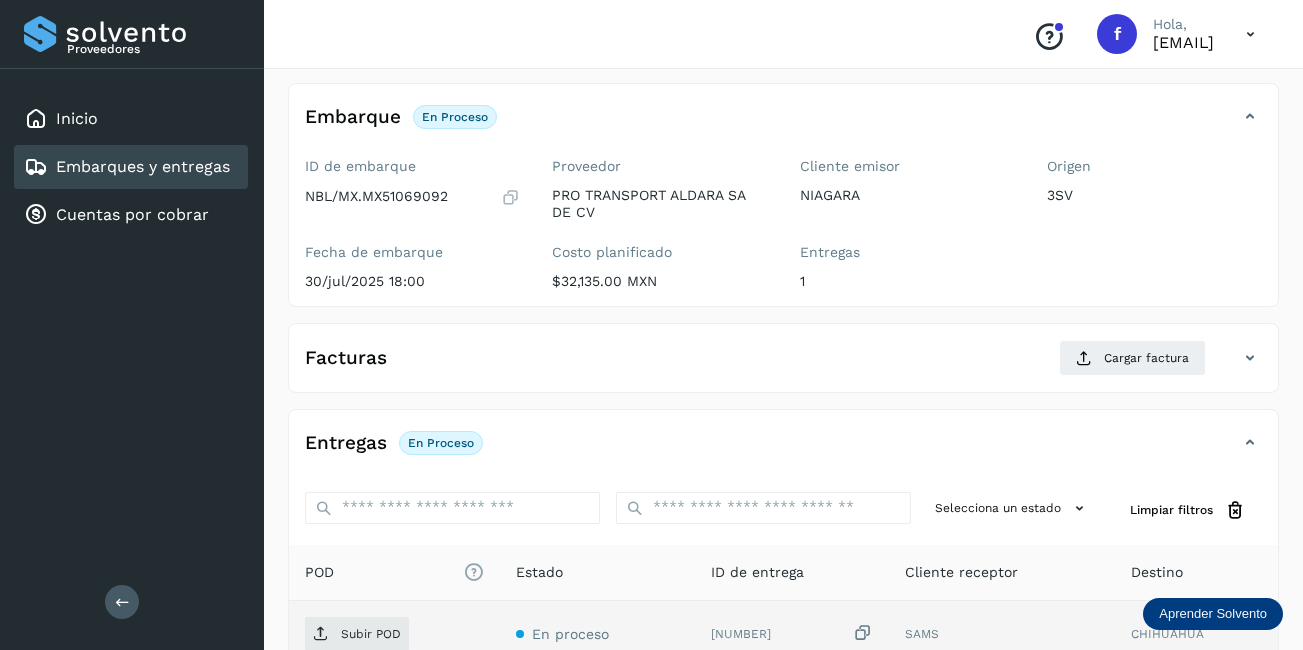 scroll, scrollTop: 200, scrollLeft: 0, axis: vertical 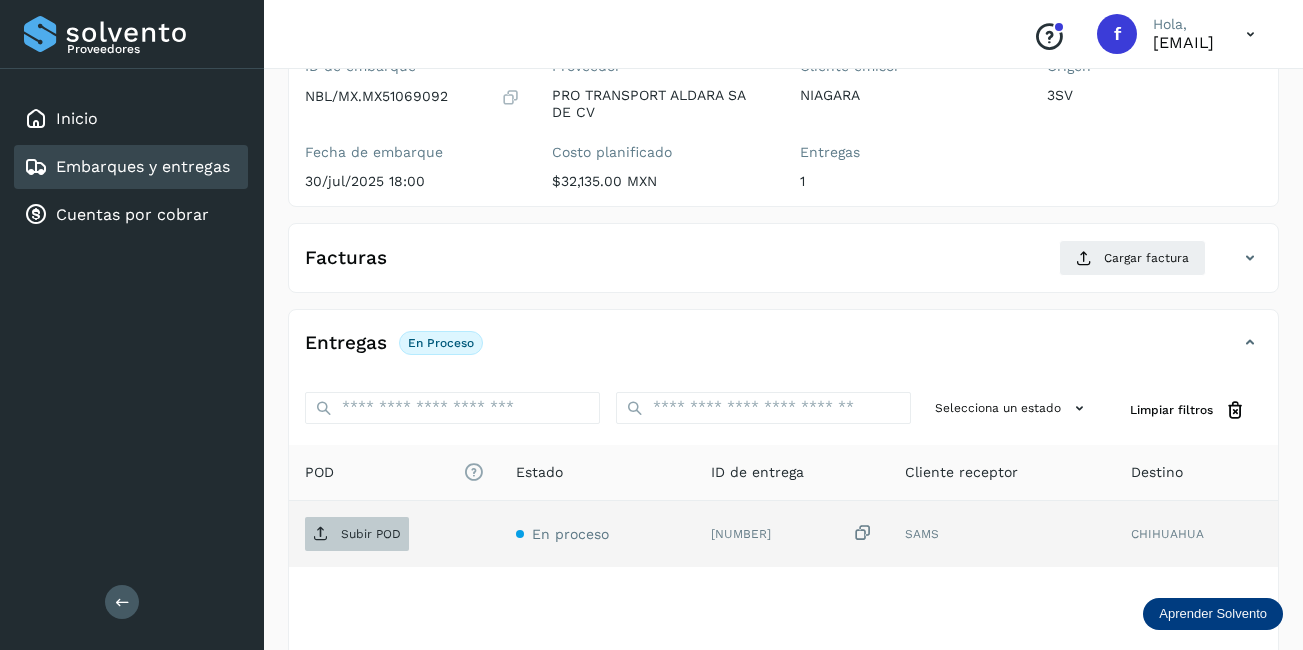 click on "Subir POD" at bounding box center (371, 534) 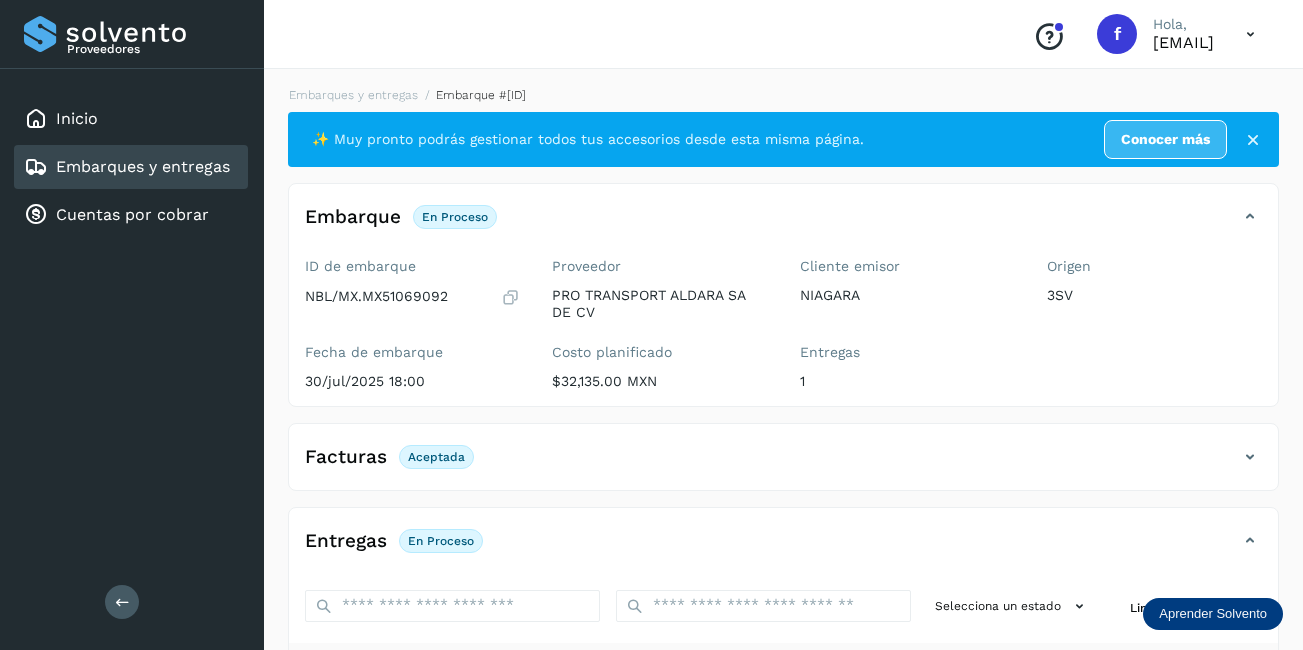 scroll, scrollTop: 311, scrollLeft: 0, axis: vertical 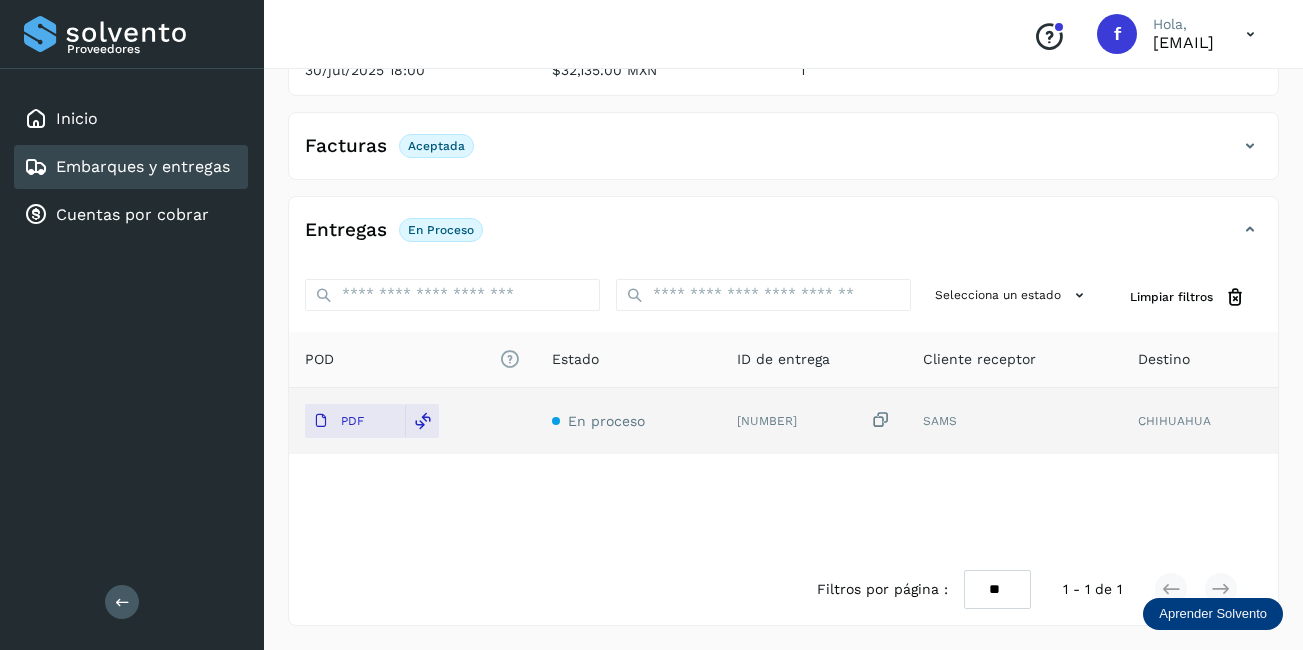 click on "Embarques y entregas" at bounding box center (127, 167) 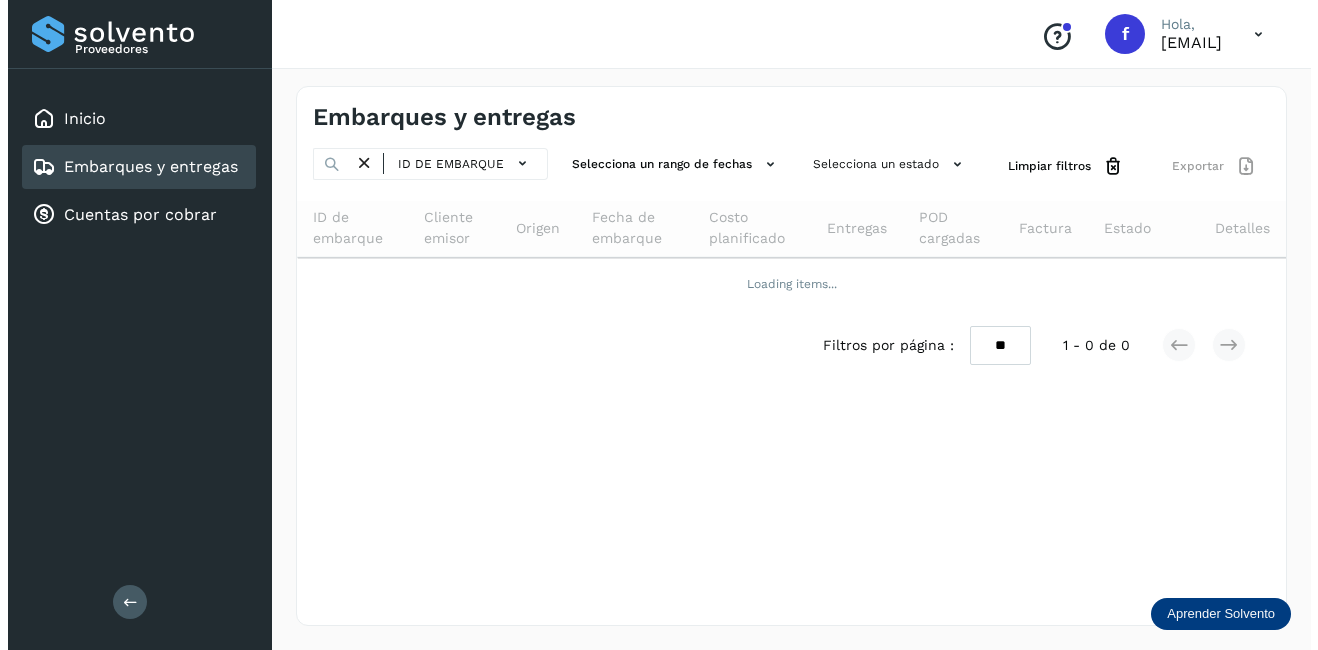 scroll, scrollTop: 0, scrollLeft: 0, axis: both 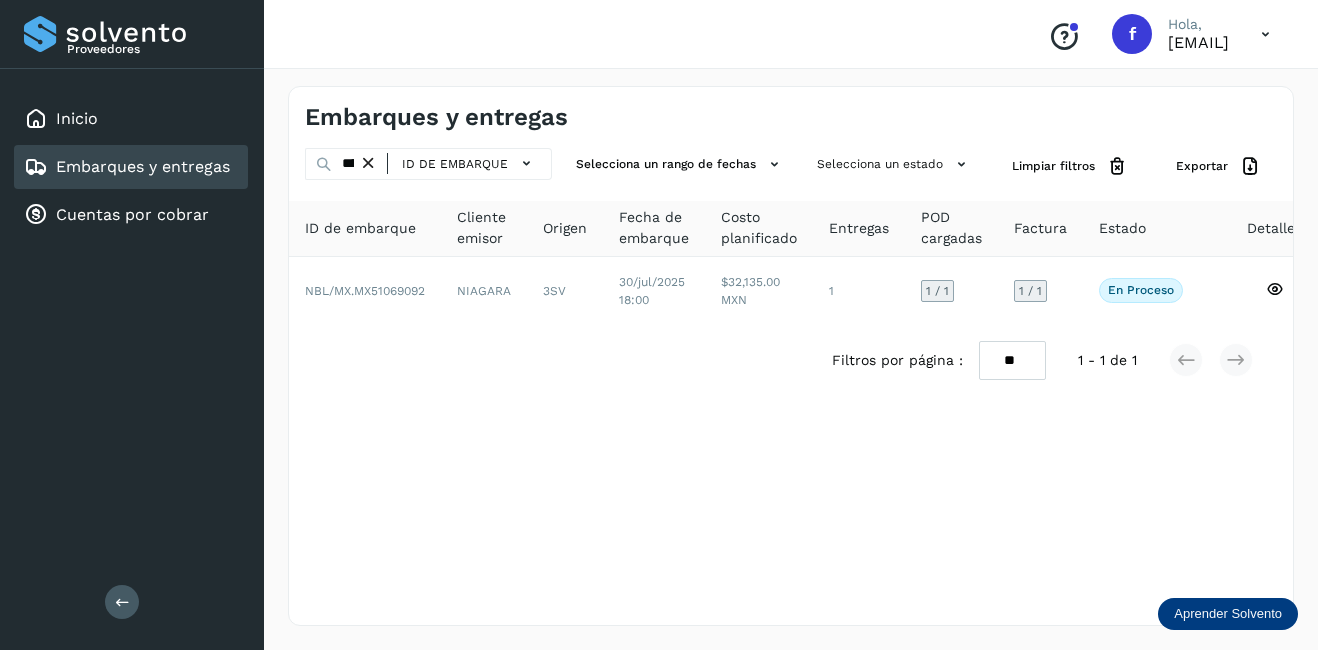 click at bounding box center (368, 163) 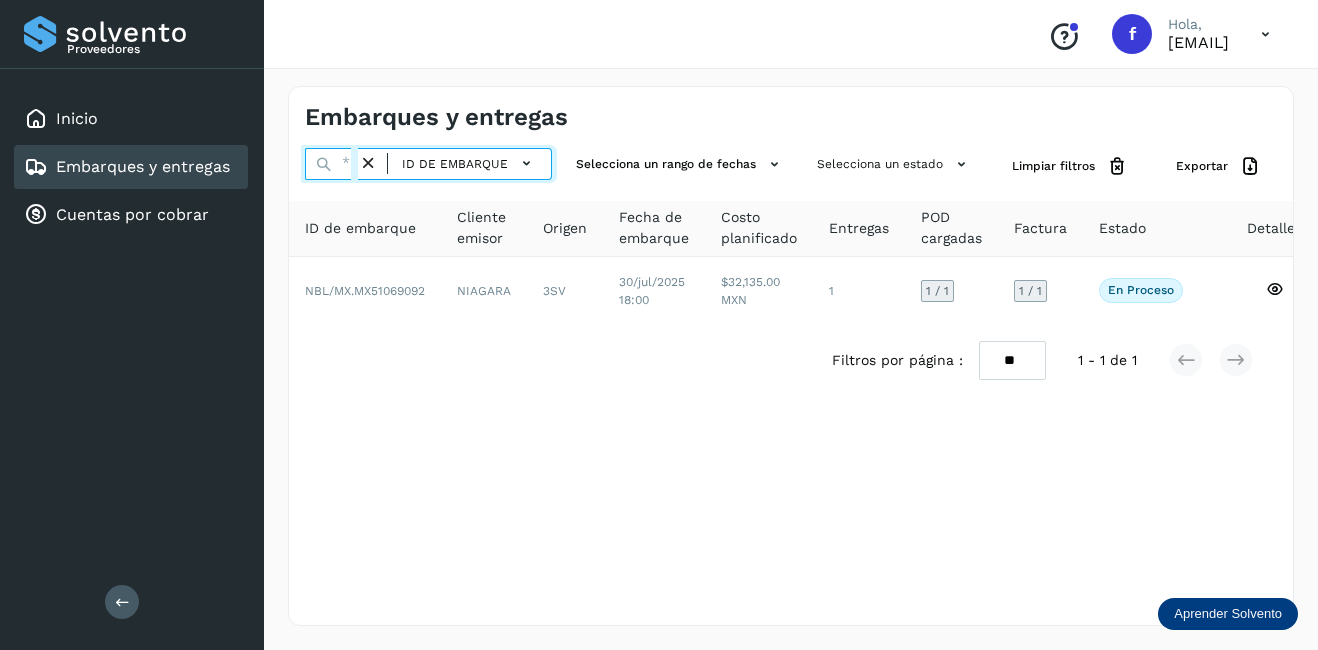 click at bounding box center (331, 164) 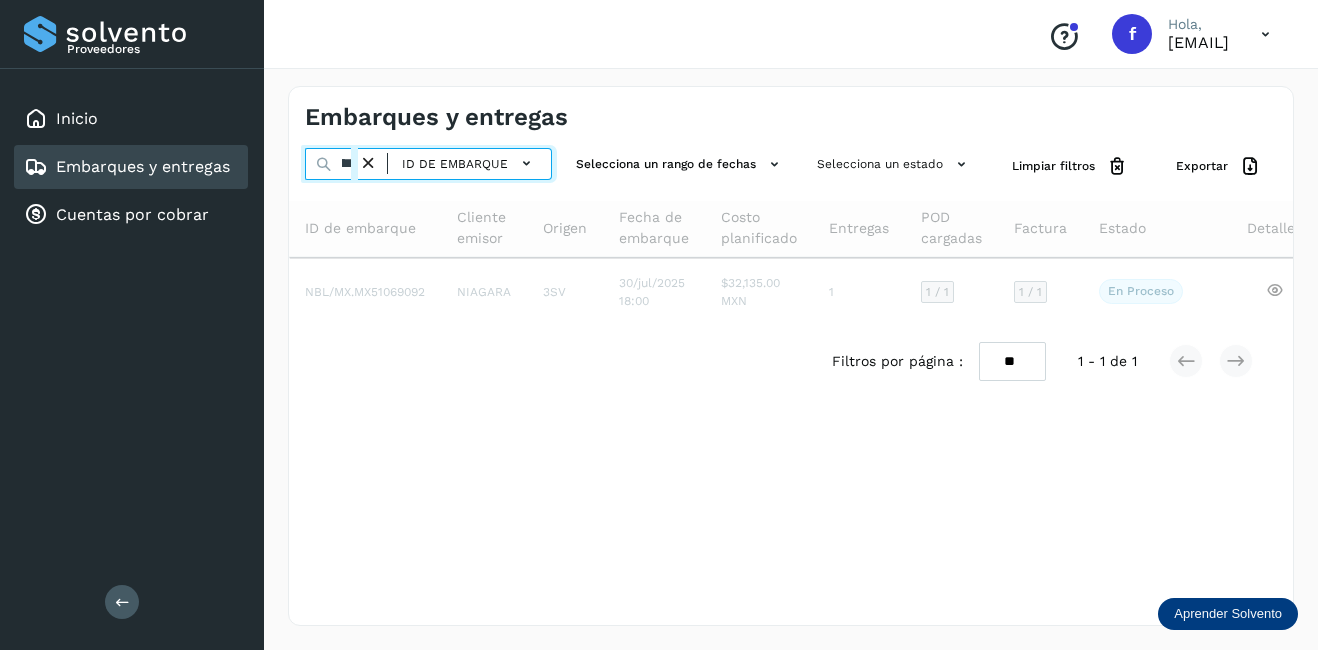 scroll, scrollTop: 0, scrollLeft: 54, axis: horizontal 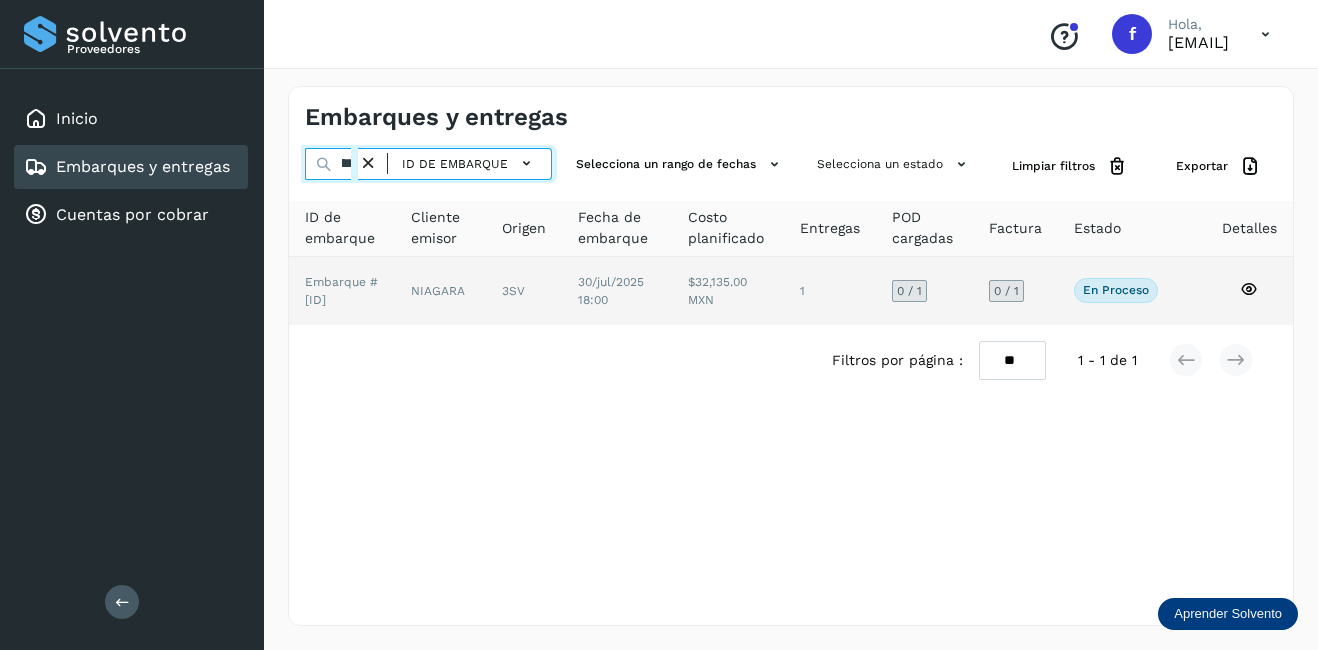 type on "********" 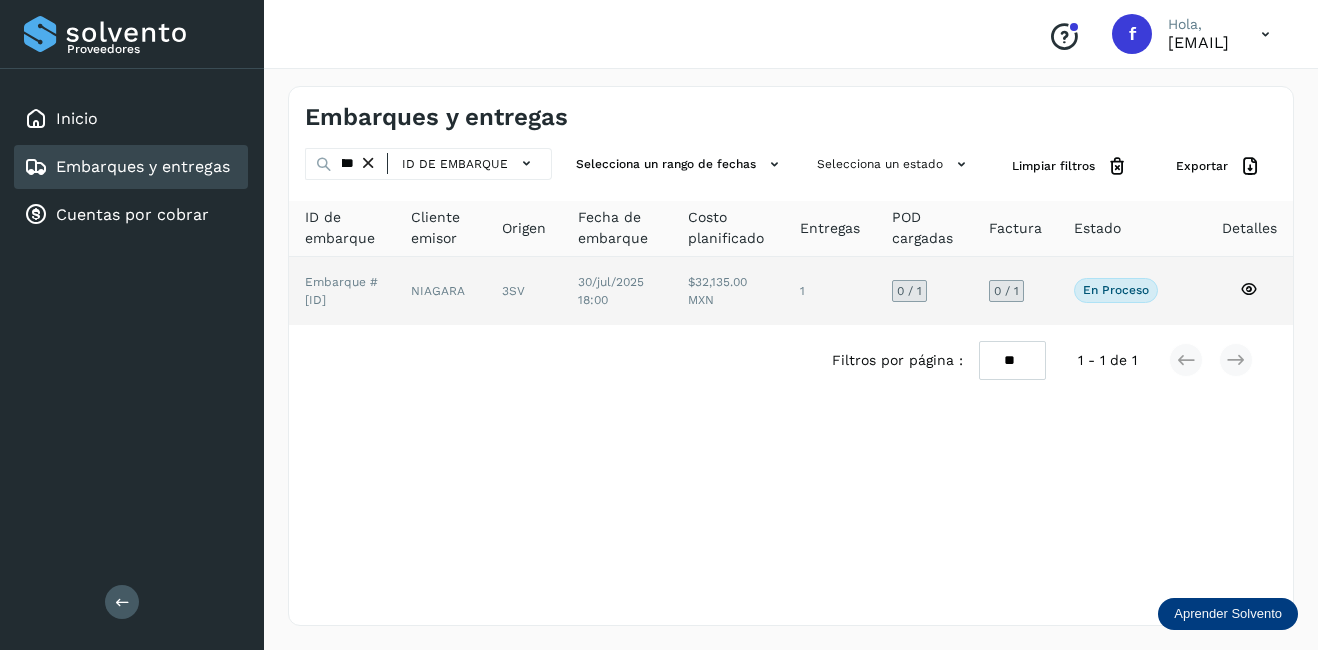 click 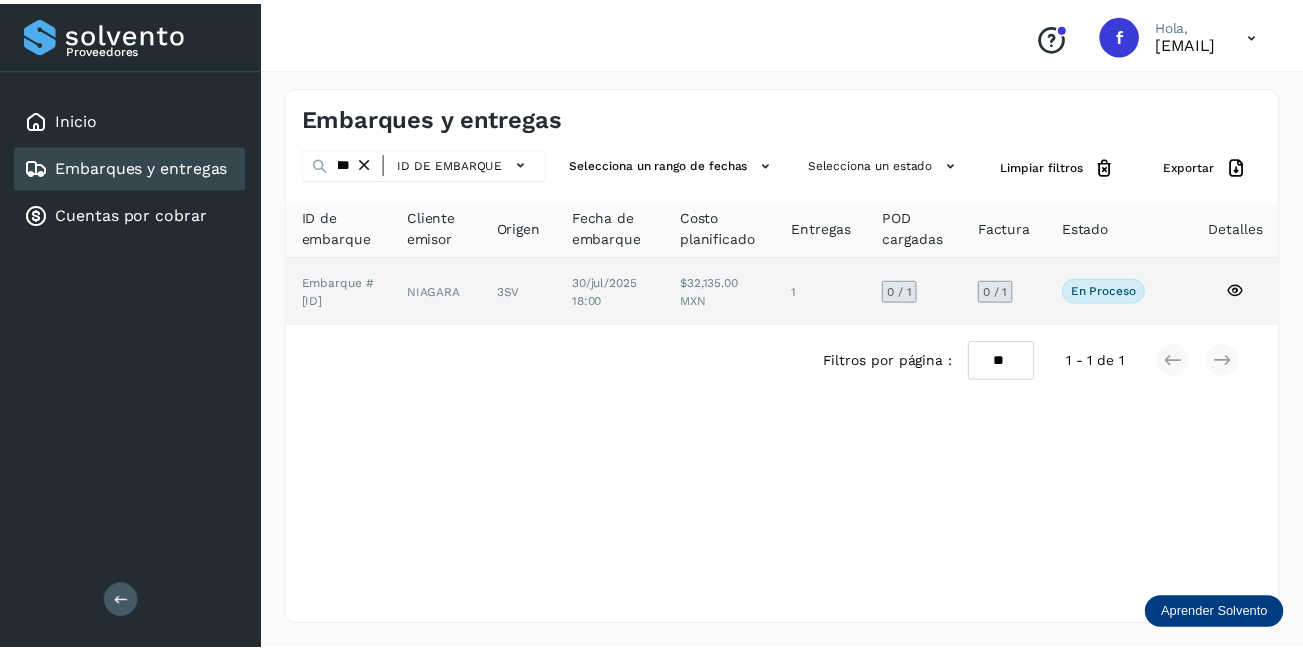 scroll, scrollTop: 0, scrollLeft: 0, axis: both 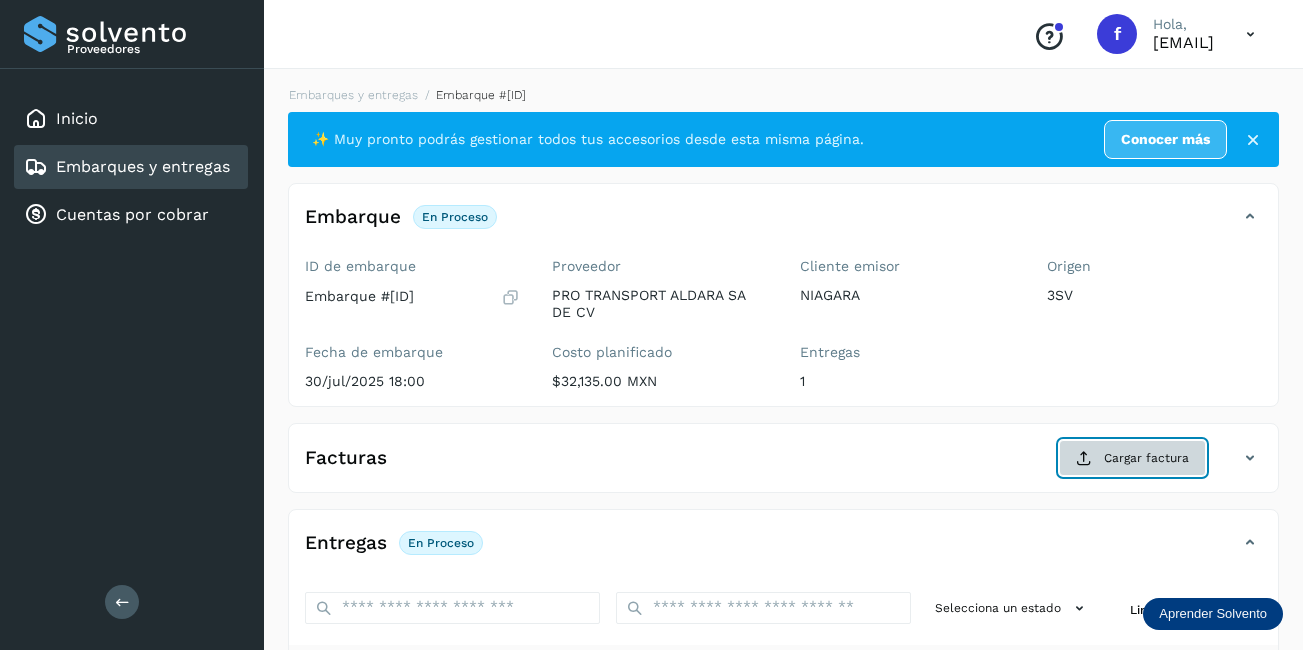 click on "Cargar factura" 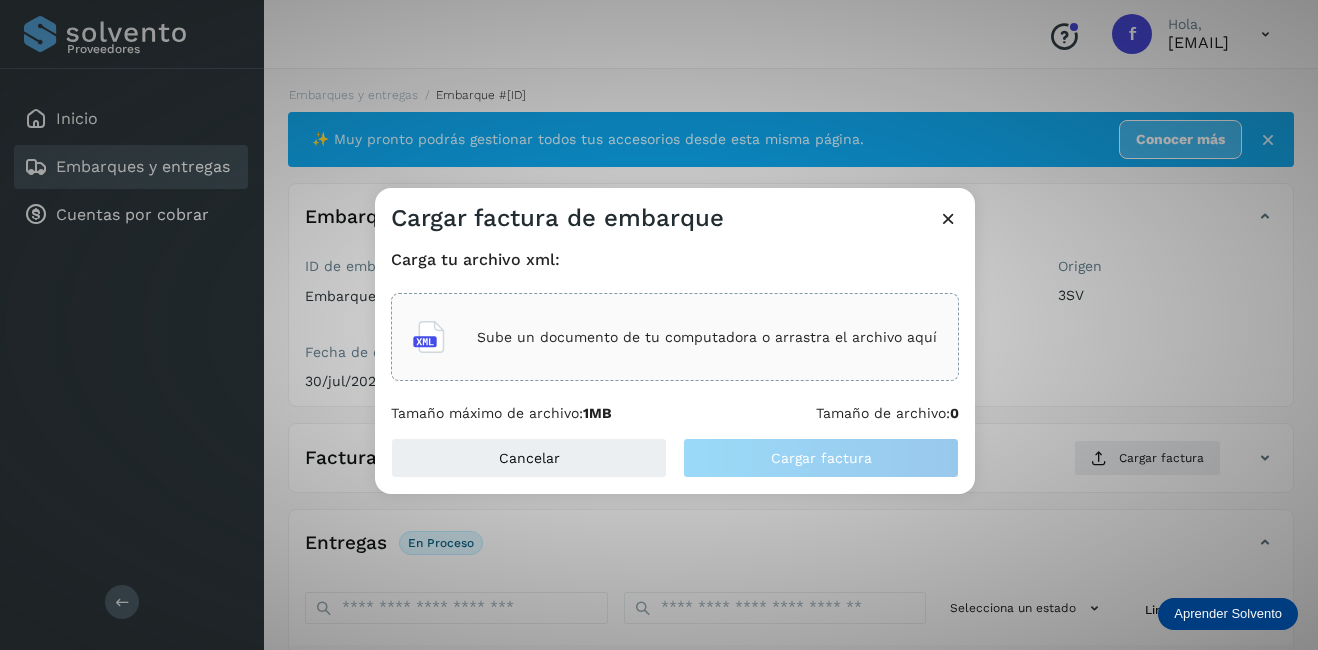 click on "Sube un documento de tu computadora o arrastra el archivo aquí" 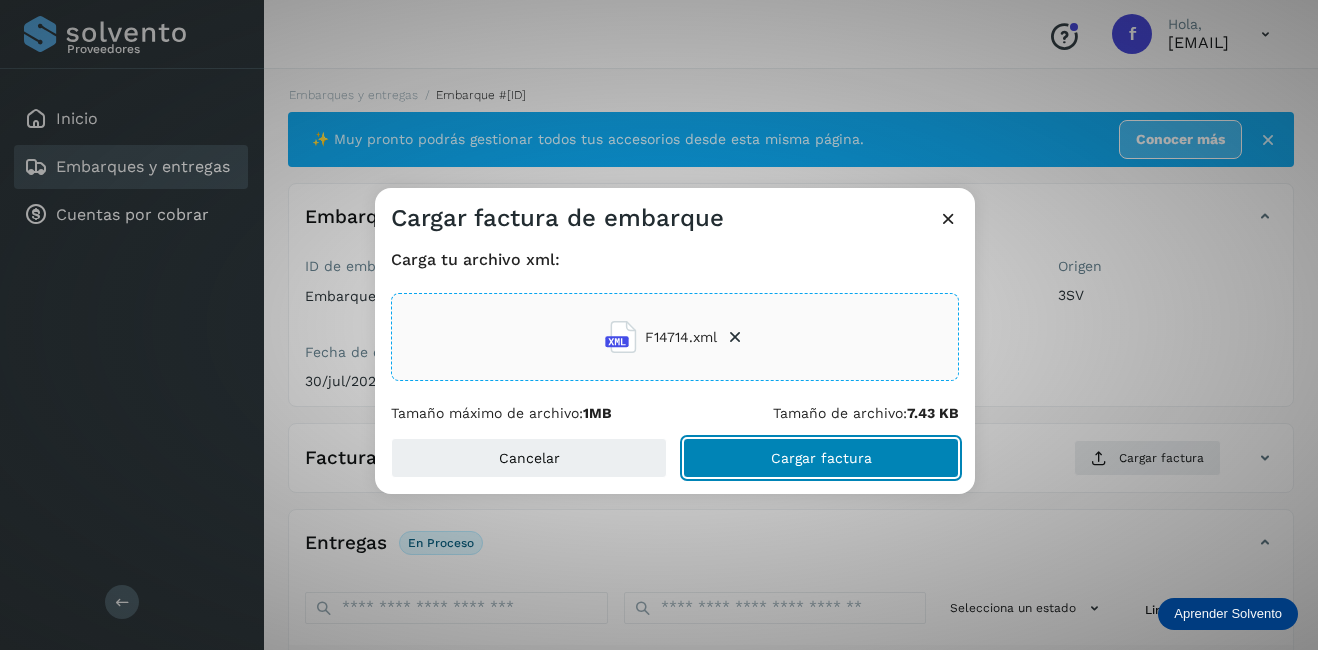 click on "Cargar factura" 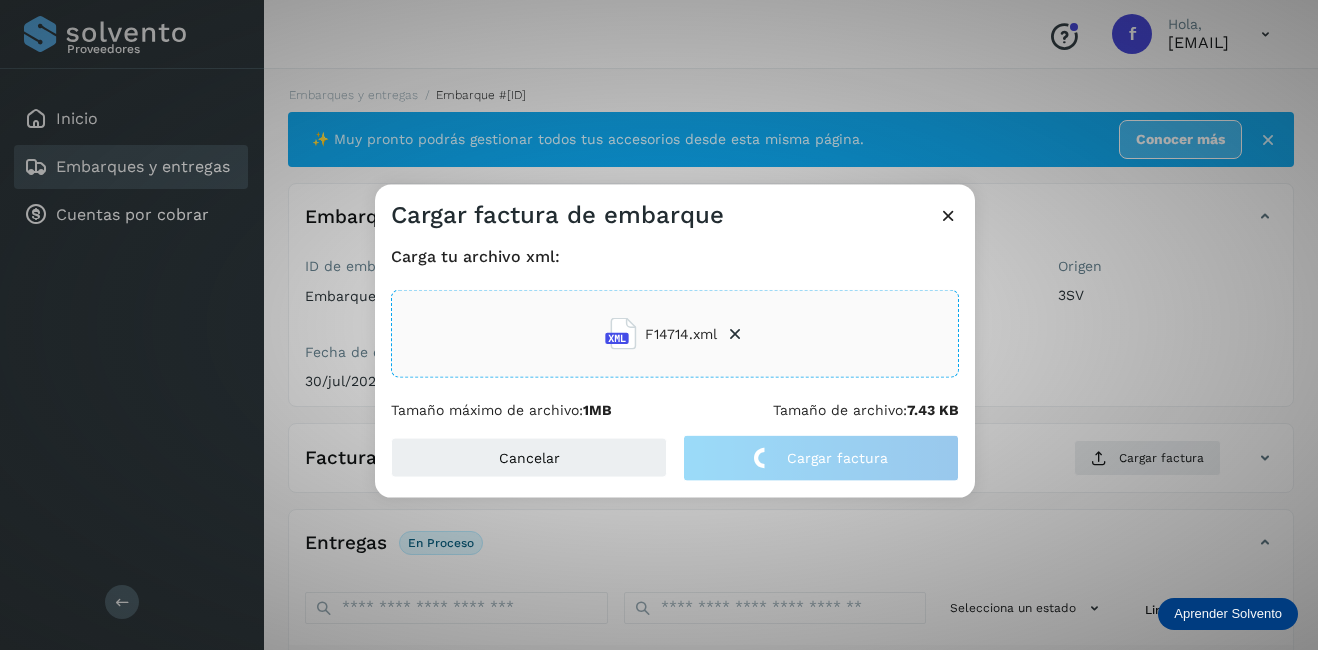 drag, startPoint x: 1074, startPoint y: 380, endPoint x: 862, endPoint y: 383, distance: 212.02122 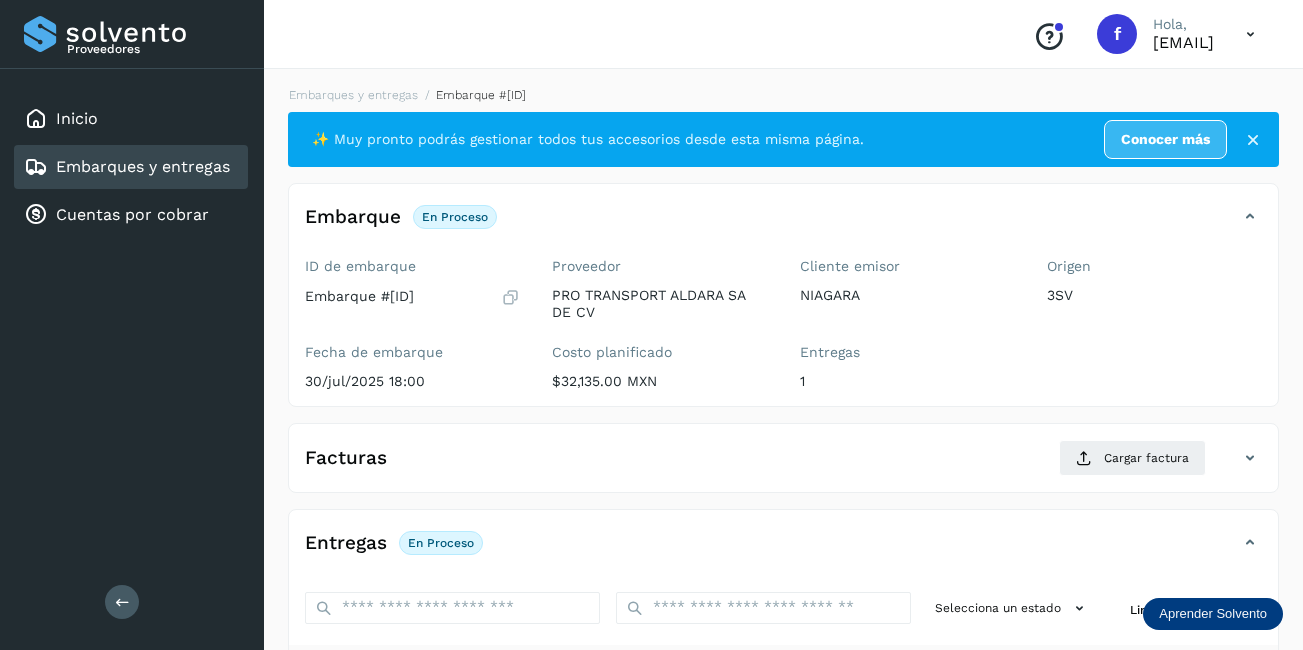 scroll, scrollTop: 200, scrollLeft: 0, axis: vertical 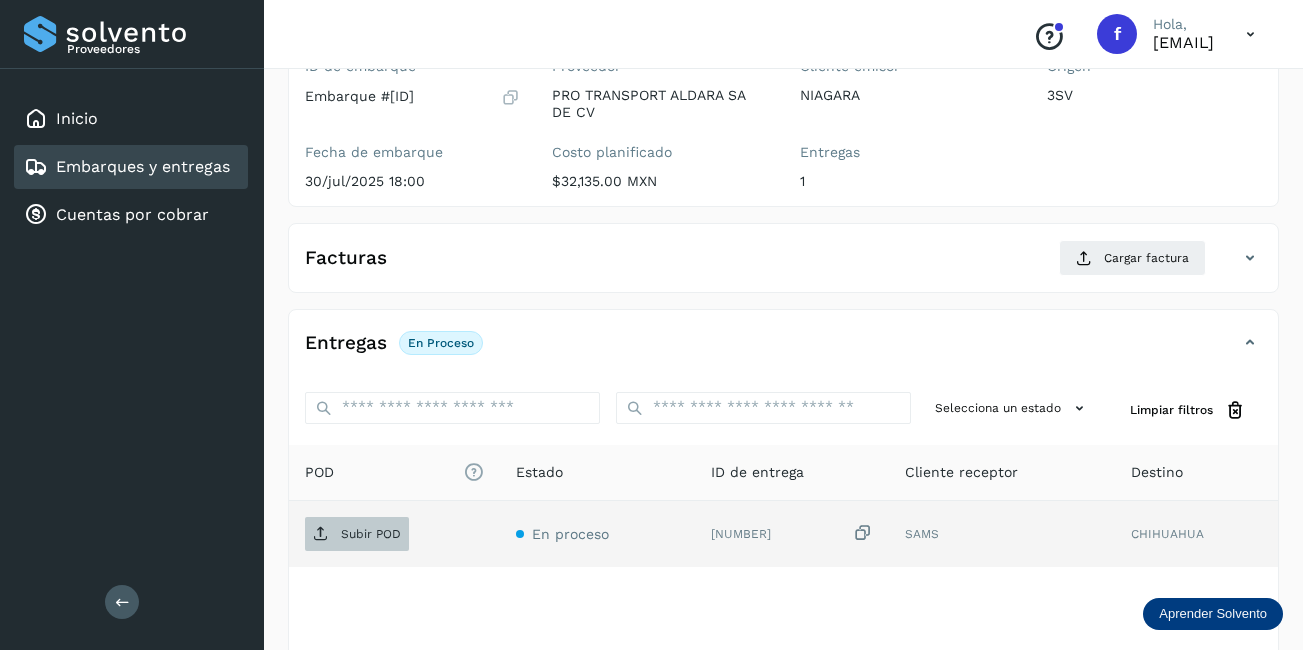 click on "Subir POD" at bounding box center (371, 534) 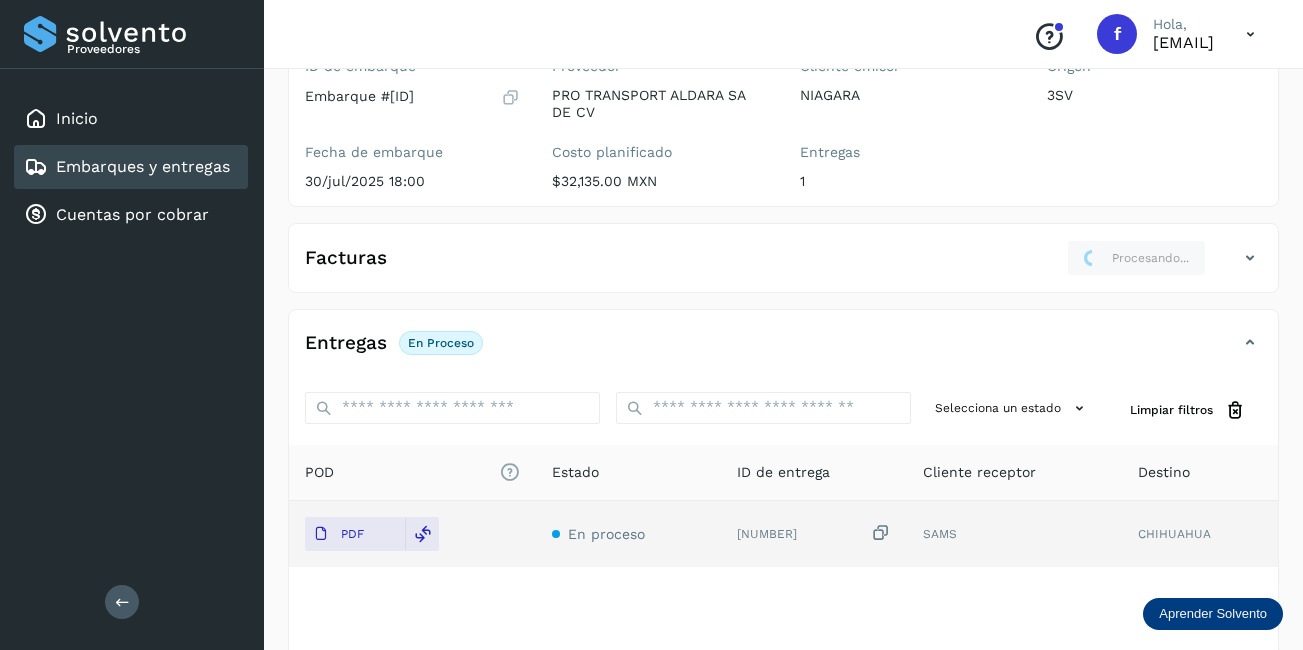 click on "Embarques y entregas" 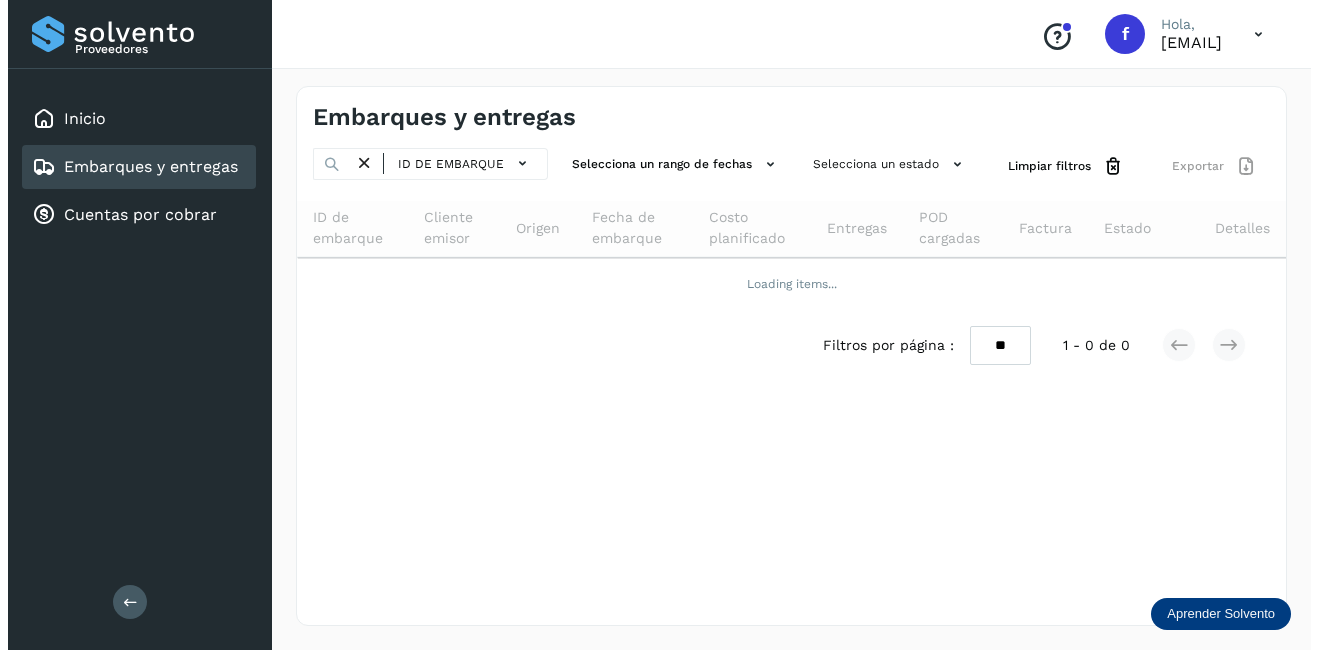scroll, scrollTop: 0, scrollLeft: 0, axis: both 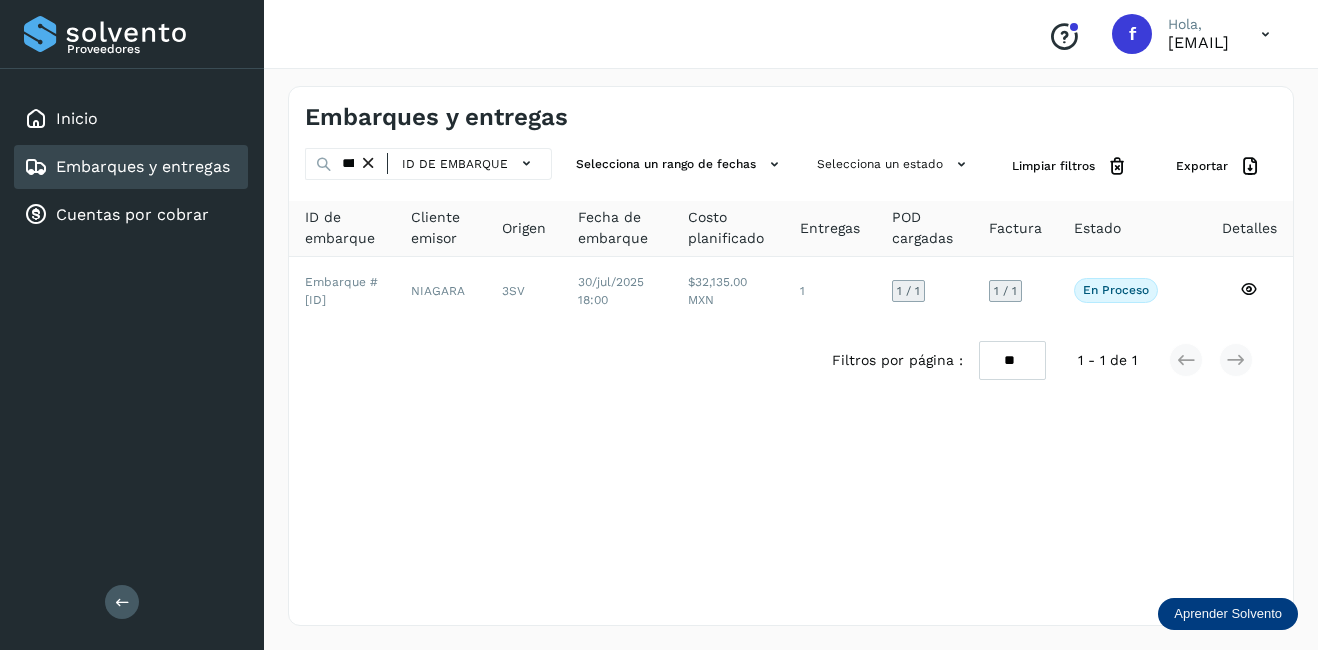 click at bounding box center (368, 163) 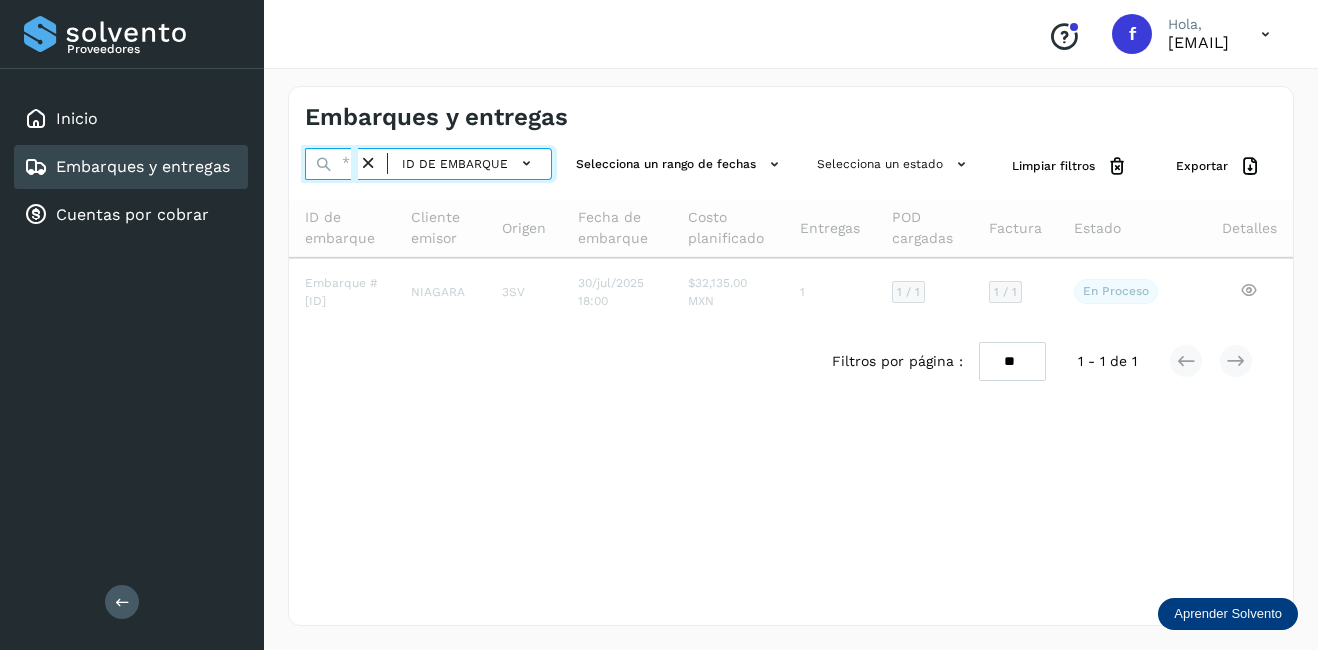 click at bounding box center [331, 164] 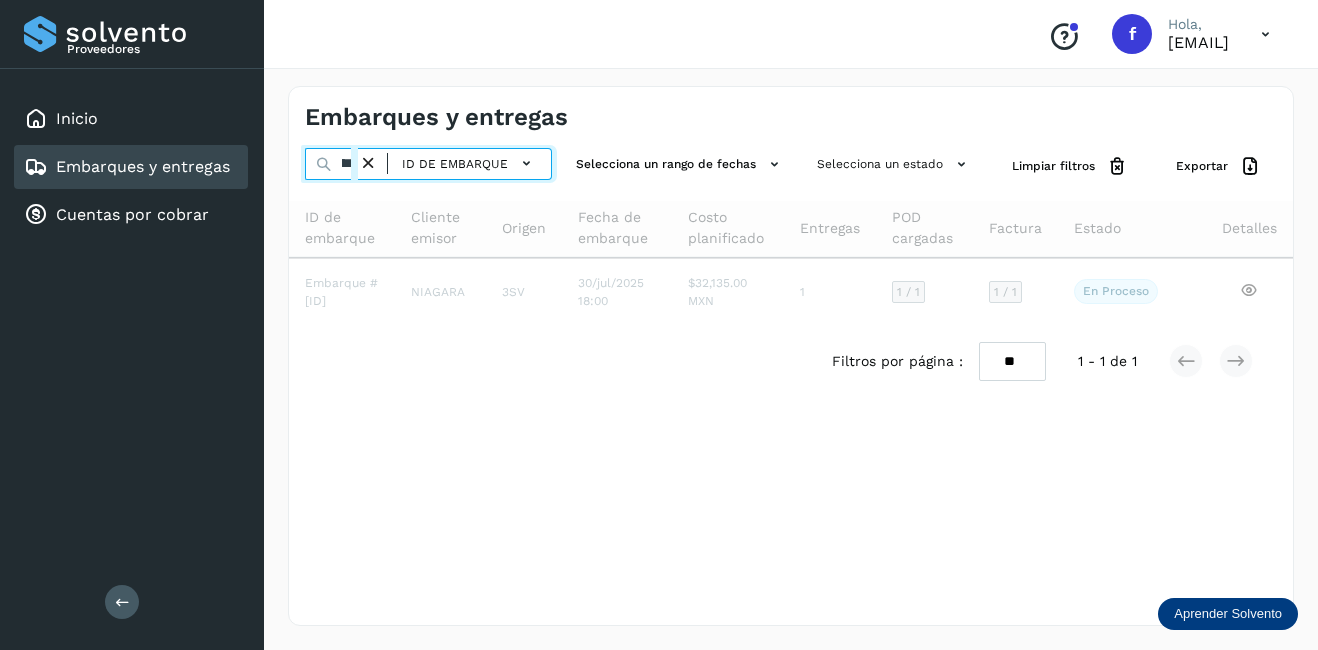 scroll, scrollTop: 0, scrollLeft: 53, axis: horizontal 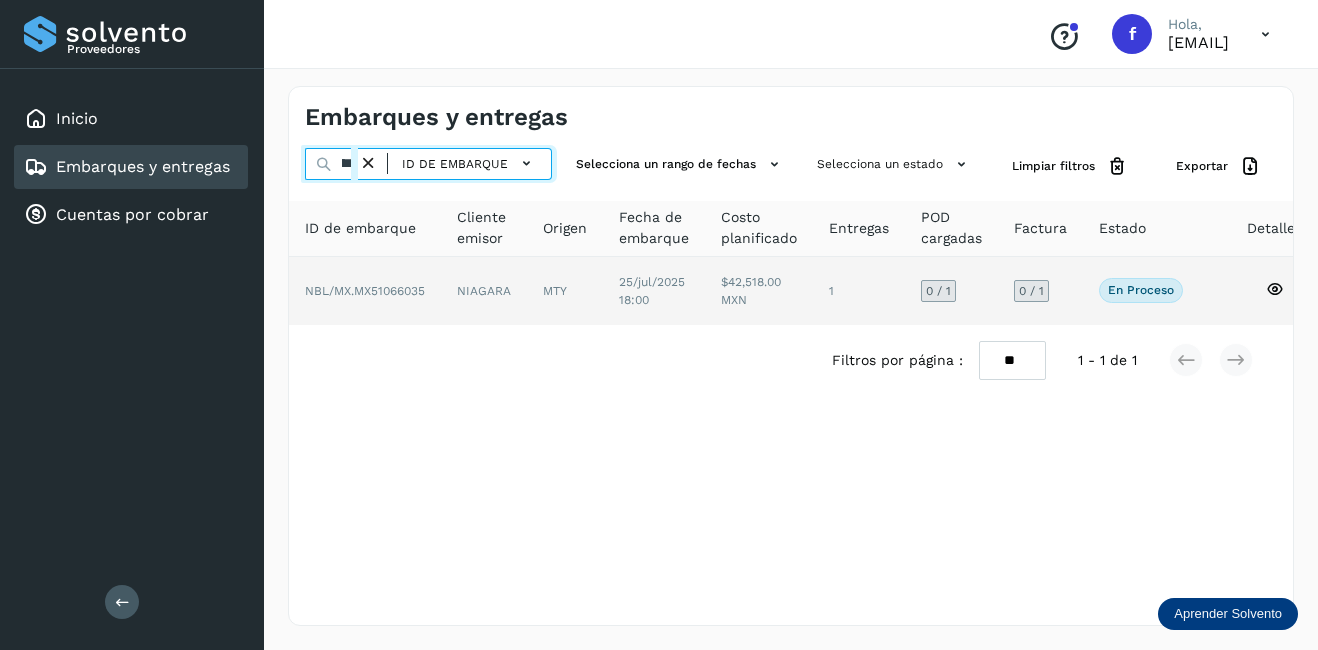 type on "********" 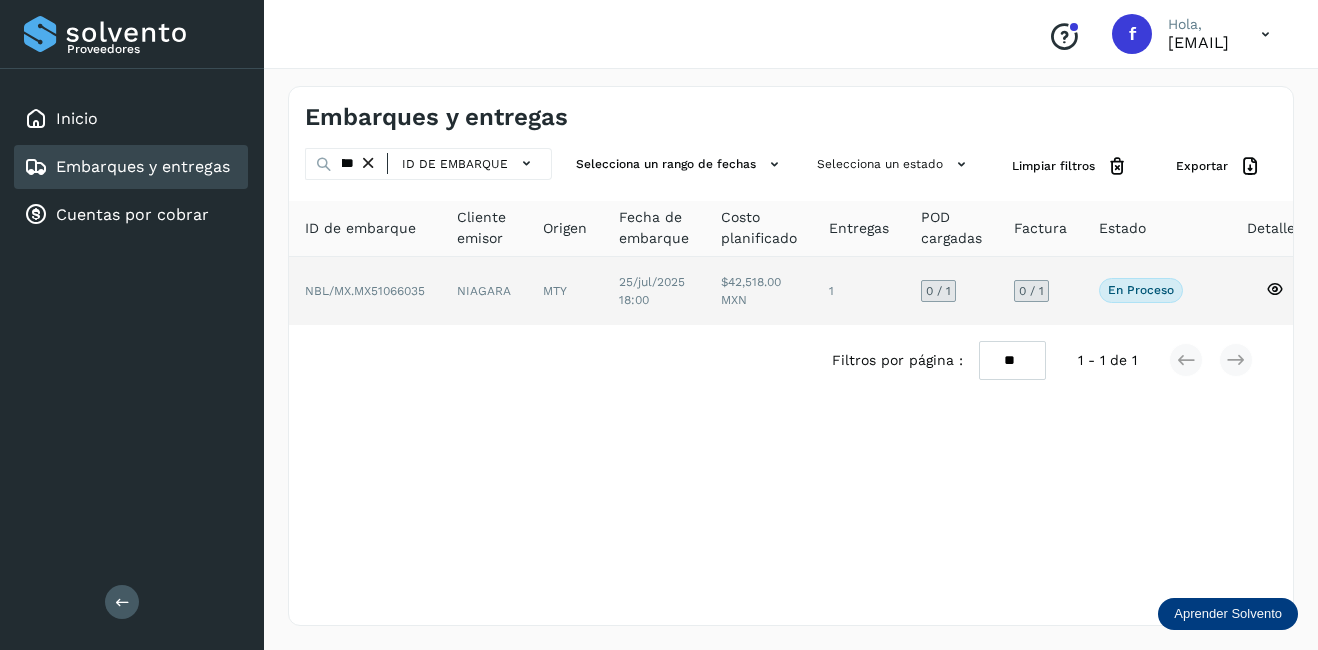 click on "MTY" 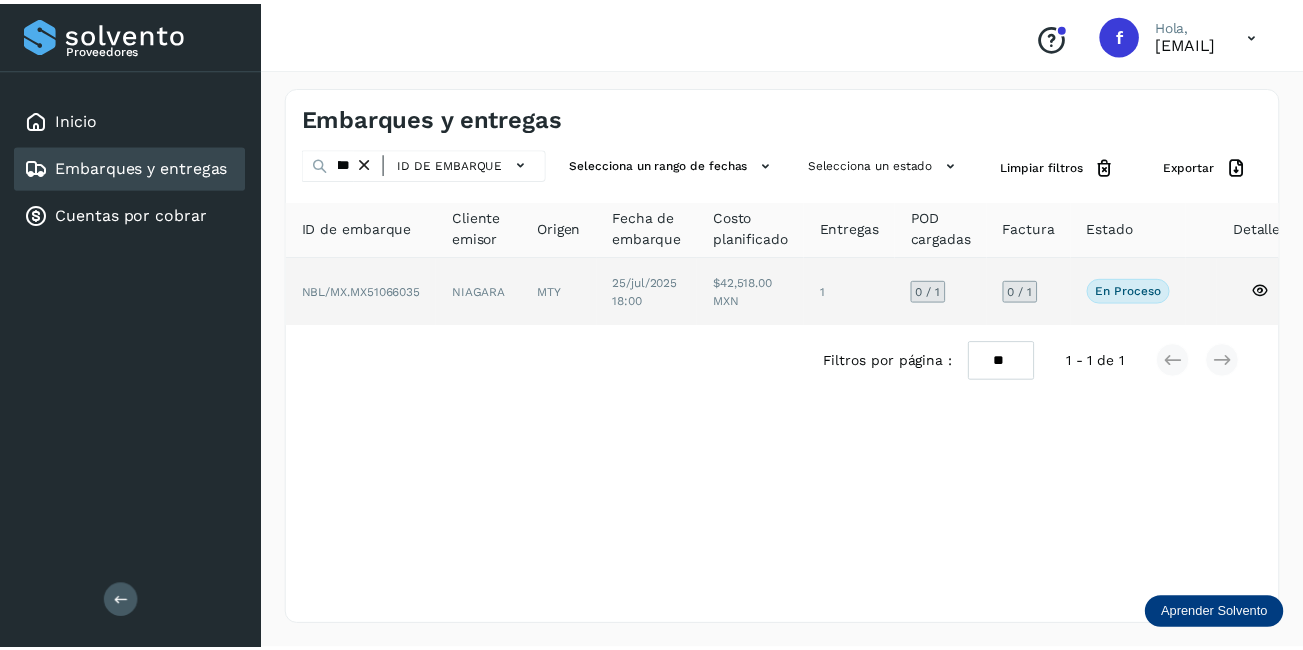 scroll, scrollTop: 0, scrollLeft: 0, axis: both 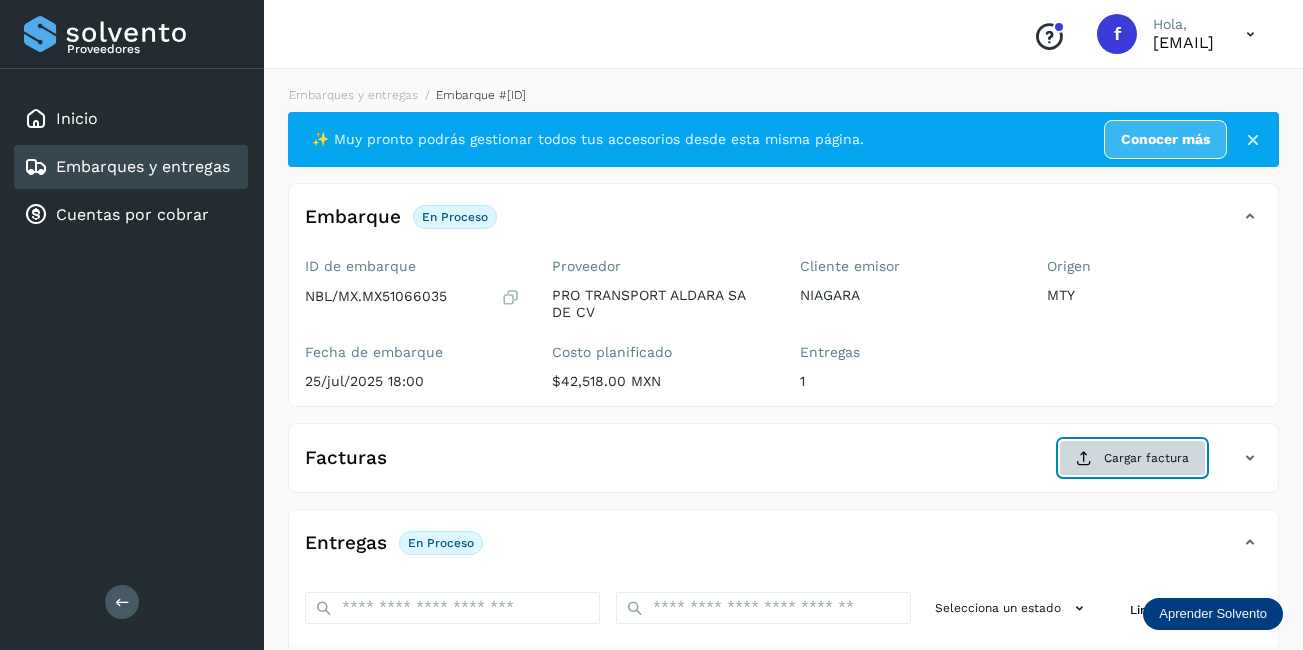 click on "Cargar factura" 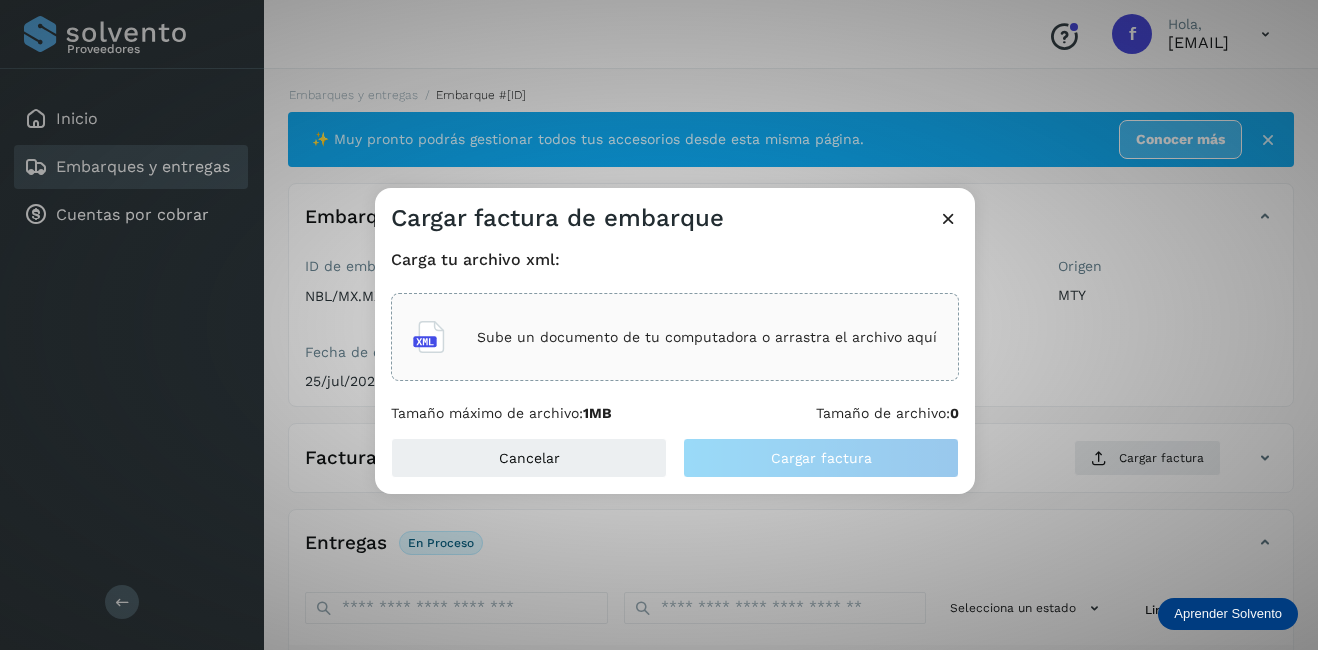 click on "Sube un documento de tu computadora o arrastra el archivo aquí" 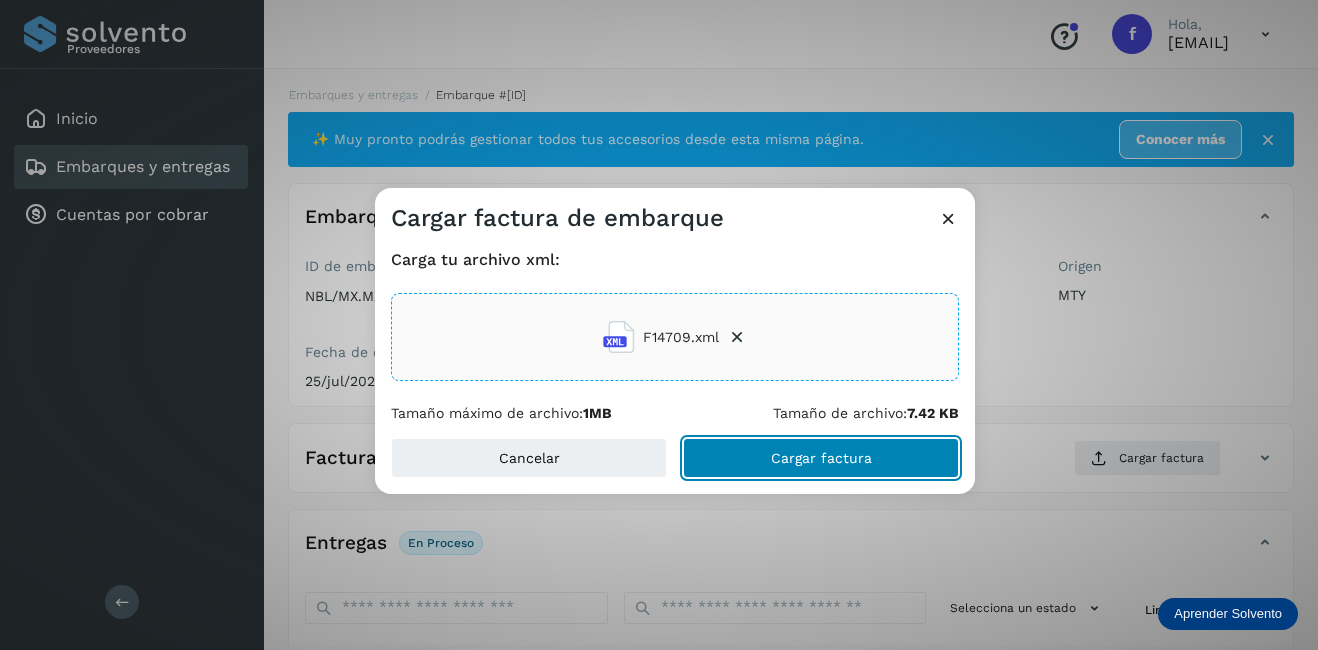 click on "Cargar factura" 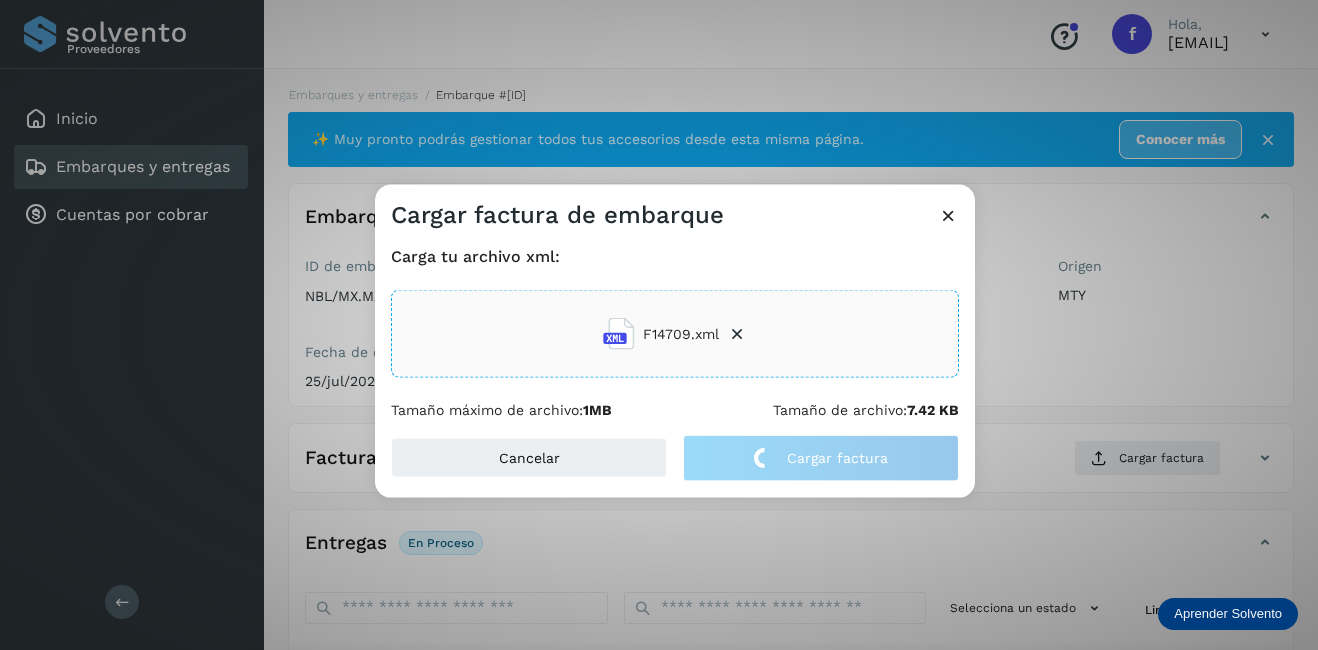 click on "Cargar factura de embarque Carga tu archivo xml: F14709.xml Tamaño máximo de archivo:  1MB Tamaño de archivo:  7.42 KB Cancelar Cargar factura" 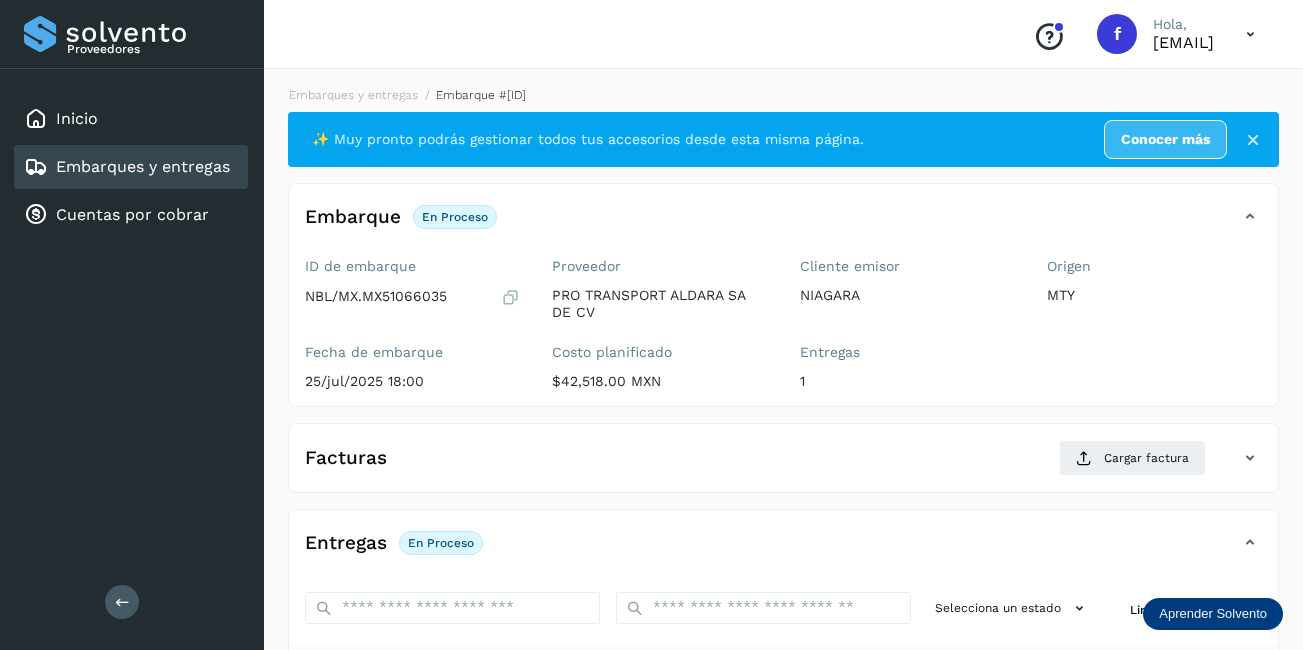 scroll, scrollTop: 313, scrollLeft: 0, axis: vertical 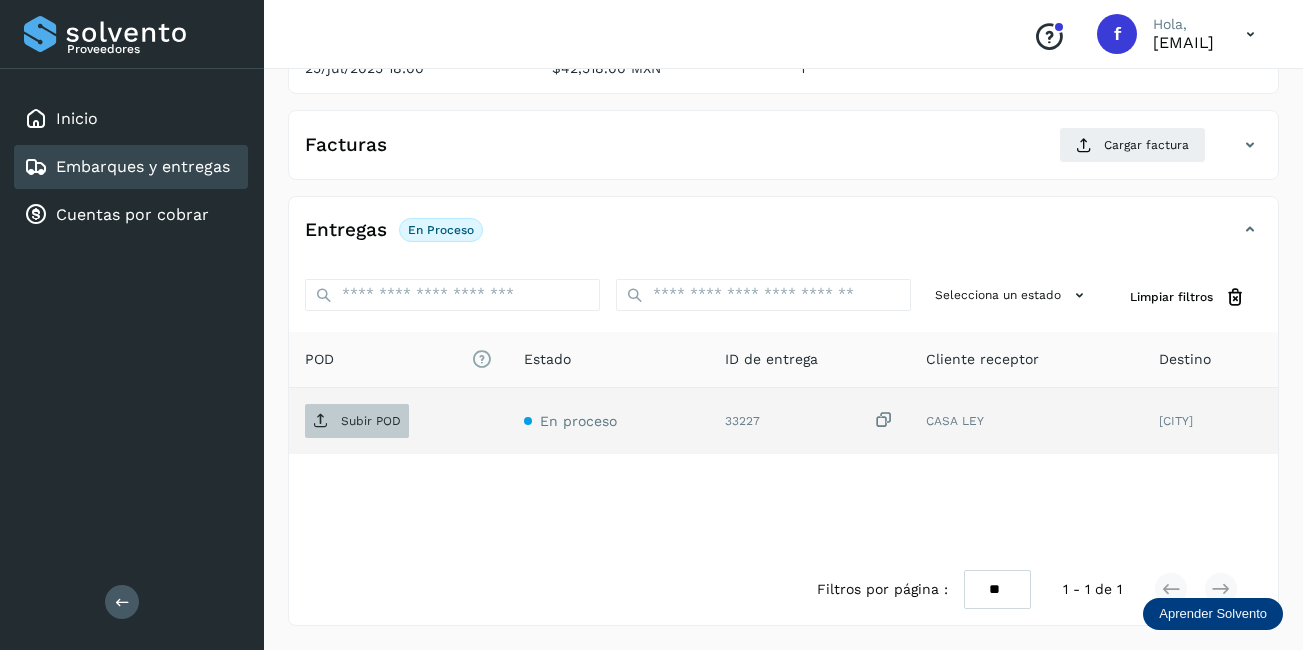click on "Subir POD" at bounding box center [371, 421] 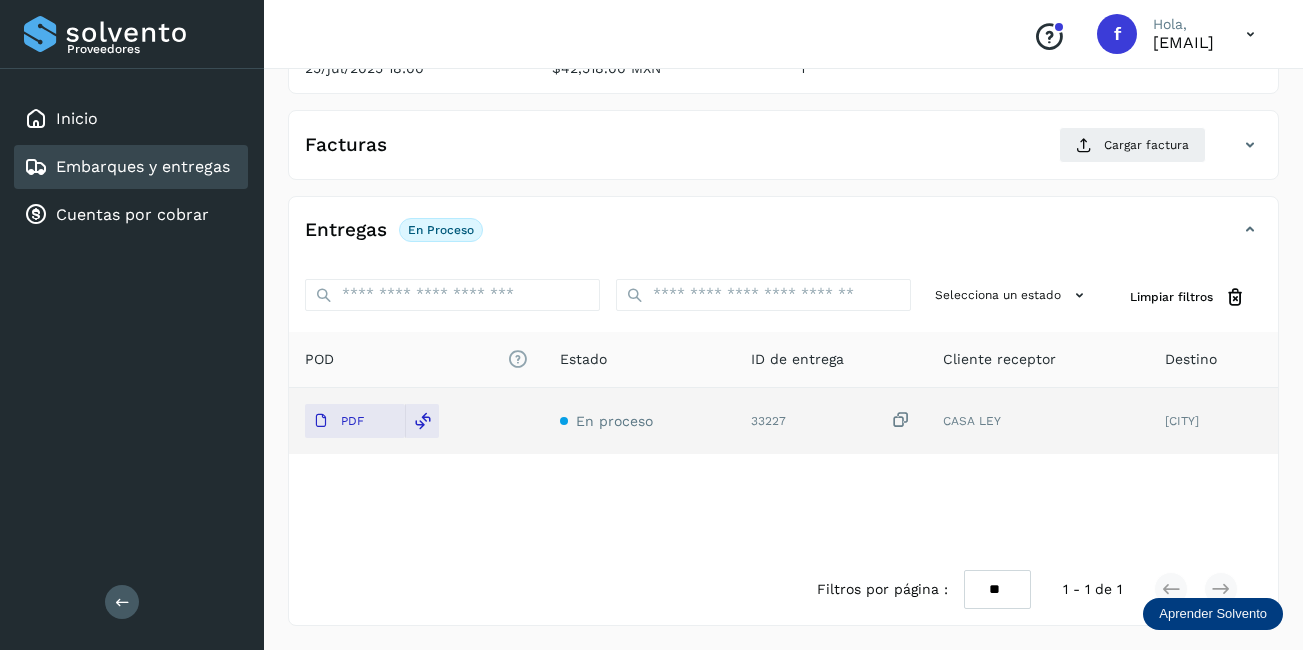 drag, startPoint x: 103, startPoint y: 176, endPoint x: 69, endPoint y: 374, distance: 200.89798 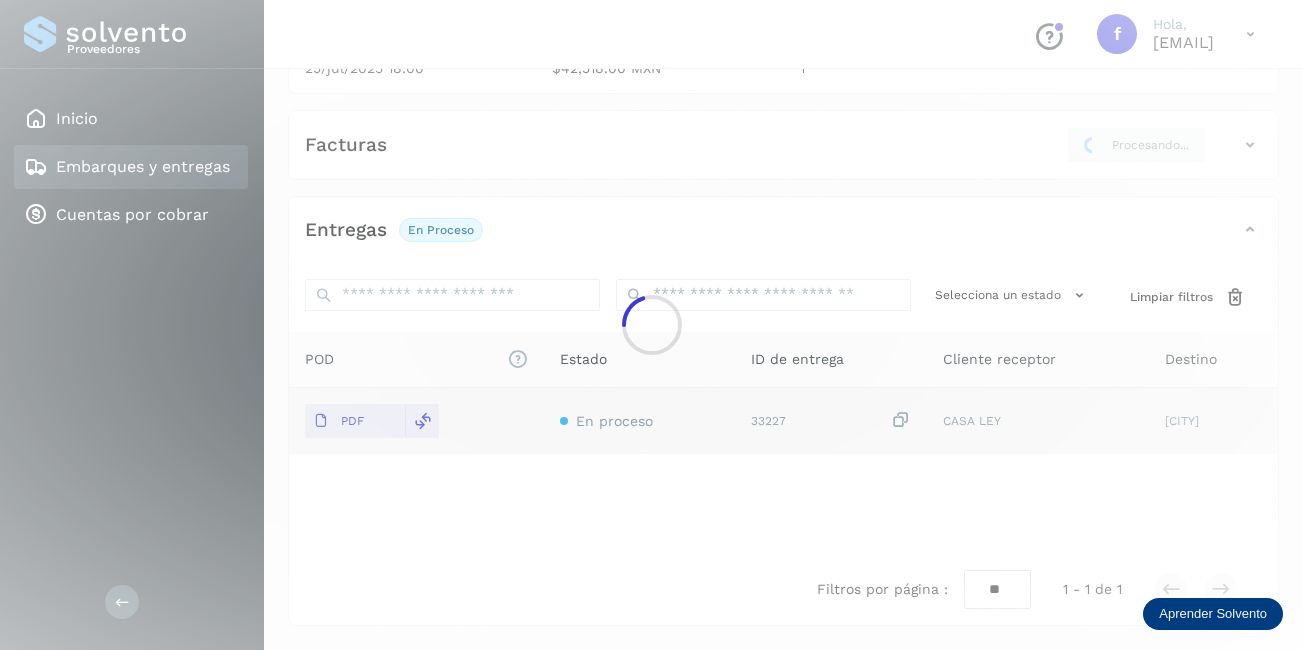 scroll, scrollTop: 311, scrollLeft: 0, axis: vertical 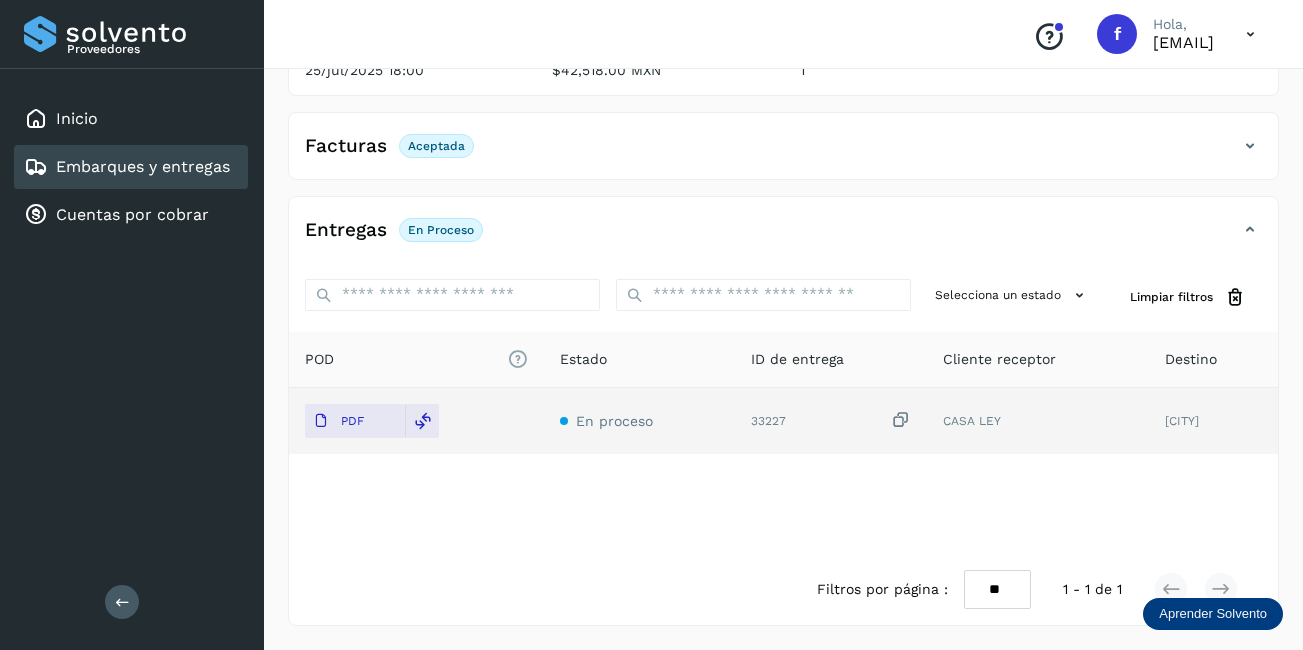 click on "Embarques y entregas" 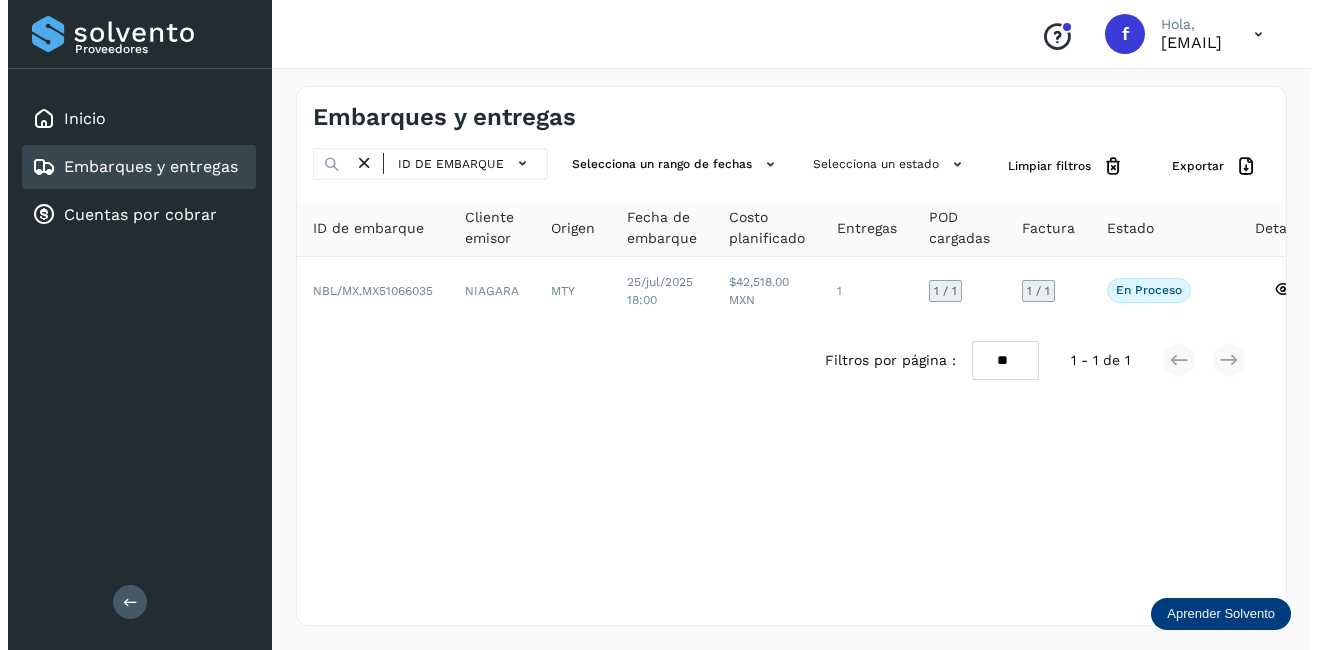 scroll, scrollTop: 0, scrollLeft: 0, axis: both 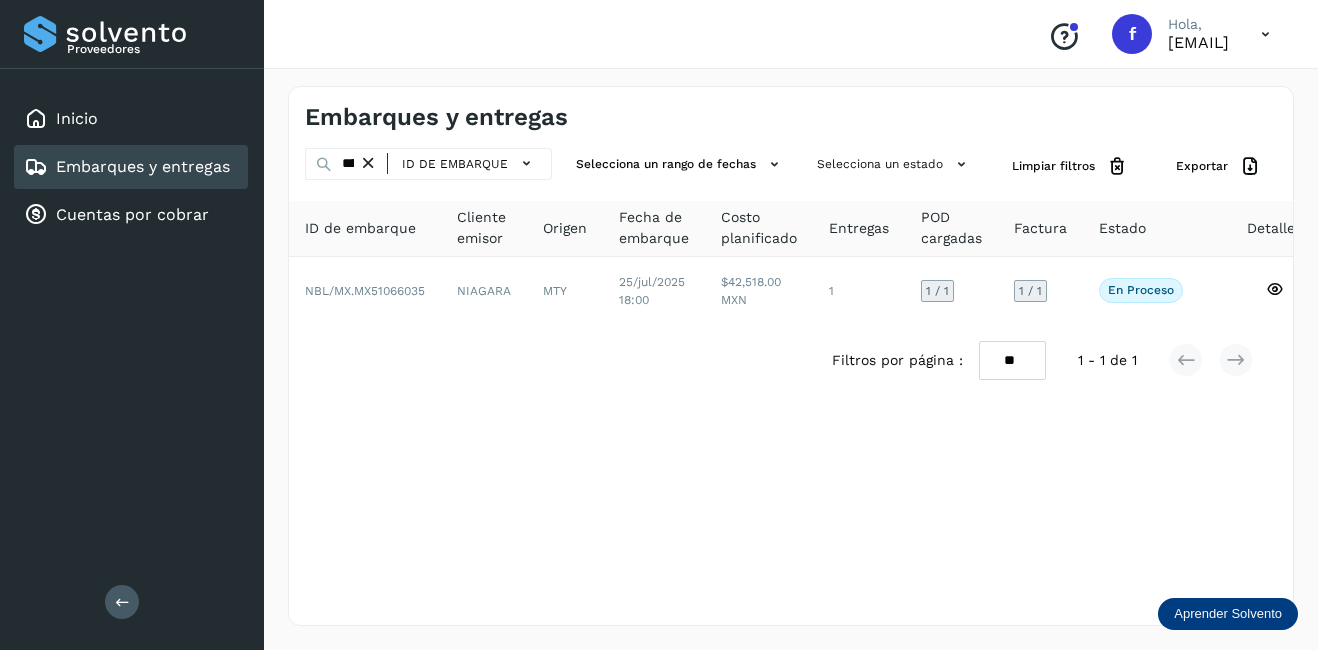 click at bounding box center [368, 163] 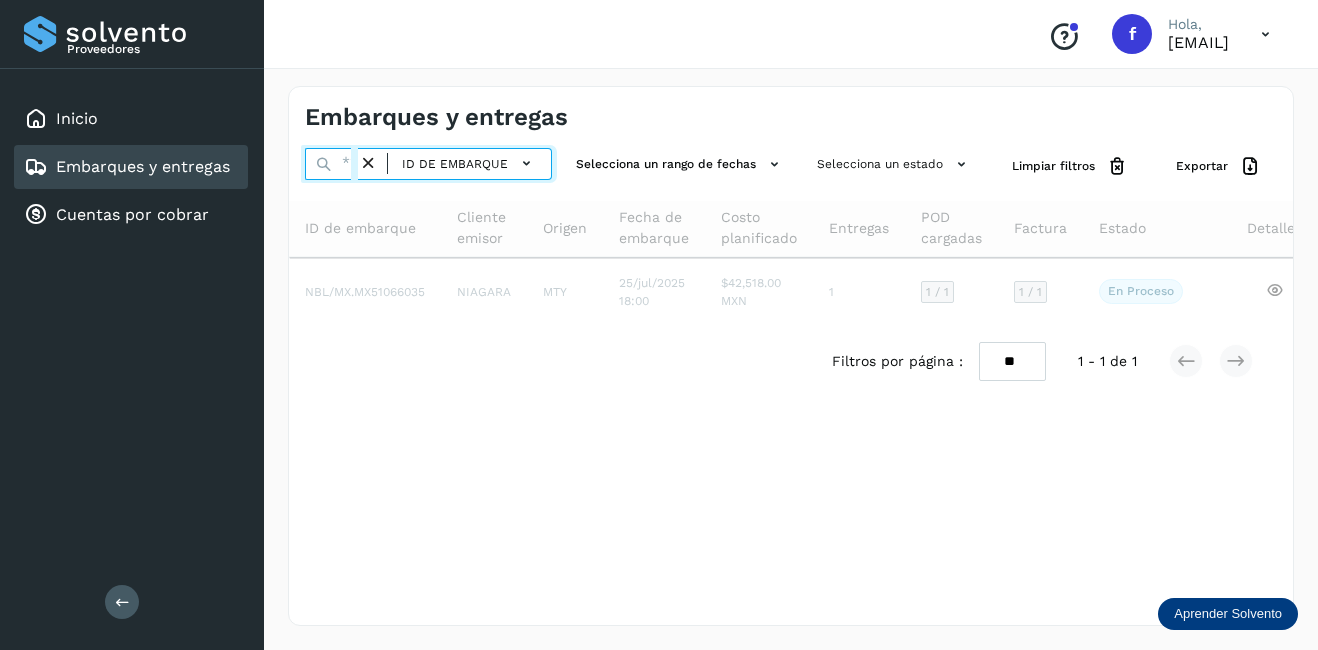 click at bounding box center [331, 164] 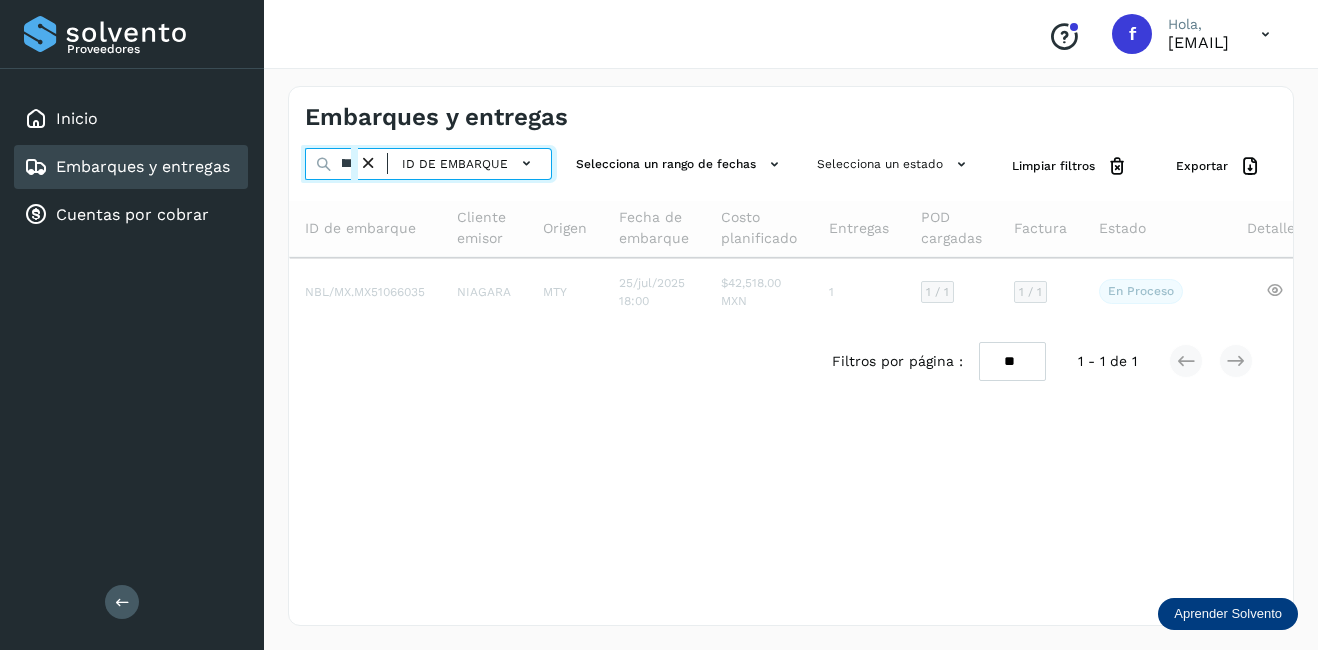 scroll, scrollTop: 0, scrollLeft: 51, axis: horizontal 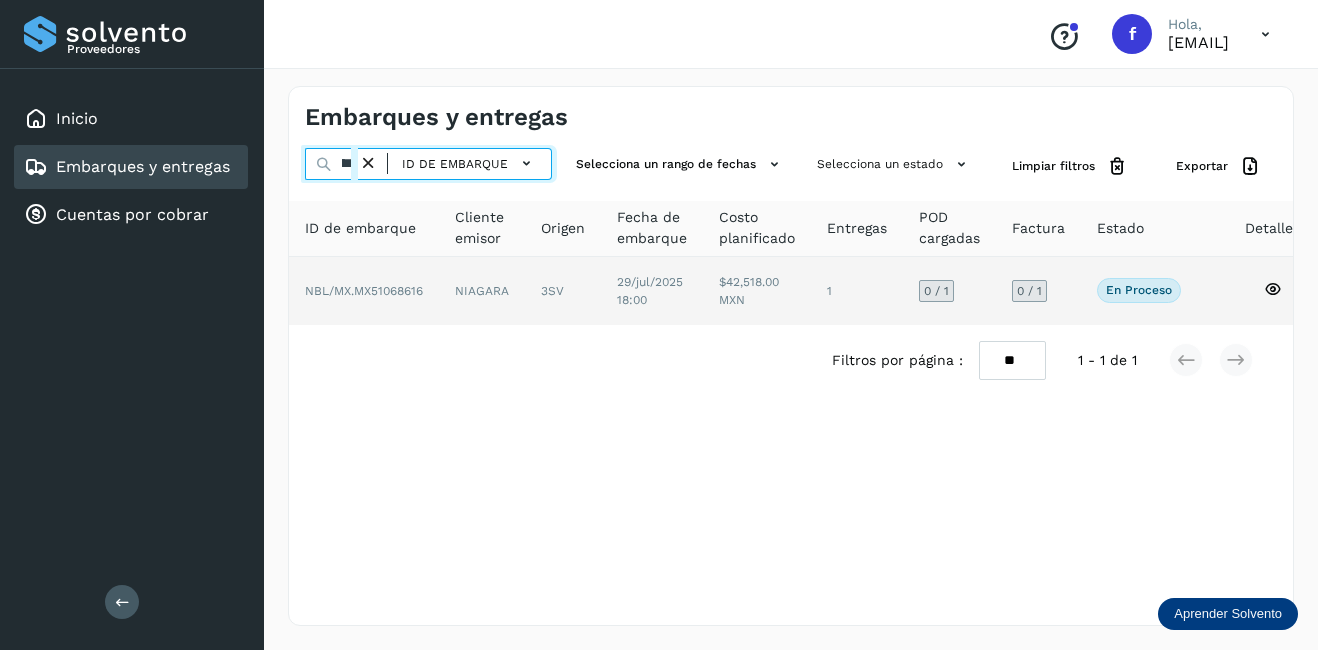 type on "********" 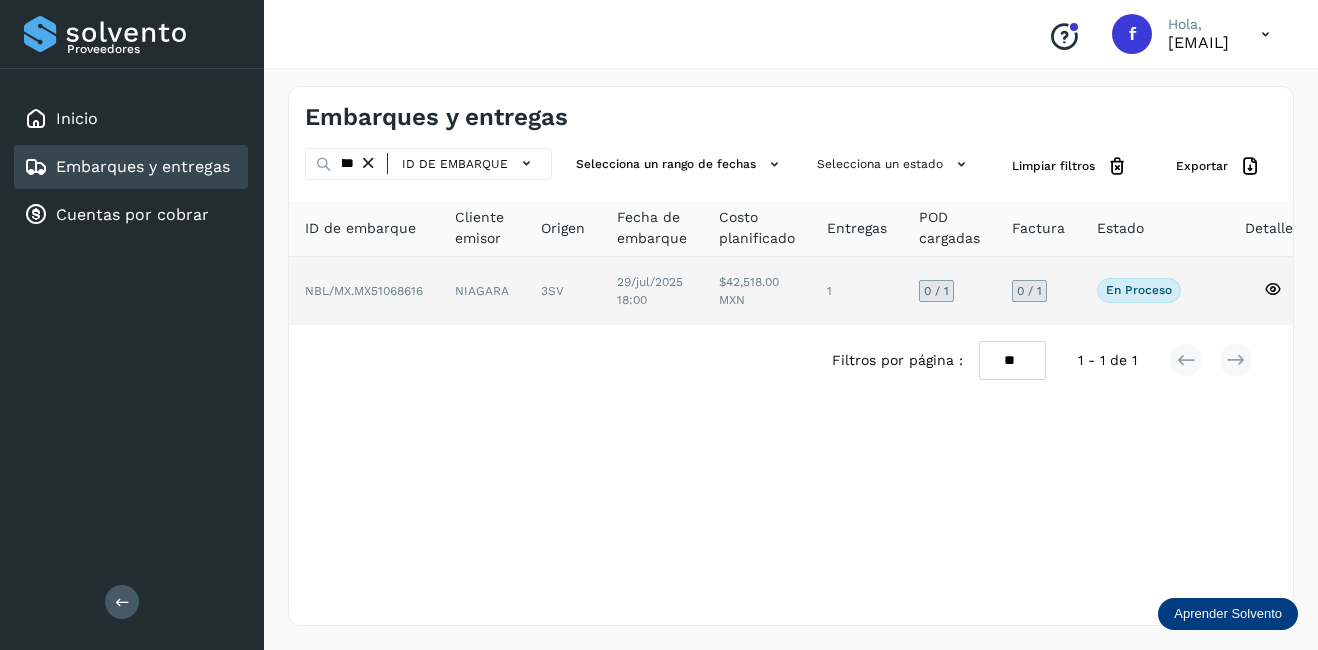 click on "NIAGARA" 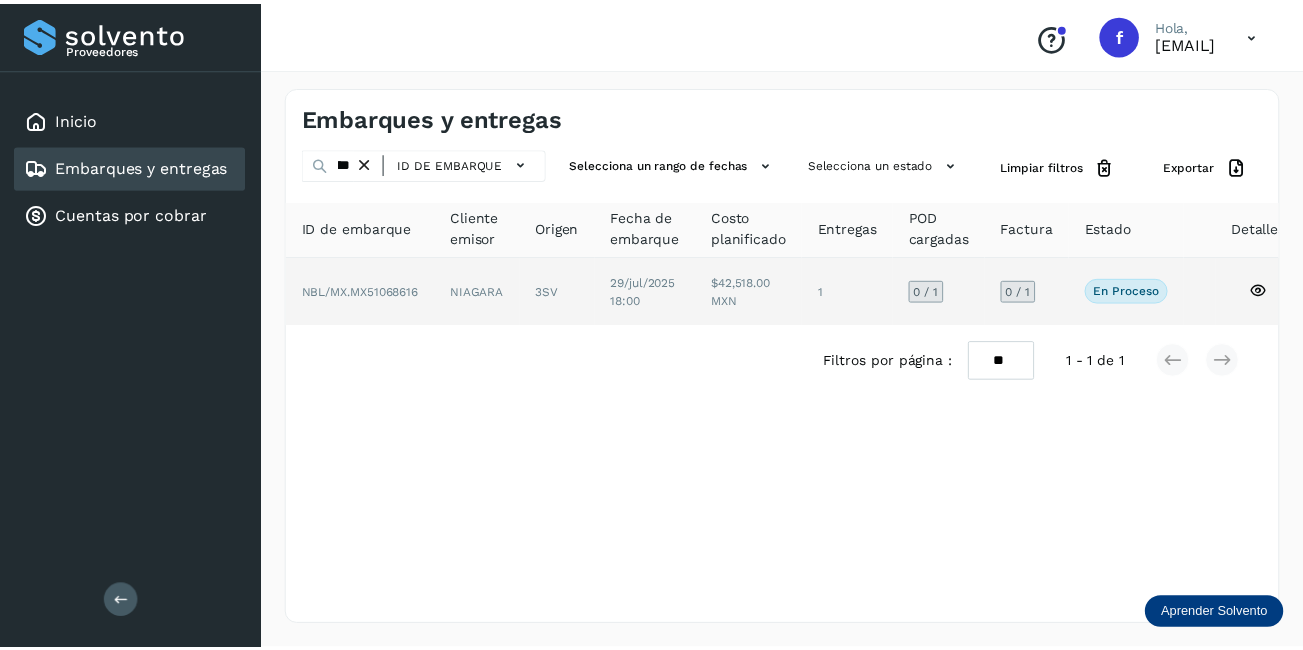 scroll, scrollTop: 0, scrollLeft: 0, axis: both 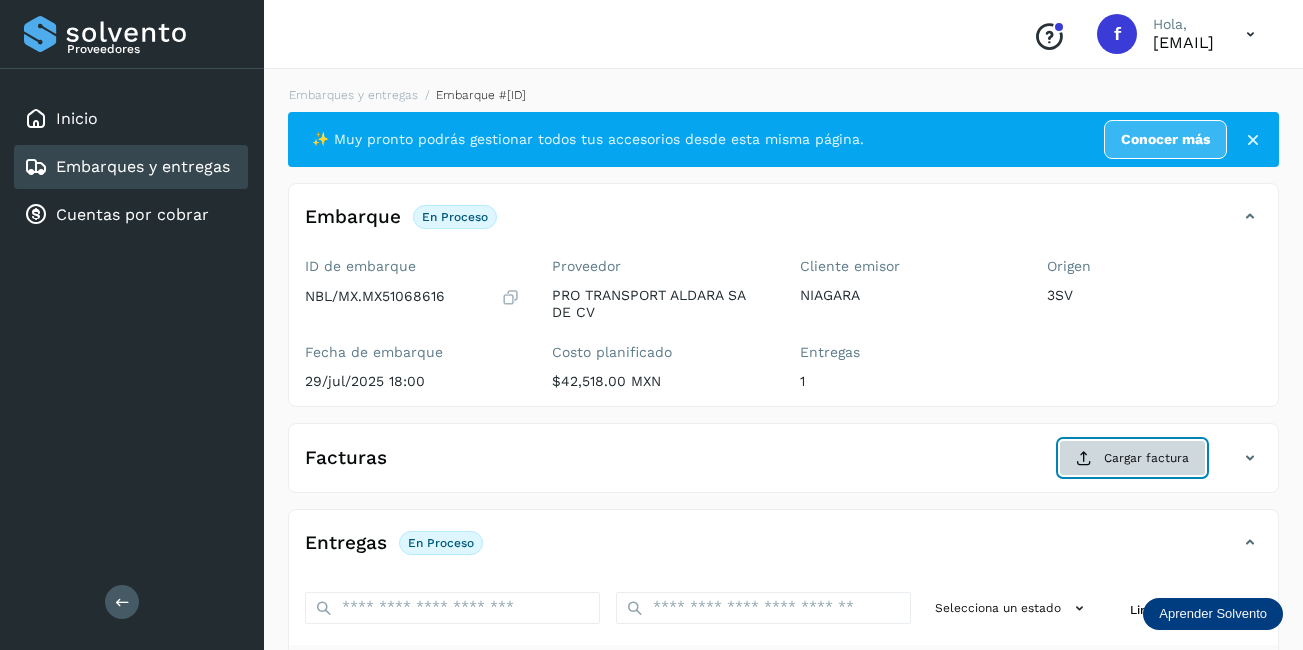 click on "Cargar factura" 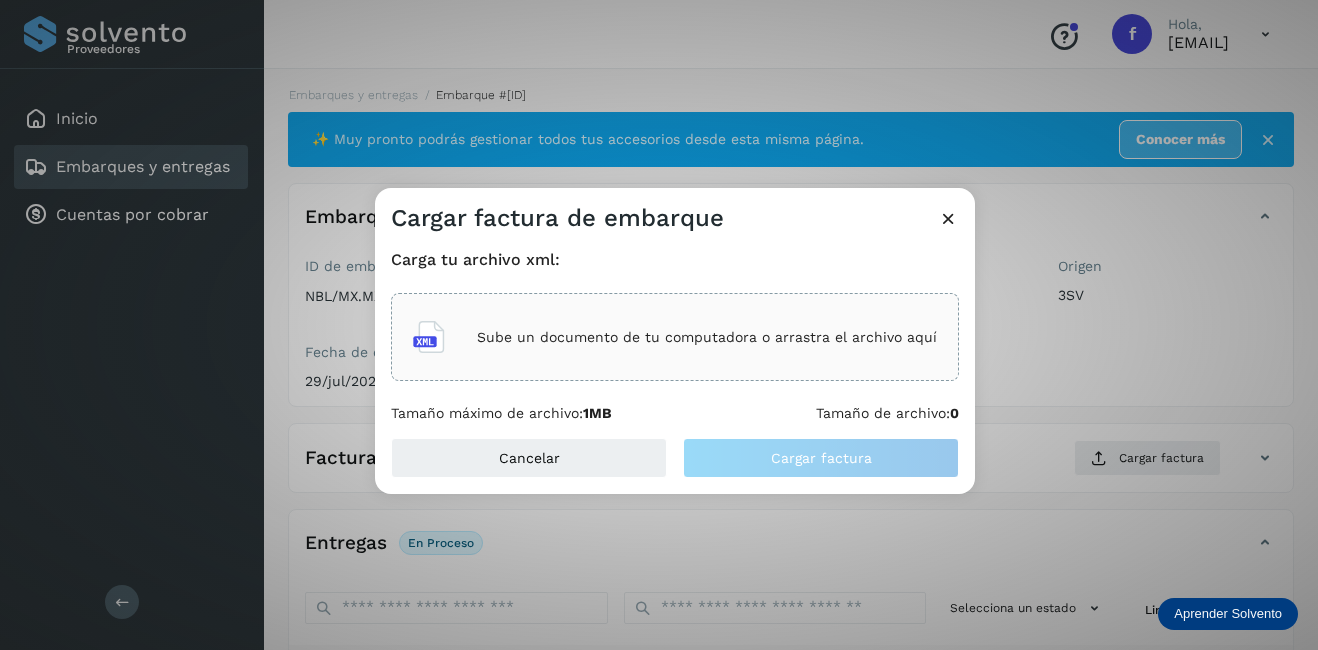 click on "Sube un documento de tu computadora o arrastra el archivo aquí" 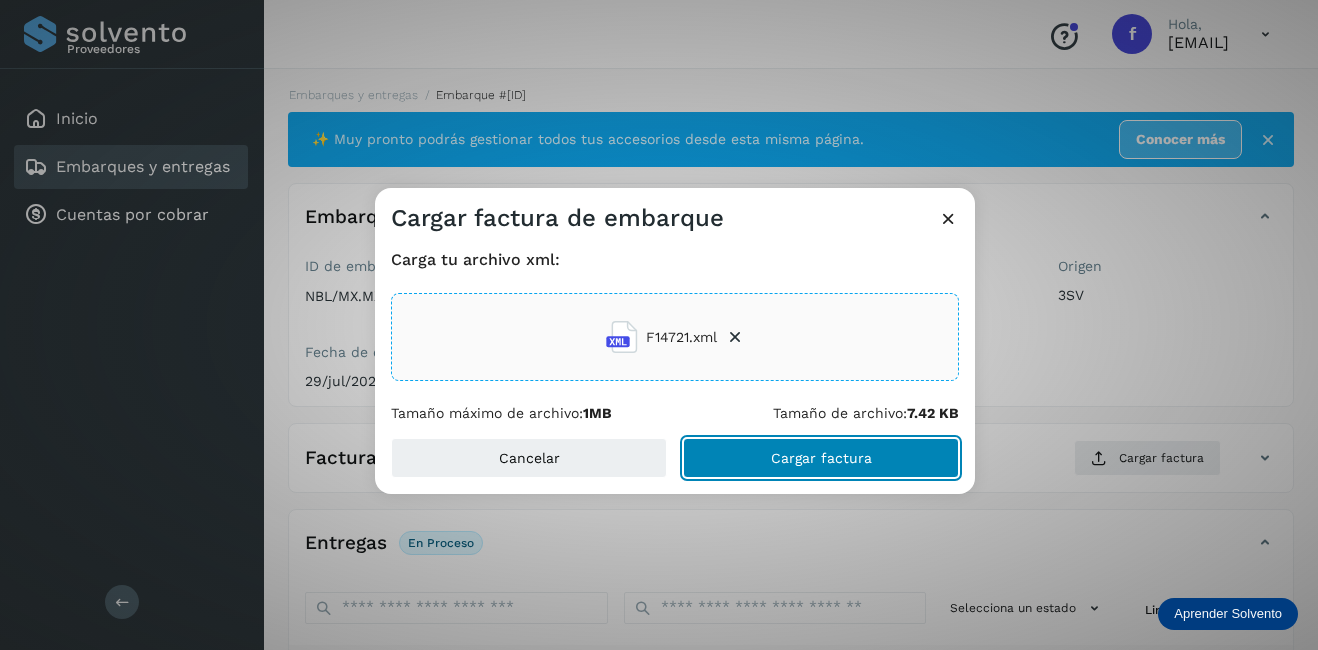 click on "Cargar factura" 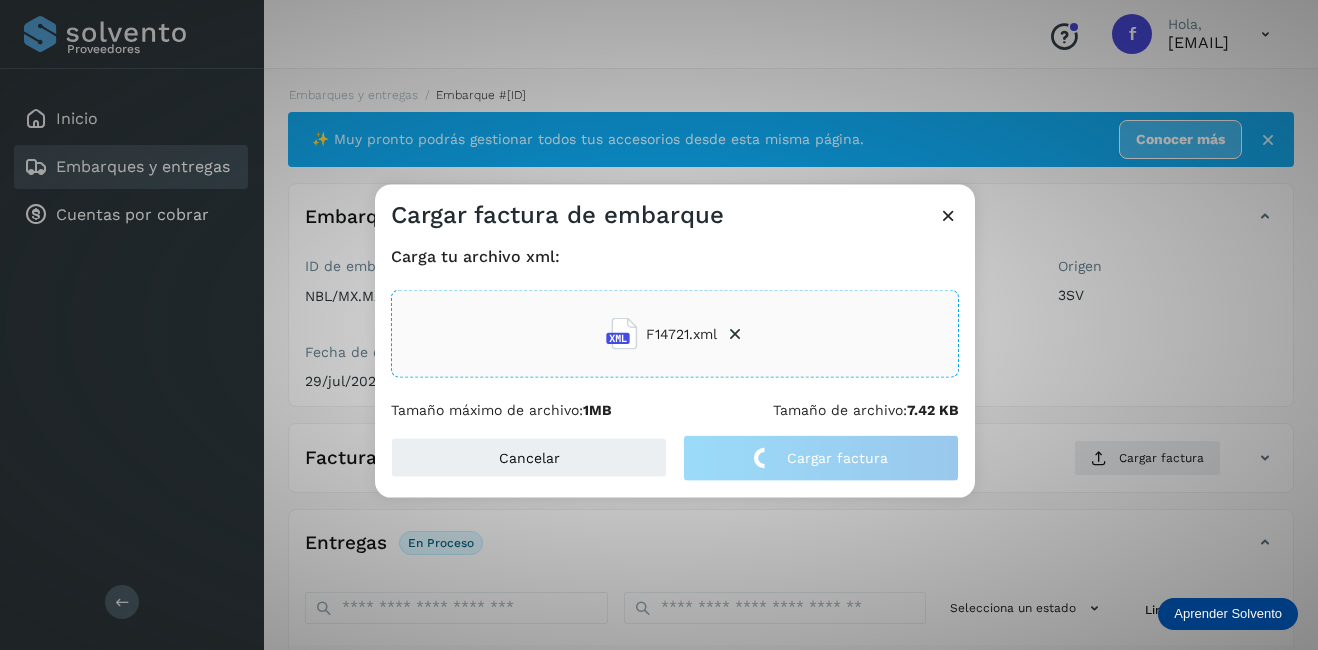 click on "Cargar factura de embarque Carga tu archivo xml: F14721.xml Tamaño máximo de archivo:  1MB Tamaño de archivo:  7.42 KB Cancelar Cargar factura" 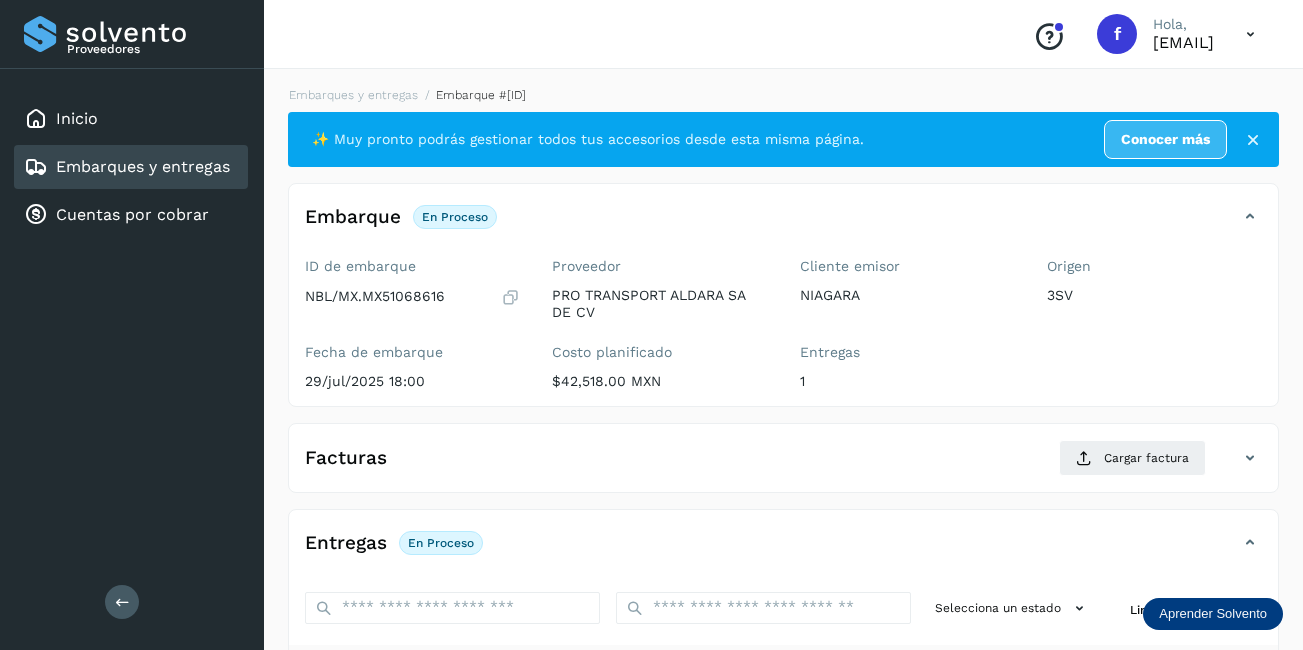 scroll, scrollTop: 313, scrollLeft: 0, axis: vertical 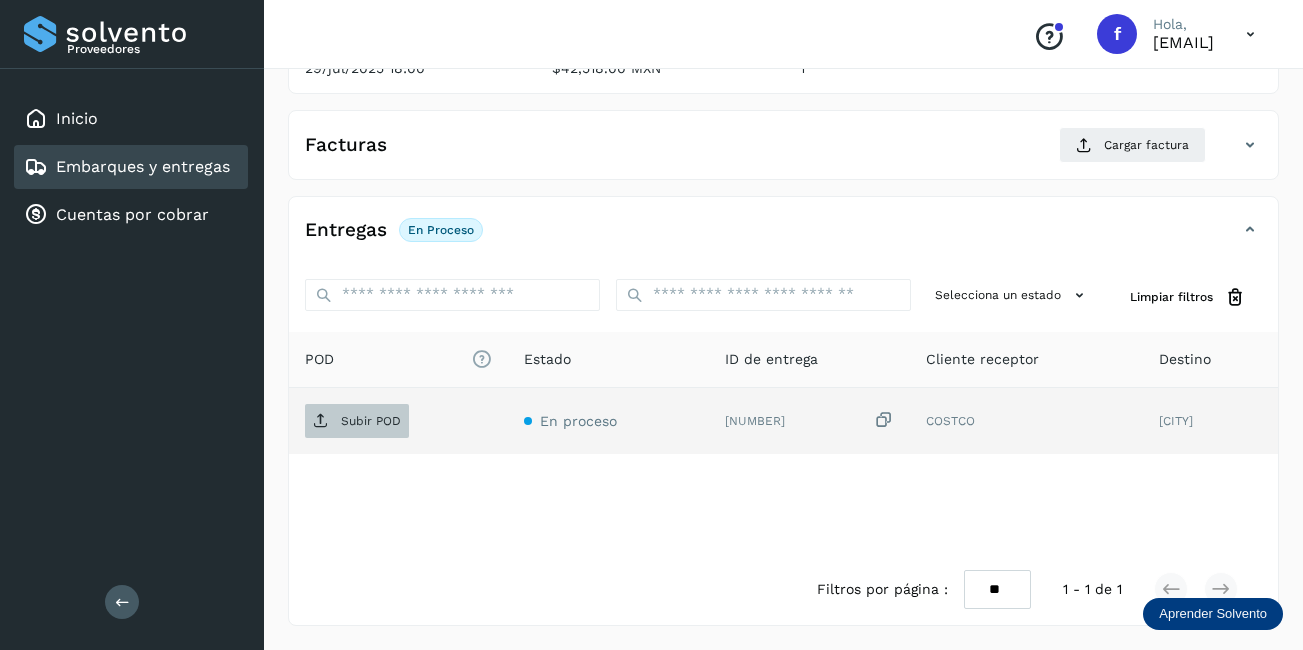 click on "Subir POD" at bounding box center (357, 421) 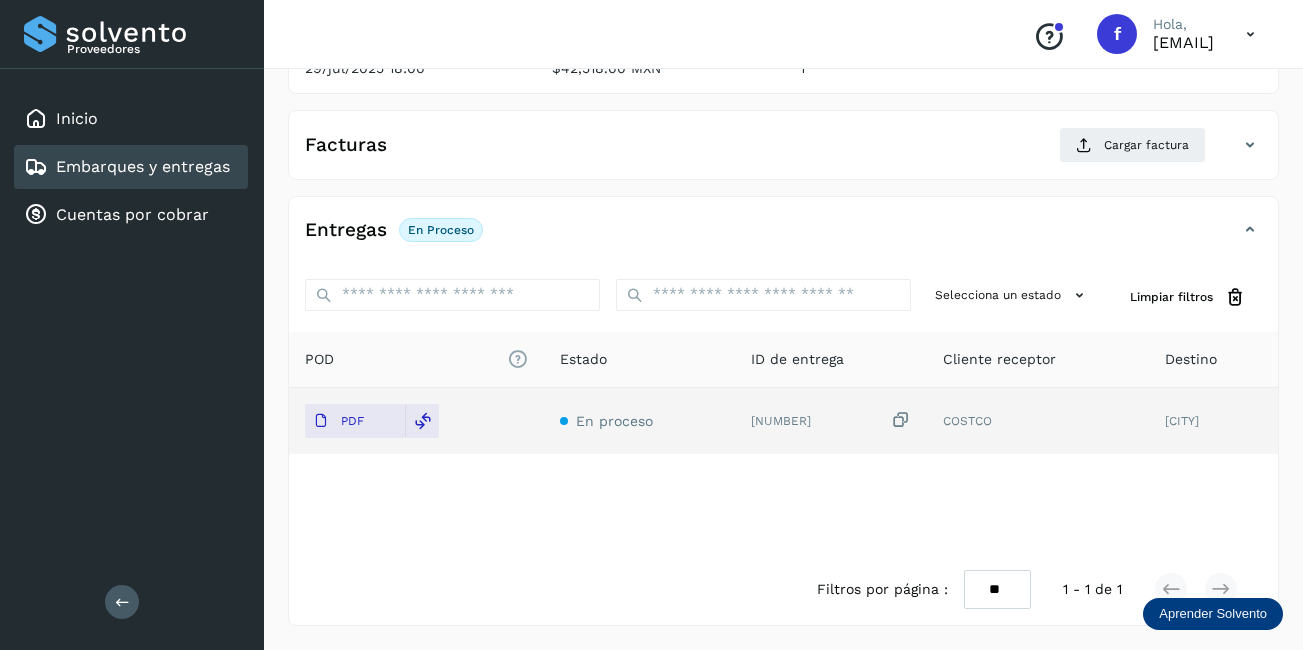 click on "Embarques y entregas" at bounding box center (143, 166) 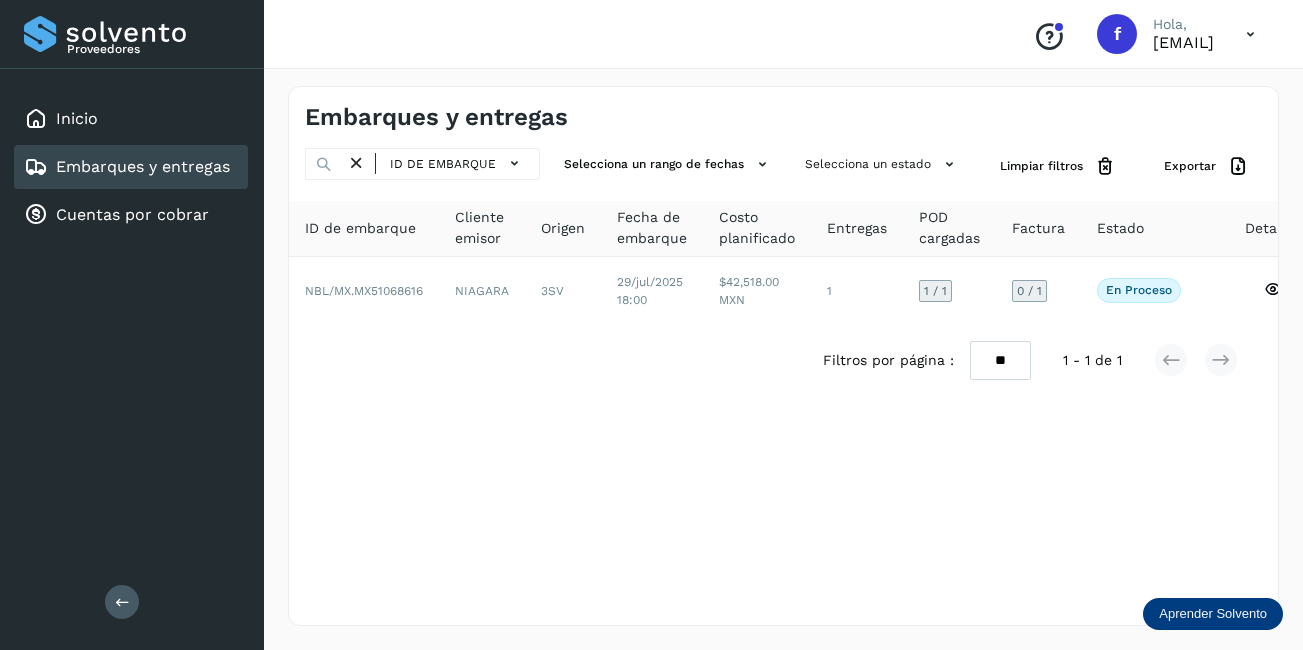 scroll, scrollTop: 0, scrollLeft: 0, axis: both 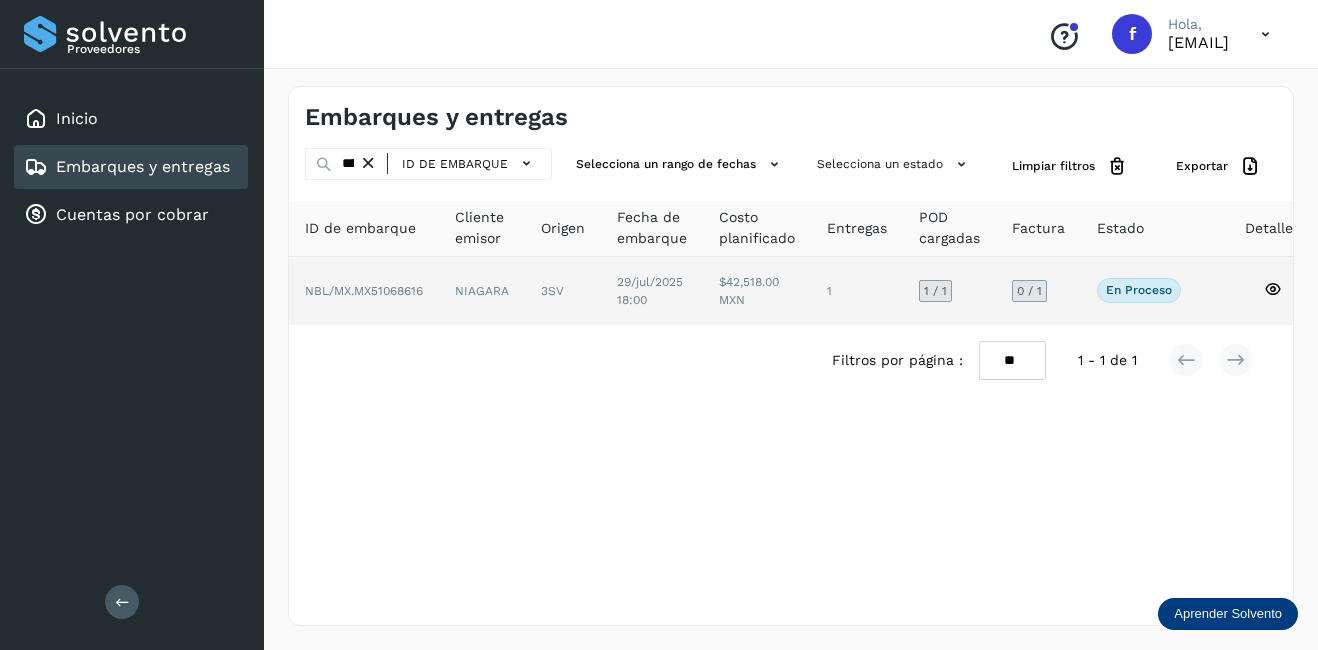click on "1" 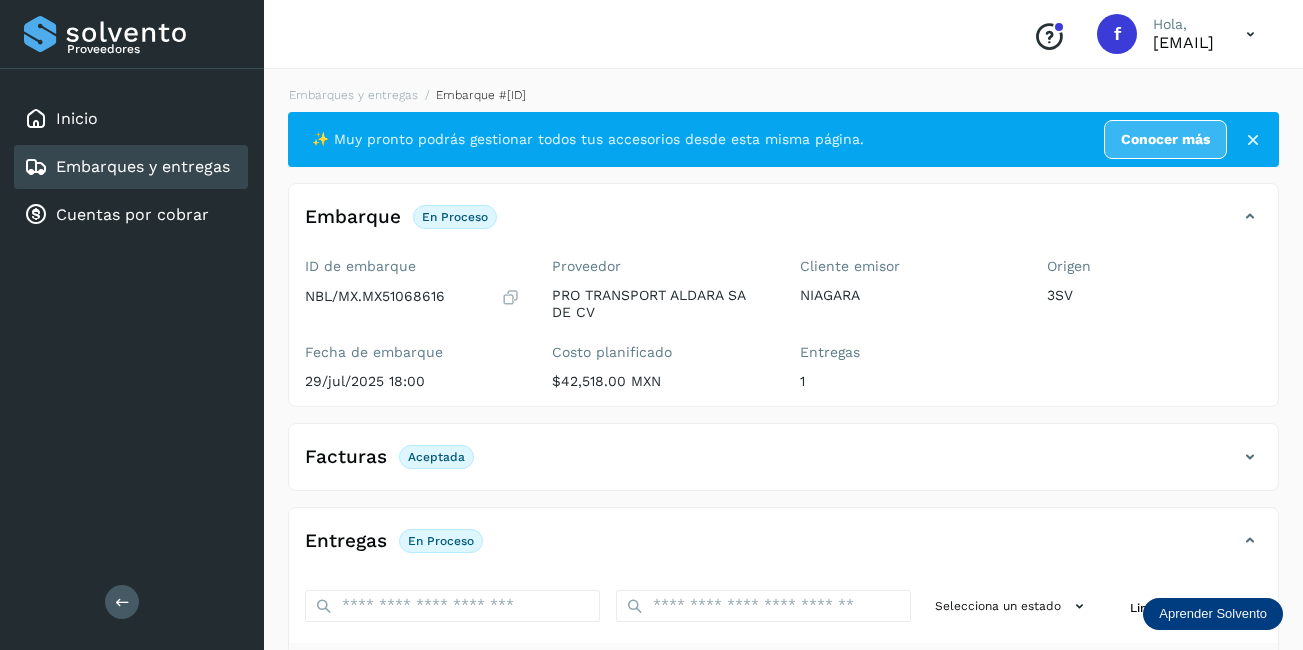 scroll, scrollTop: 311, scrollLeft: 0, axis: vertical 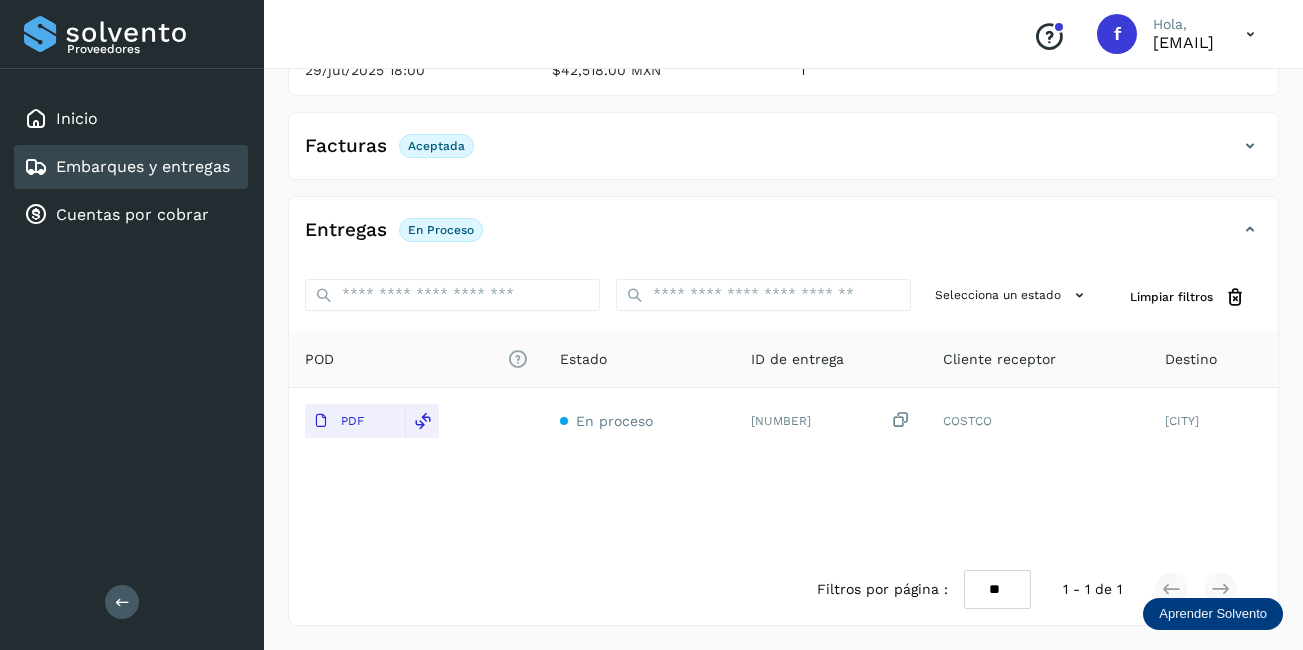 click on "Embarques y entregas" at bounding box center [143, 166] 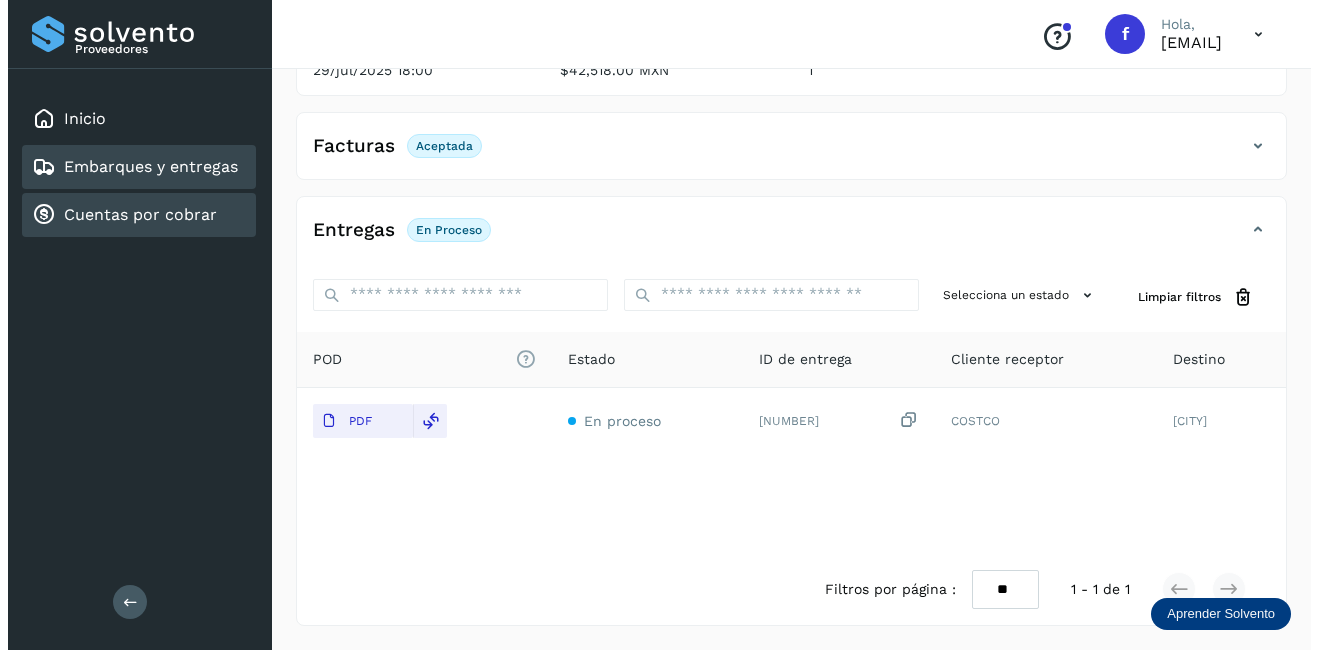 scroll, scrollTop: 0, scrollLeft: 0, axis: both 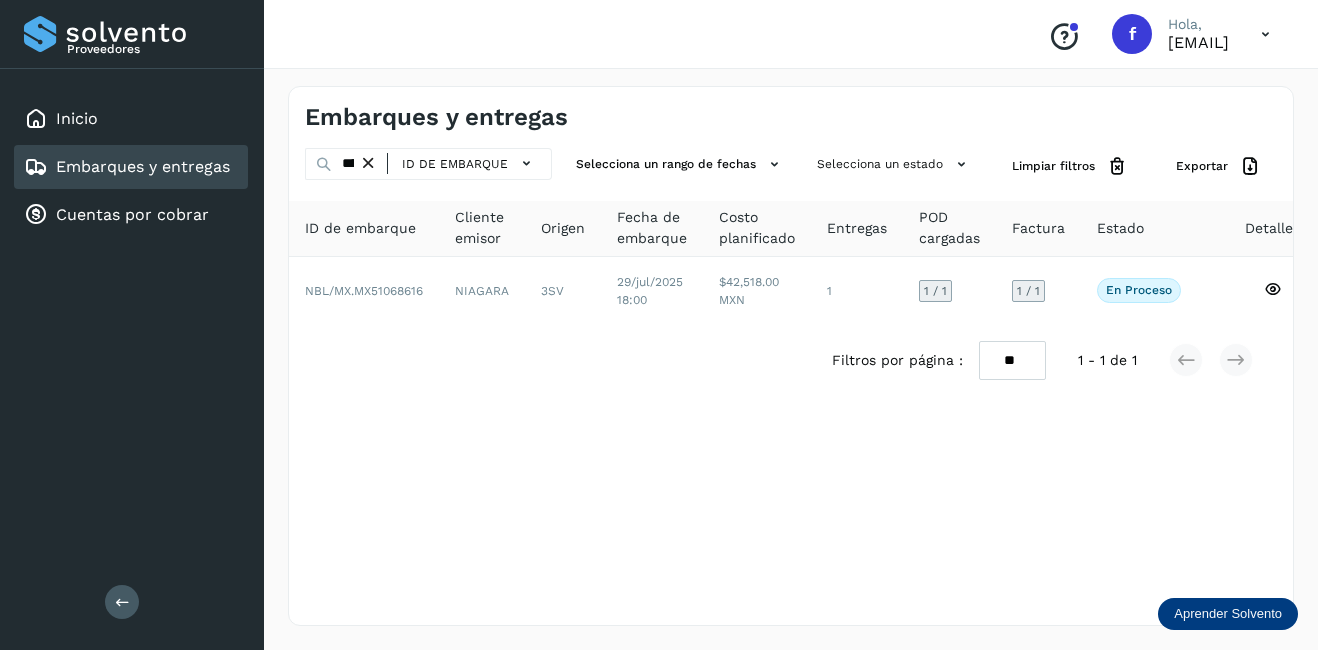 click at bounding box center (368, 163) 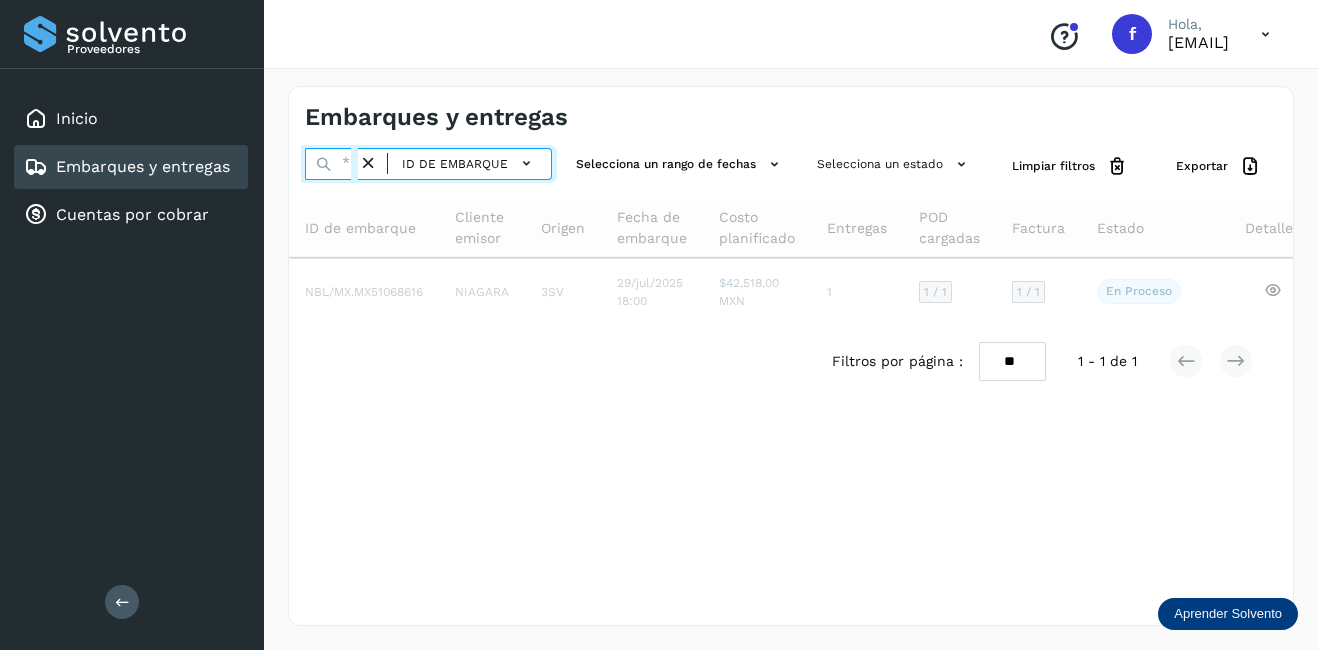 click at bounding box center [331, 164] 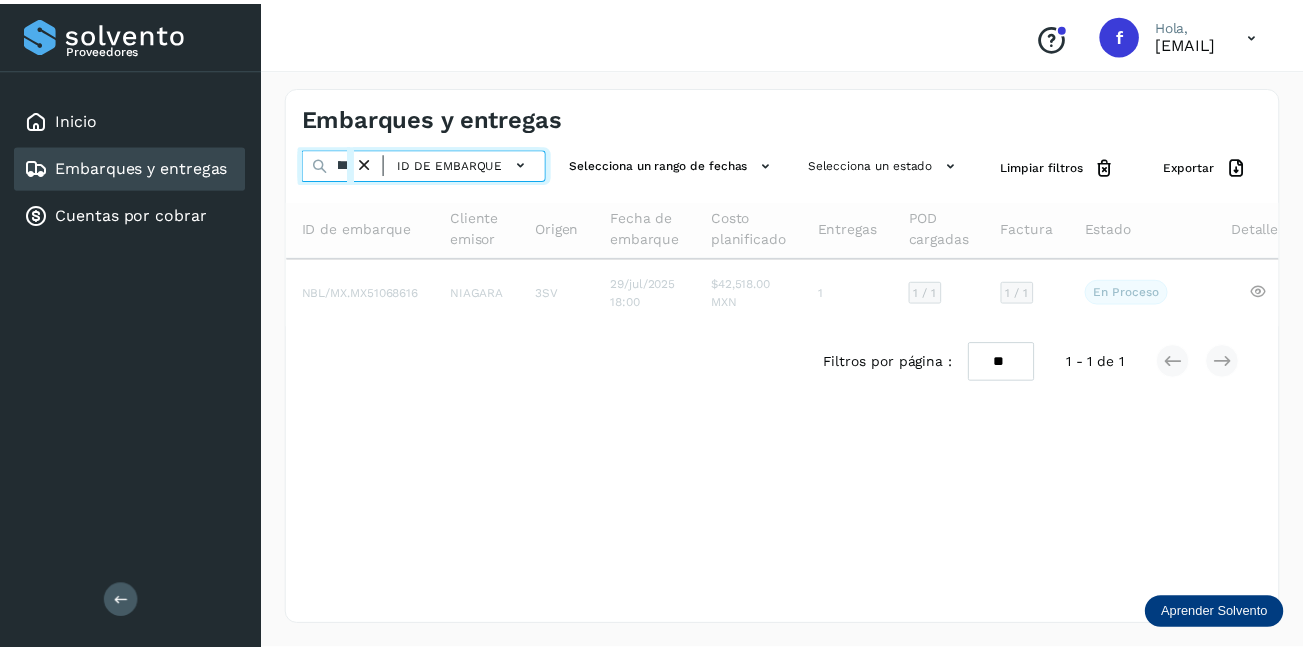 scroll, scrollTop: 0, scrollLeft: 53, axis: horizontal 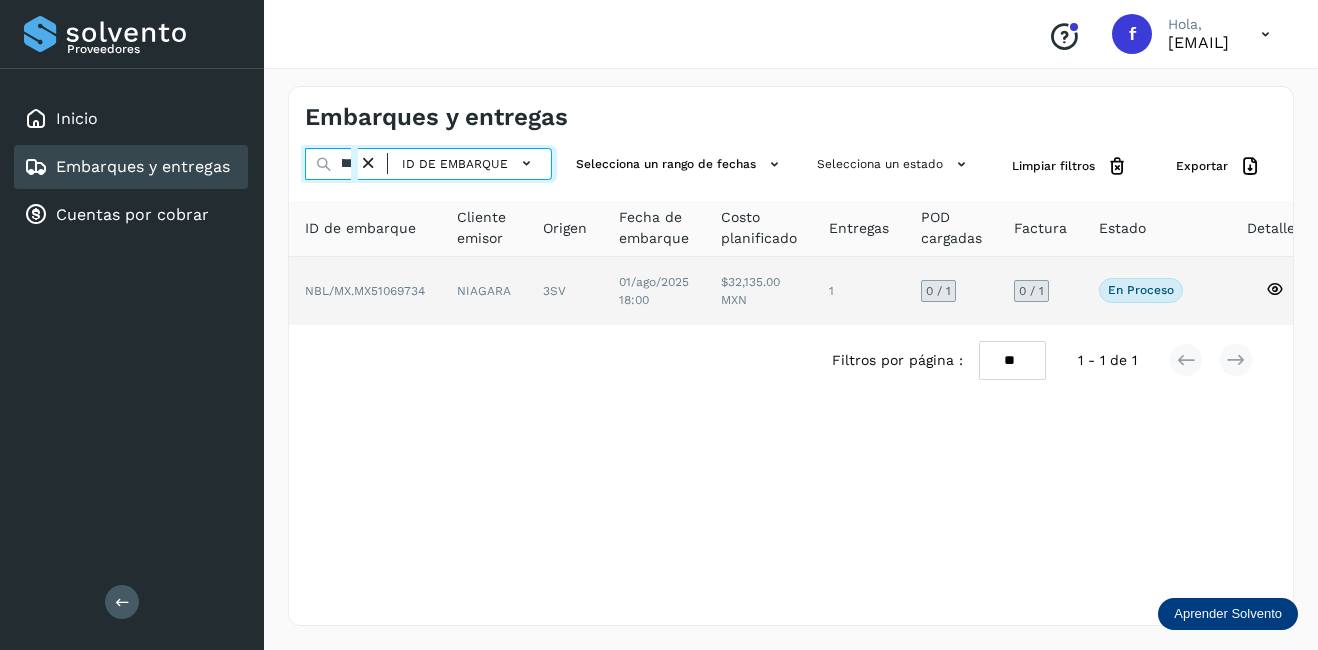 type on "********" 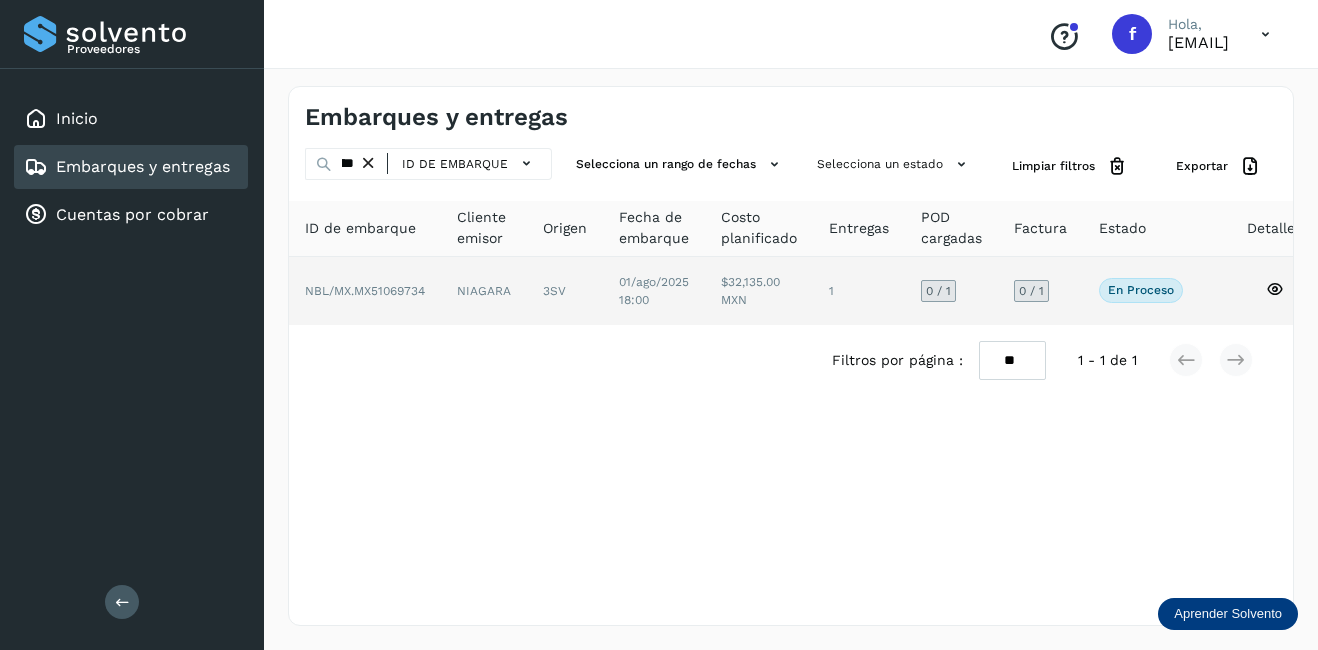 click 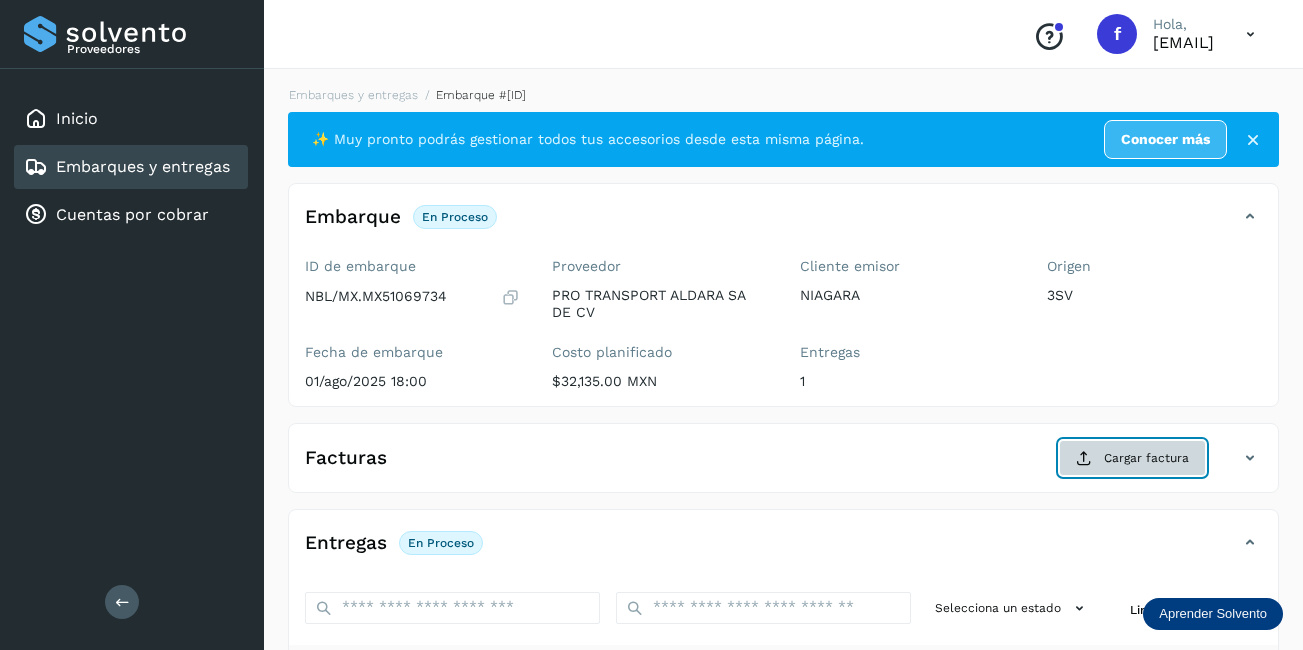 click on "Cargar factura" 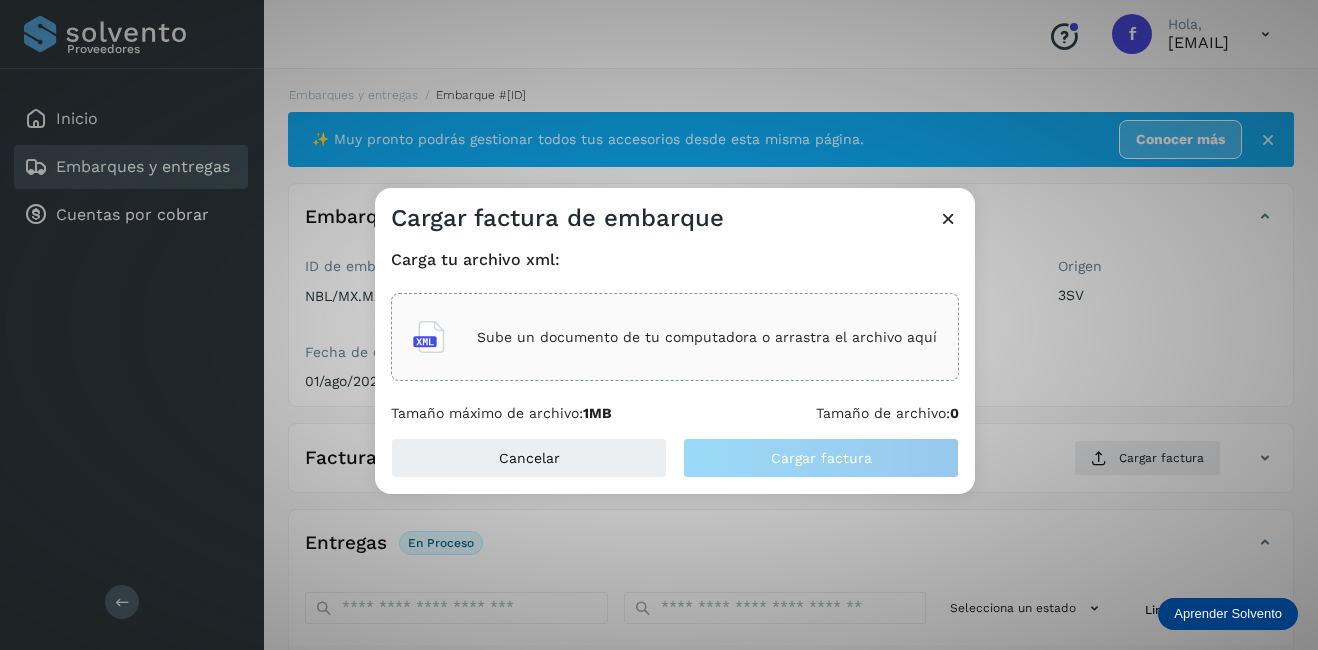 click on "Sube un documento de tu computadora o arrastra el archivo aquí" 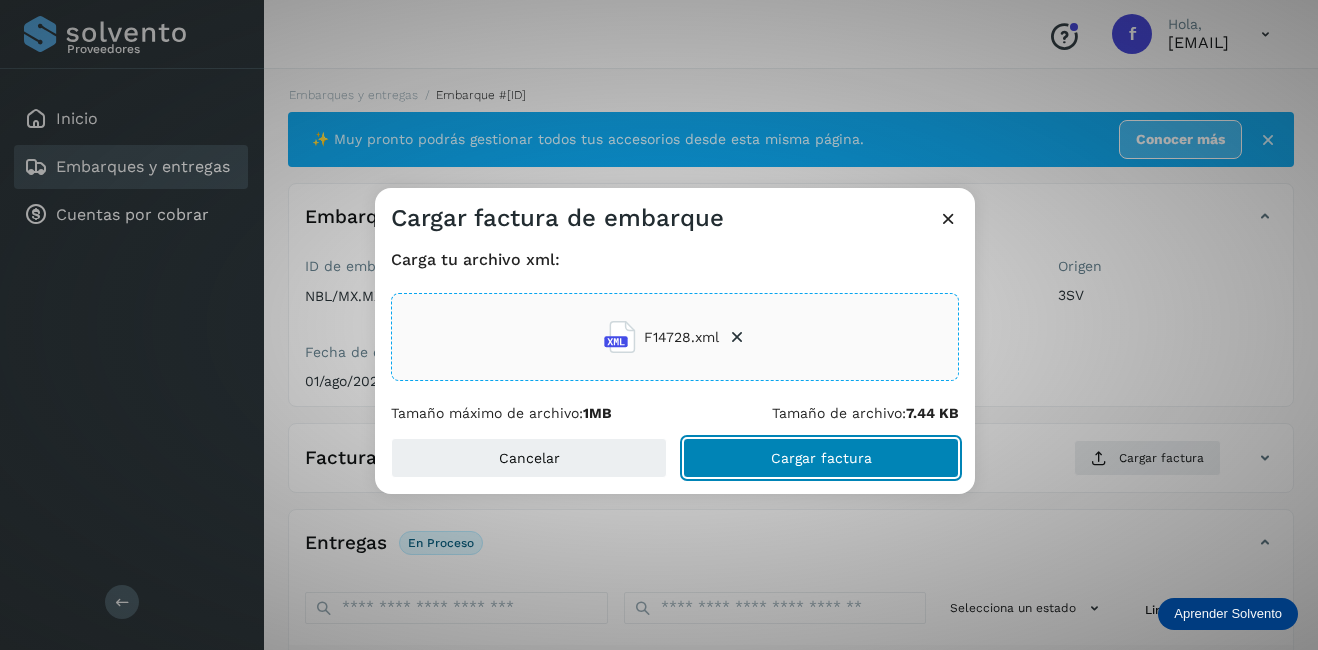 click on "Cargar factura" 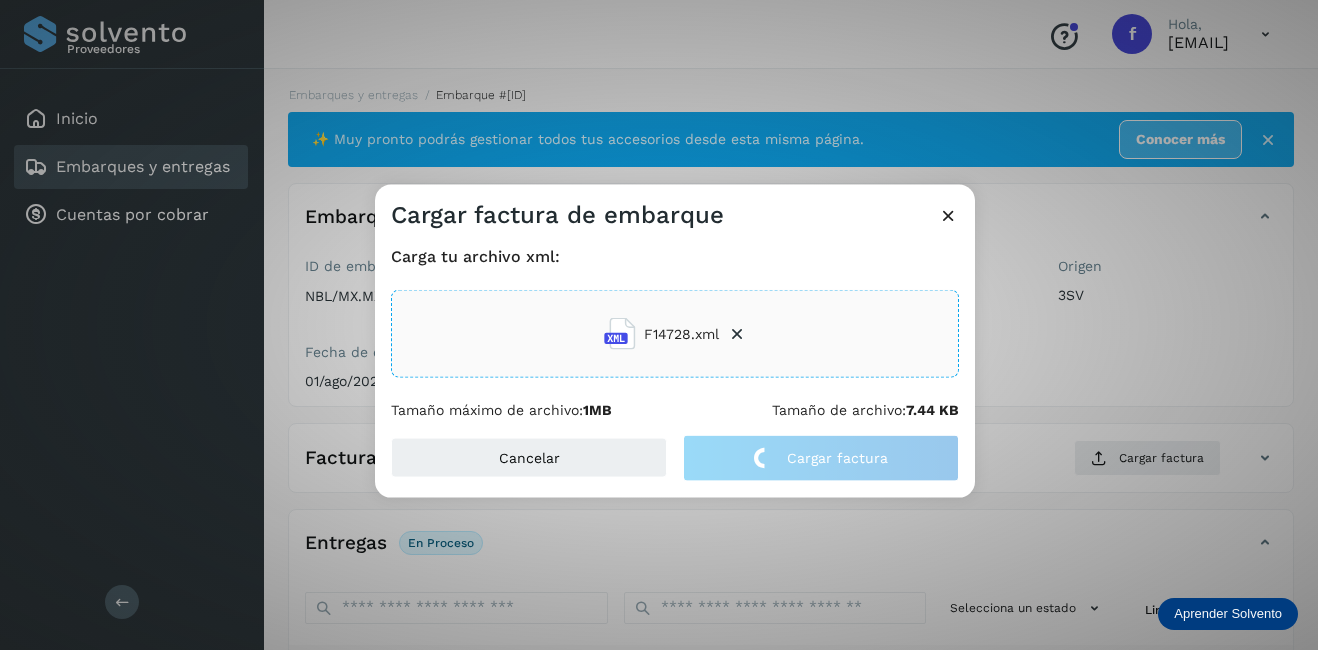 click on "Cargar factura de embarque Carga tu archivo xml: F14728.xml Tamaño máximo de archivo:  1MB Tamaño de archivo:  7.44 KB Cancelar Cargar factura" 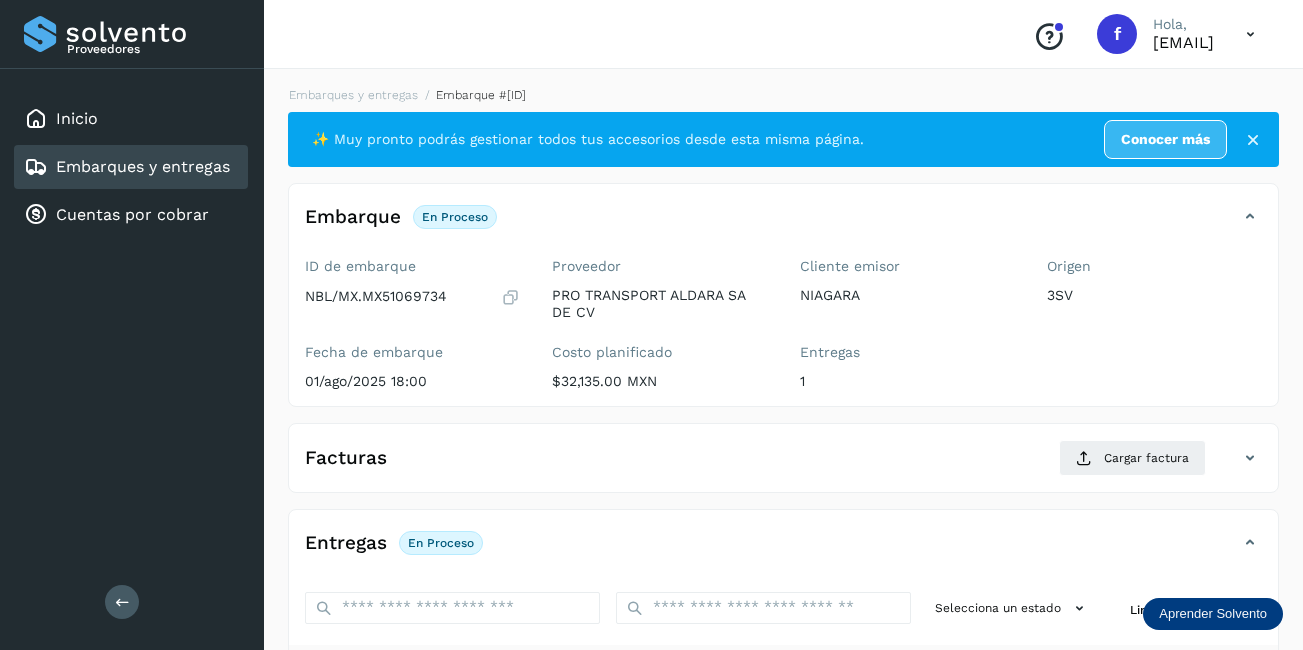 scroll, scrollTop: 313, scrollLeft: 0, axis: vertical 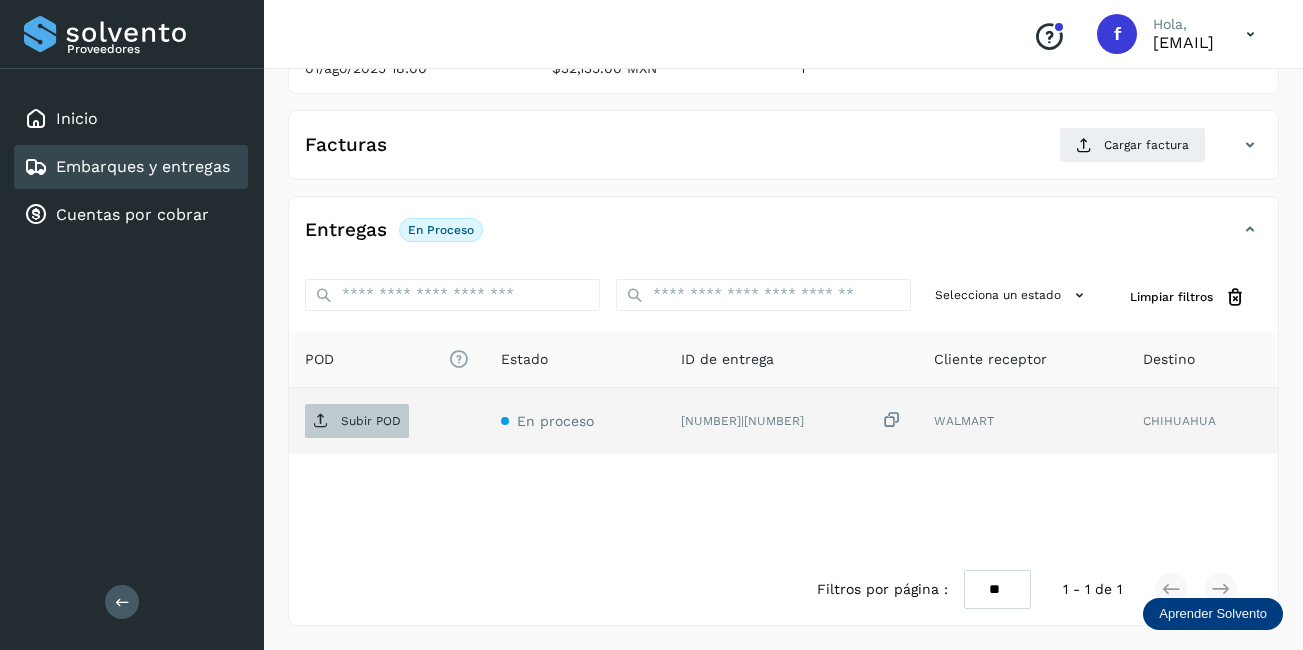 drag, startPoint x: 340, startPoint y: 439, endPoint x: 339, endPoint y: 427, distance: 12.0415945 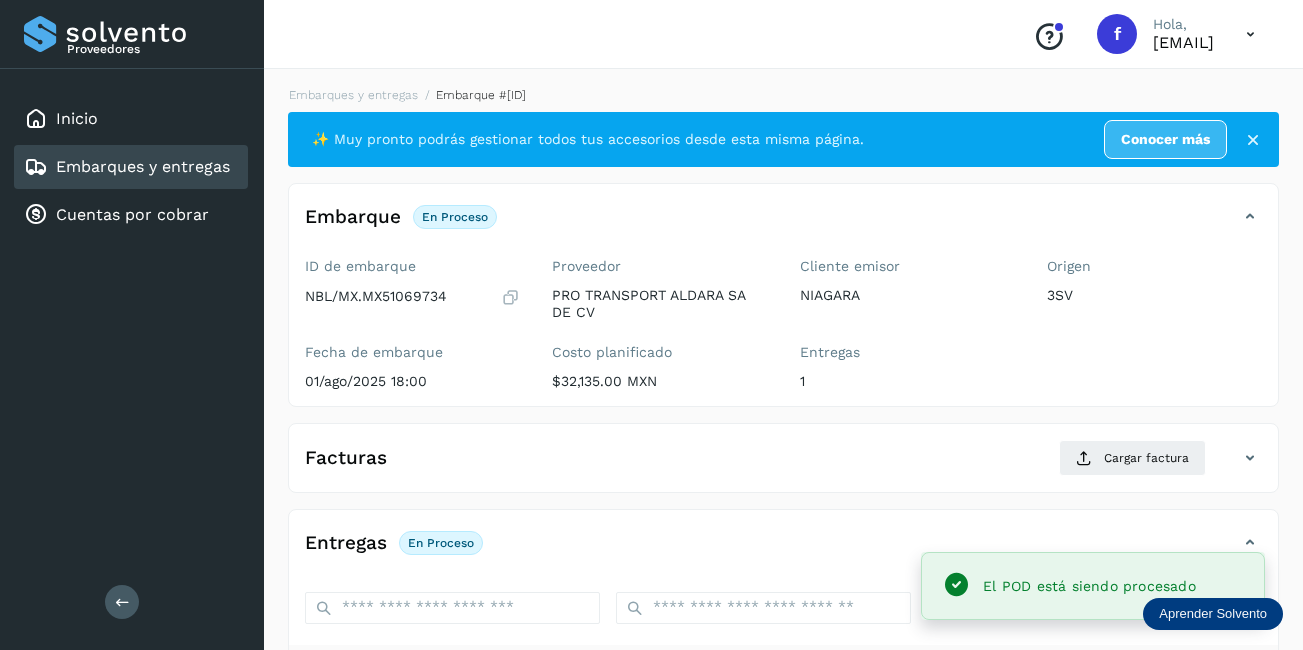 scroll, scrollTop: 200, scrollLeft: 0, axis: vertical 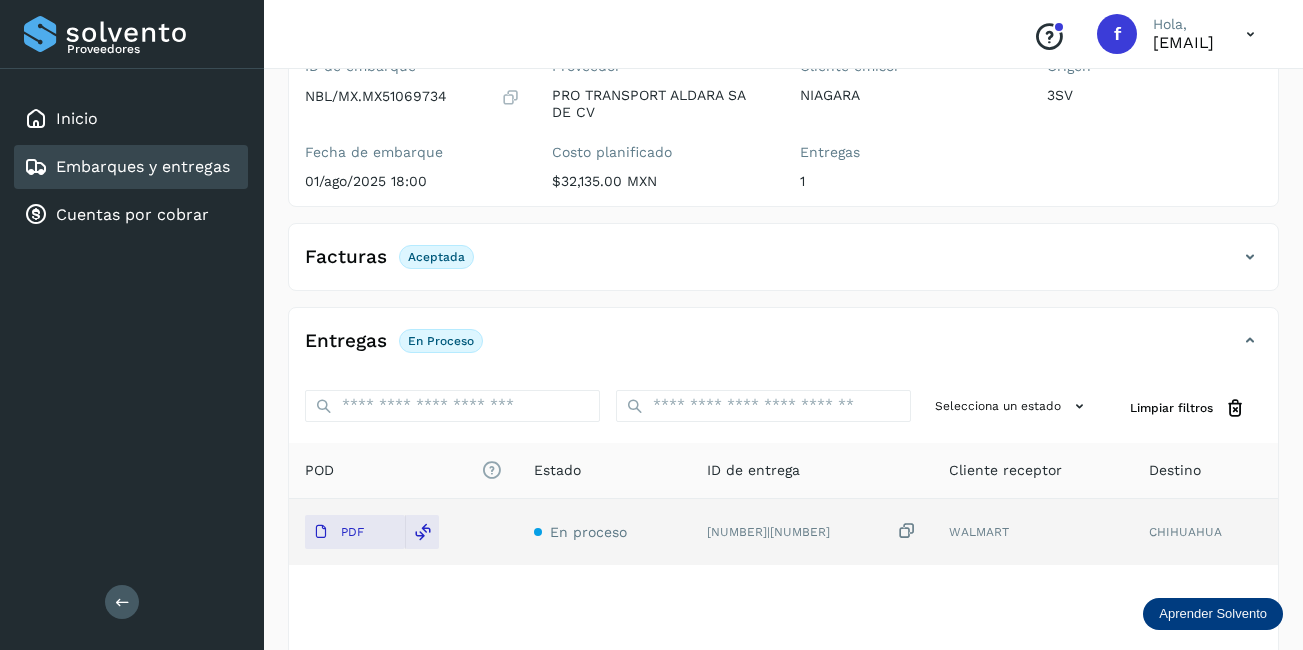 click on "Embarques y entregas" 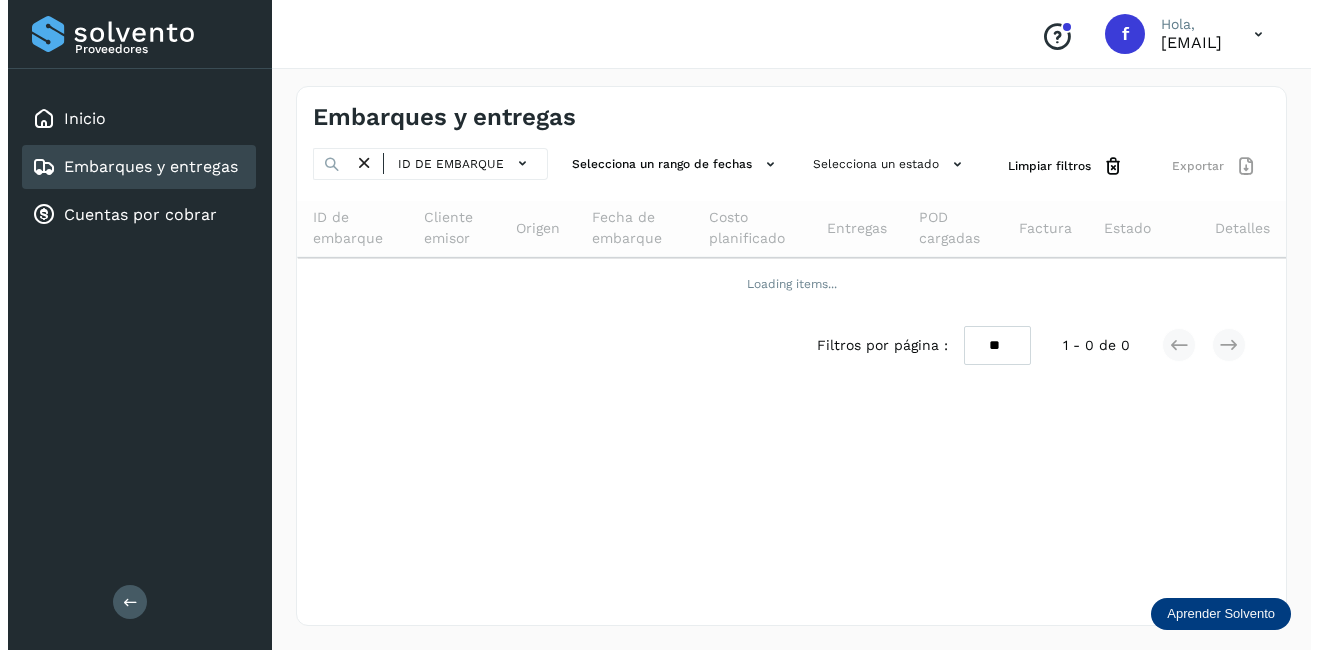 scroll, scrollTop: 0, scrollLeft: 0, axis: both 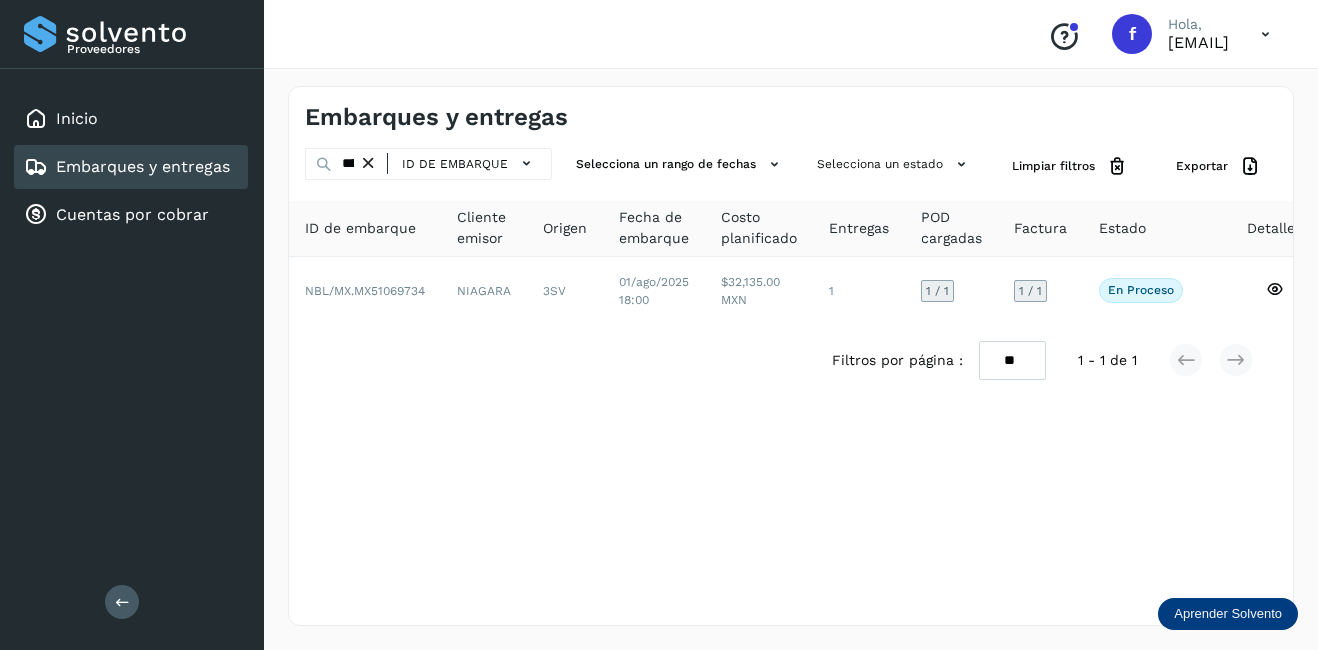 click at bounding box center (368, 163) 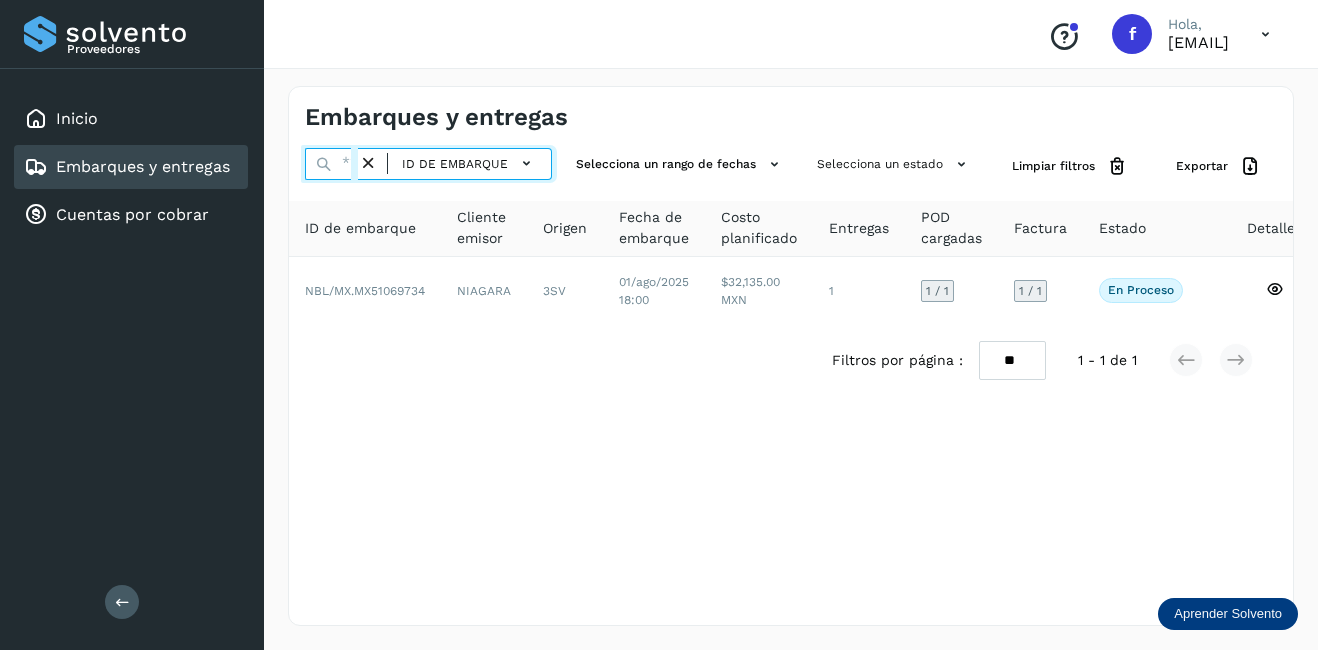 click at bounding box center (331, 164) 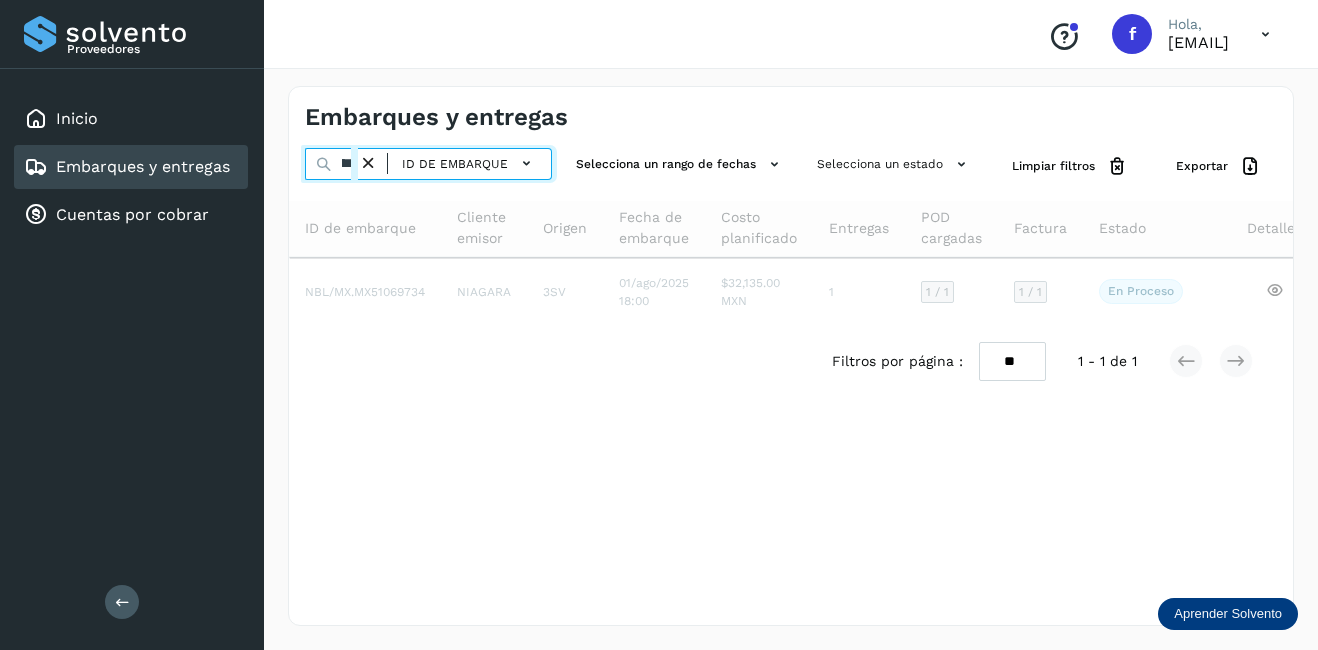 scroll, scrollTop: 0, scrollLeft: 50, axis: horizontal 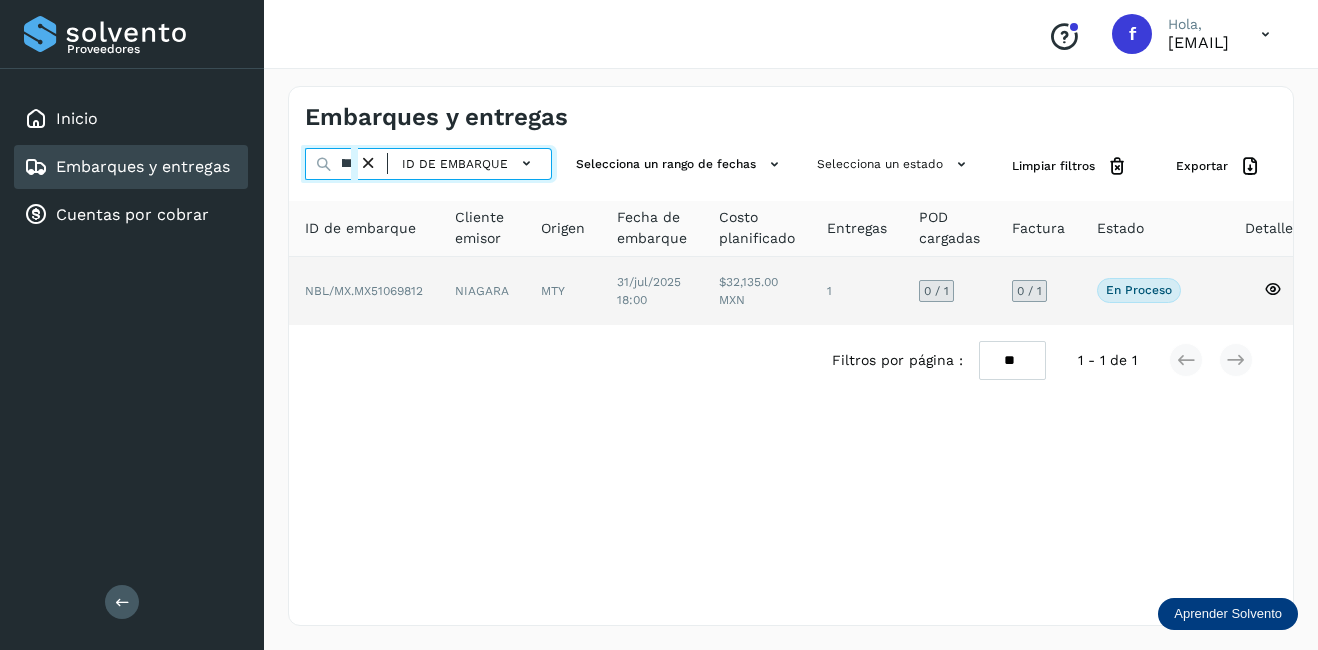 type on "********" 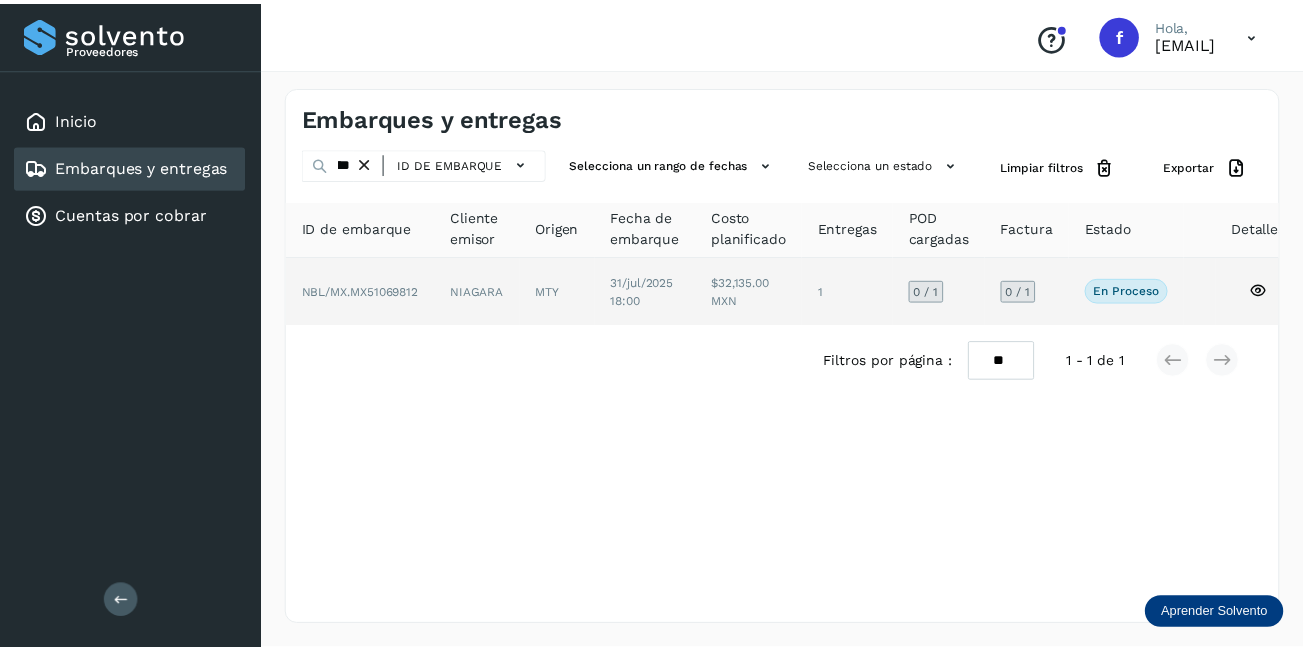 scroll, scrollTop: 0, scrollLeft: 0, axis: both 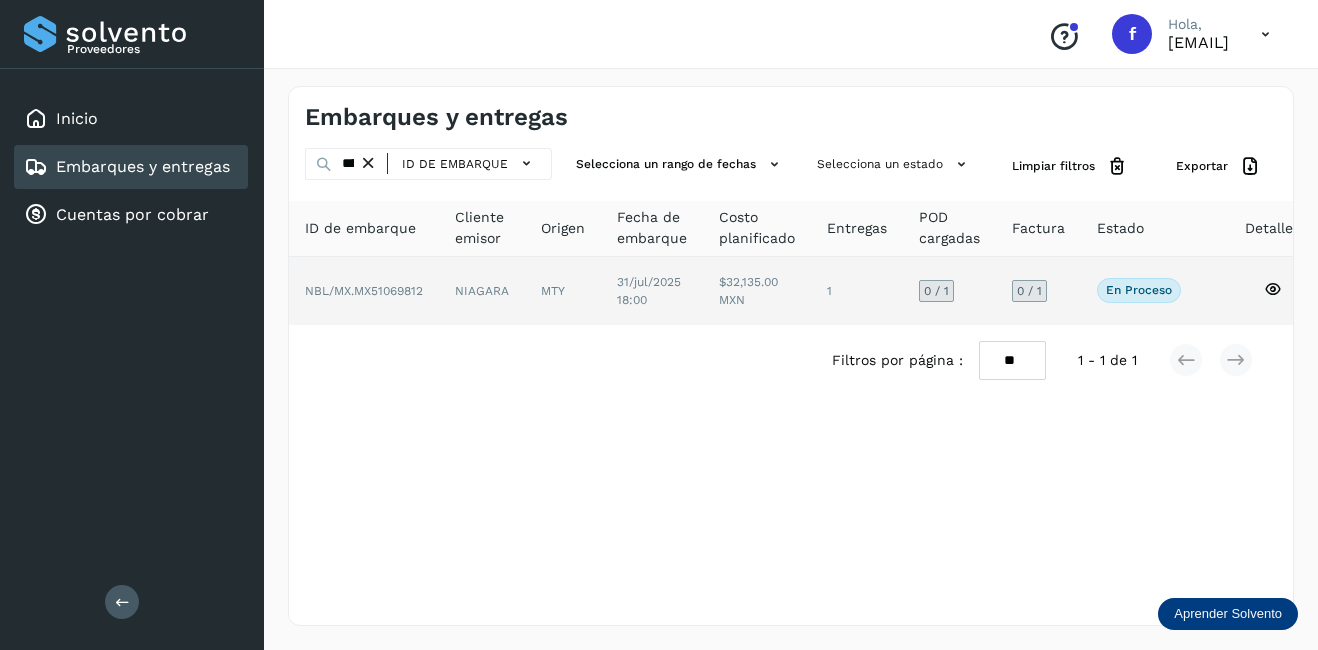 click 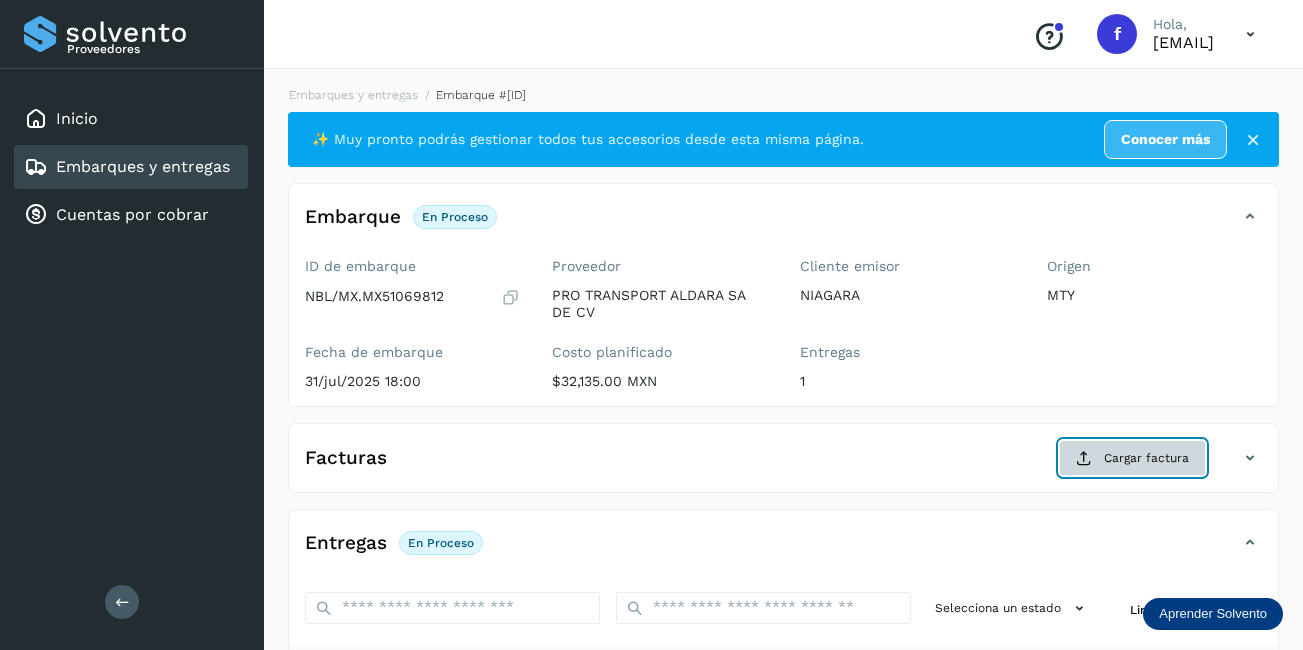 click on "Cargar factura" at bounding box center (1132, 458) 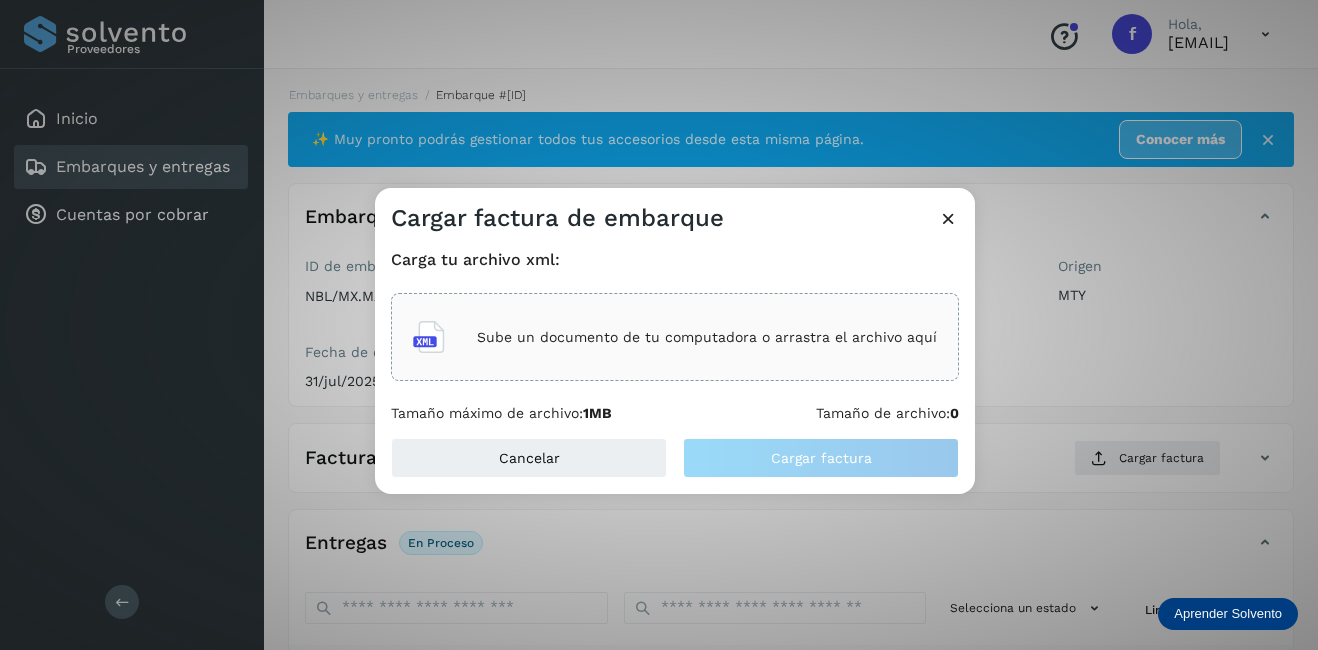 click on "Sube un documento de tu computadora o arrastra el archivo aquí" 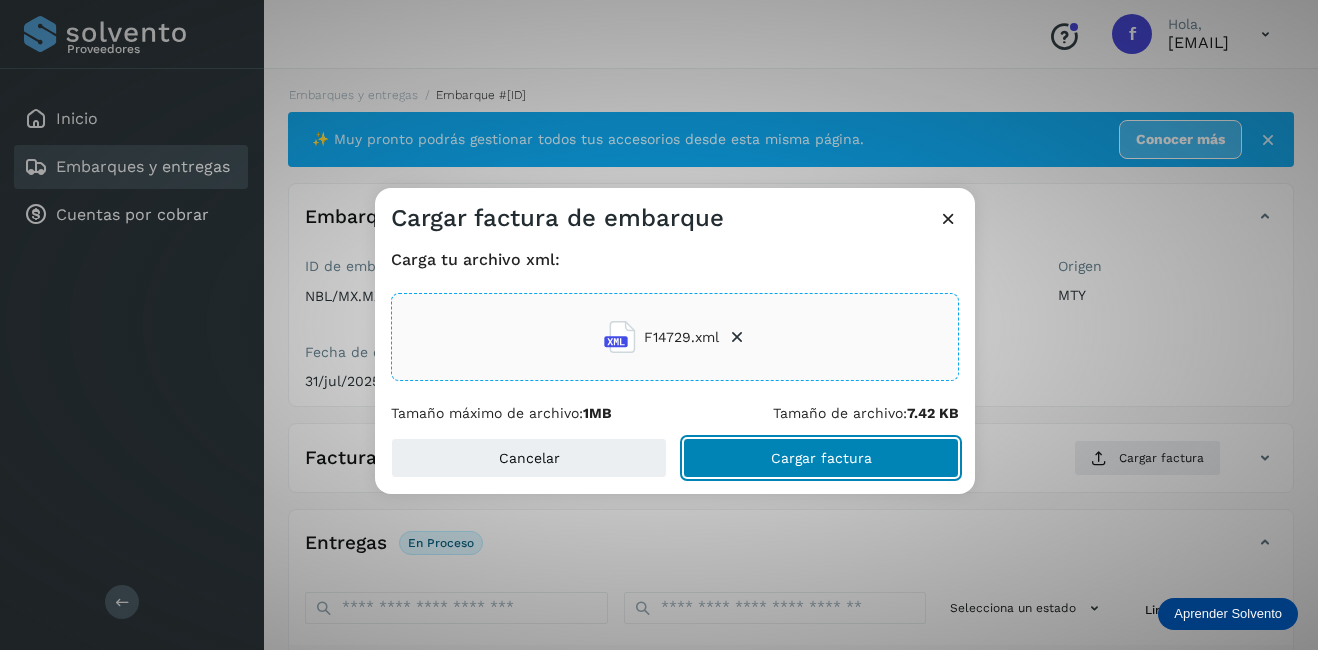 click on "Cargar factura" 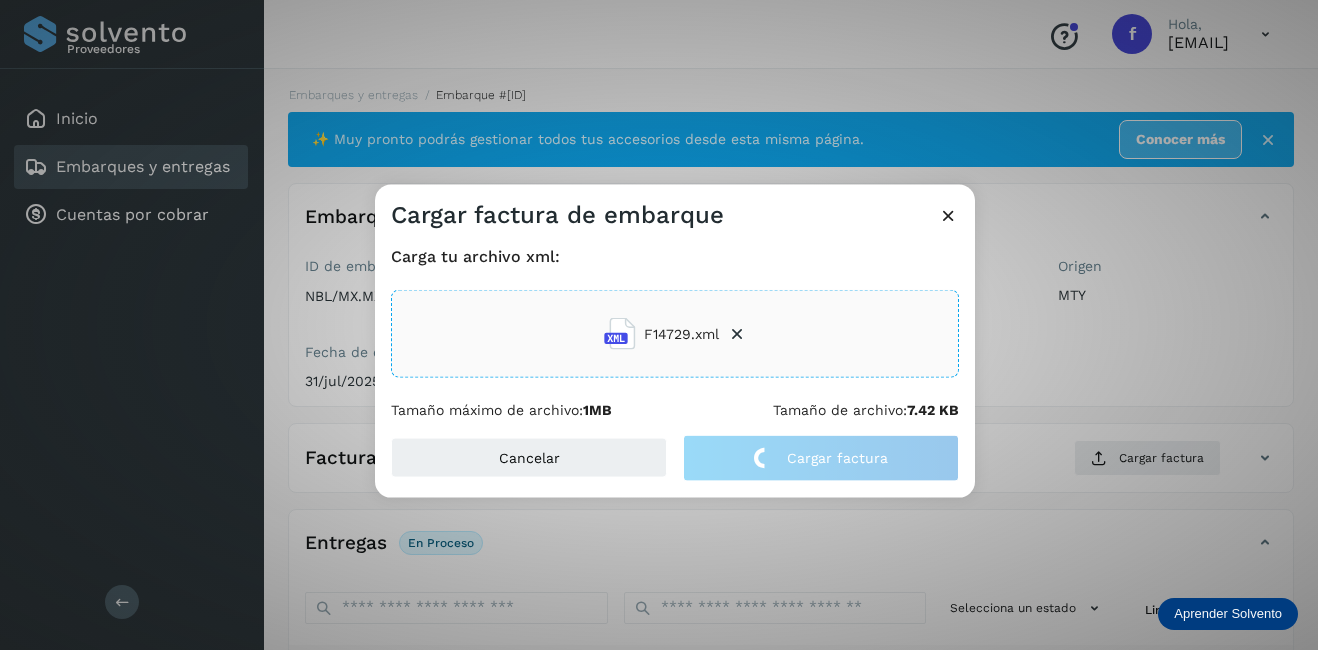 click on "Cargar factura de embarque Carga tu archivo xml: F14729.xml Tamaño máximo de archivo:  1MB Tamaño de archivo:  7.42 KB Cancelar Cargar factura" 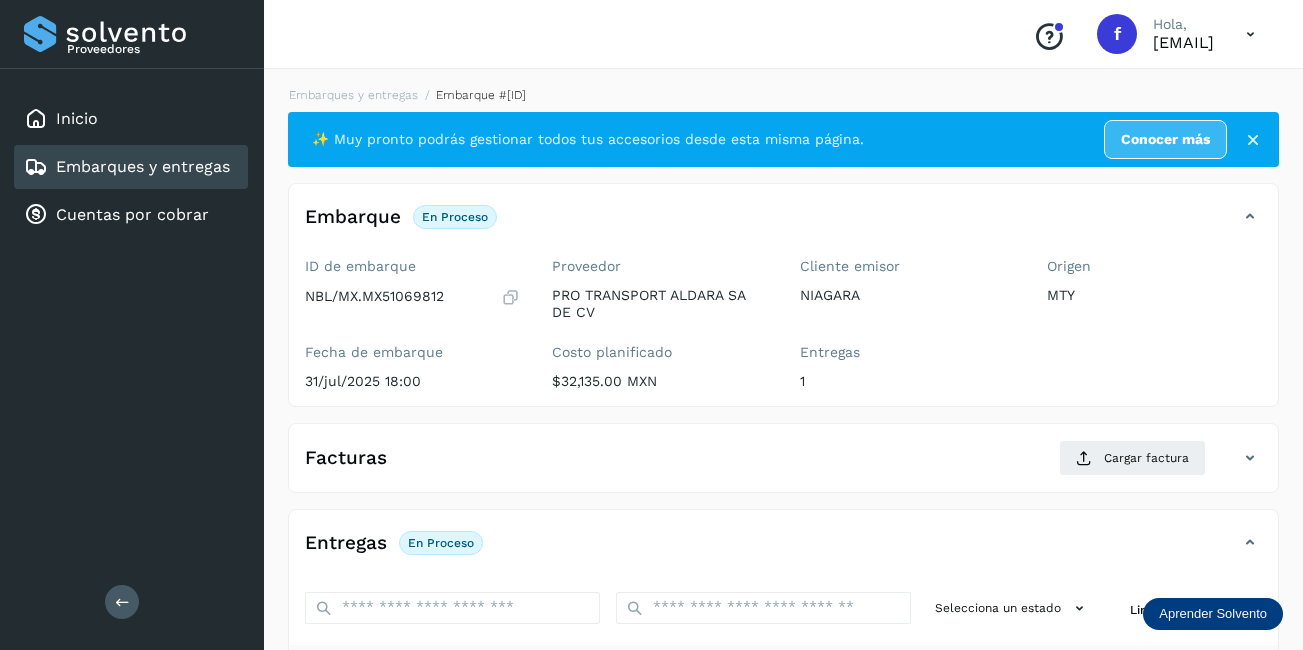 scroll, scrollTop: 313, scrollLeft: 0, axis: vertical 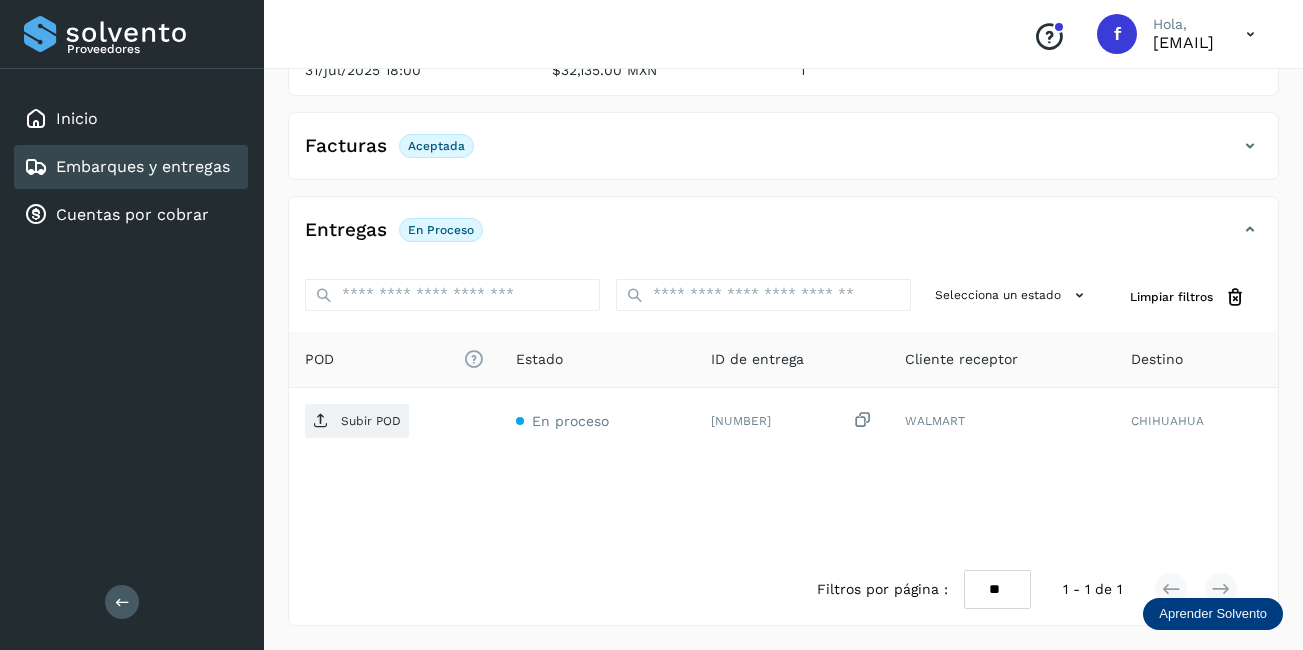 drag, startPoint x: 377, startPoint y: 429, endPoint x: 656, endPoint y: 598, distance: 326.1932 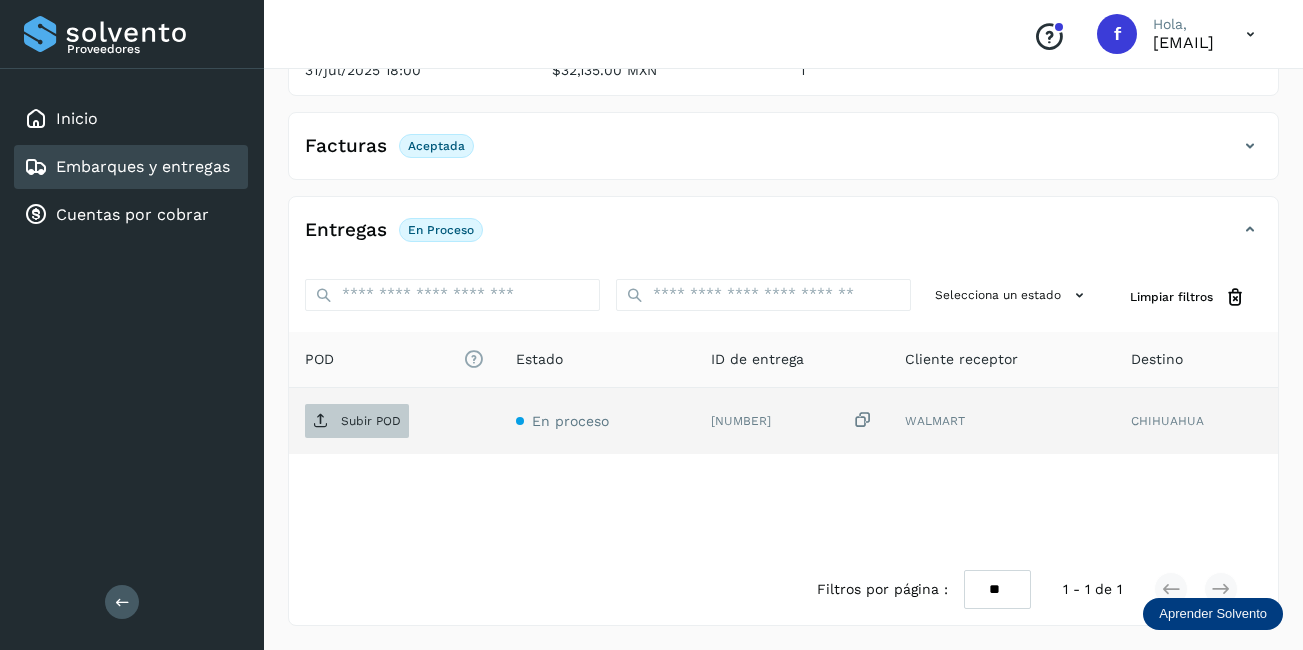 click on "Subir POD" at bounding box center [371, 421] 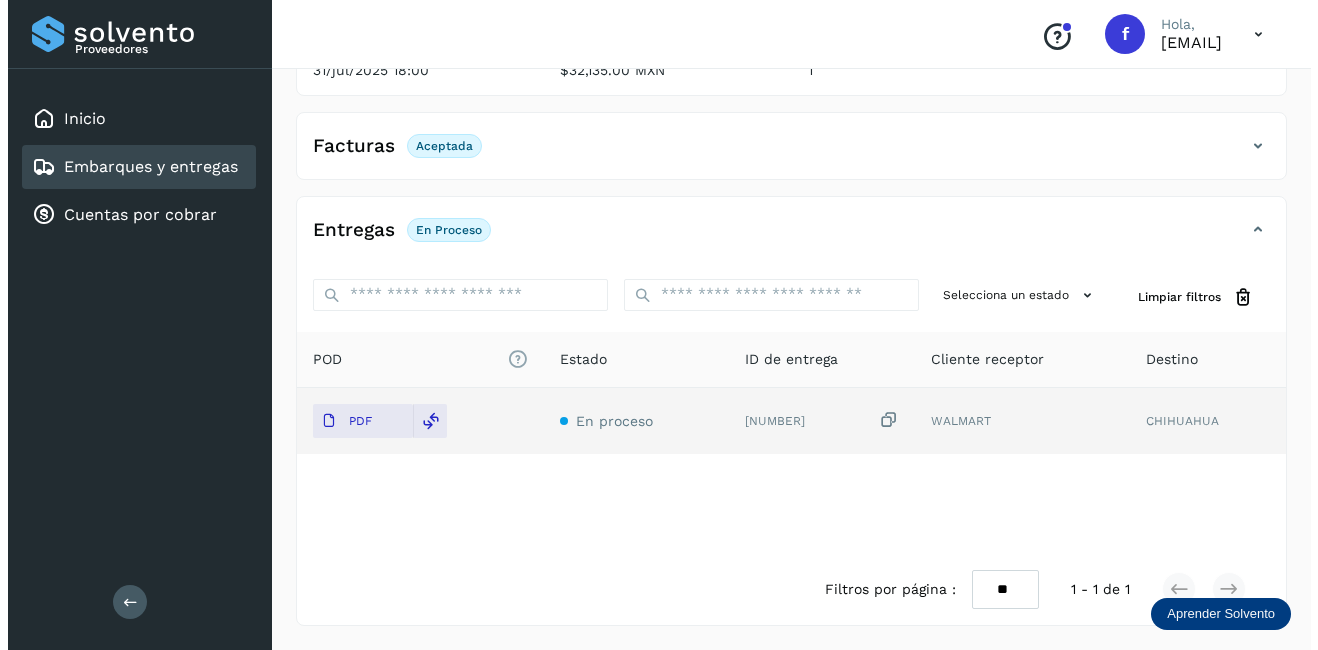 scroll, scrollTop: 0, scrollLeft: 0, axis: both 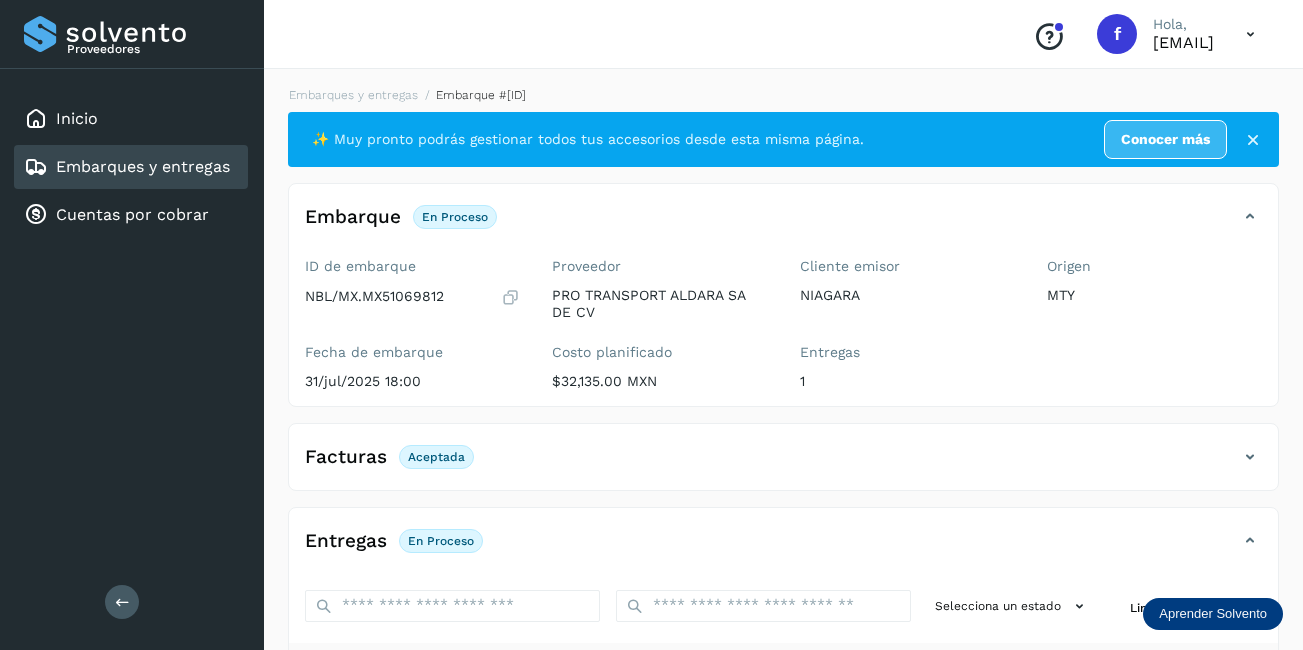 click on "Embarques y entregas" at bounding box center (143, 166) 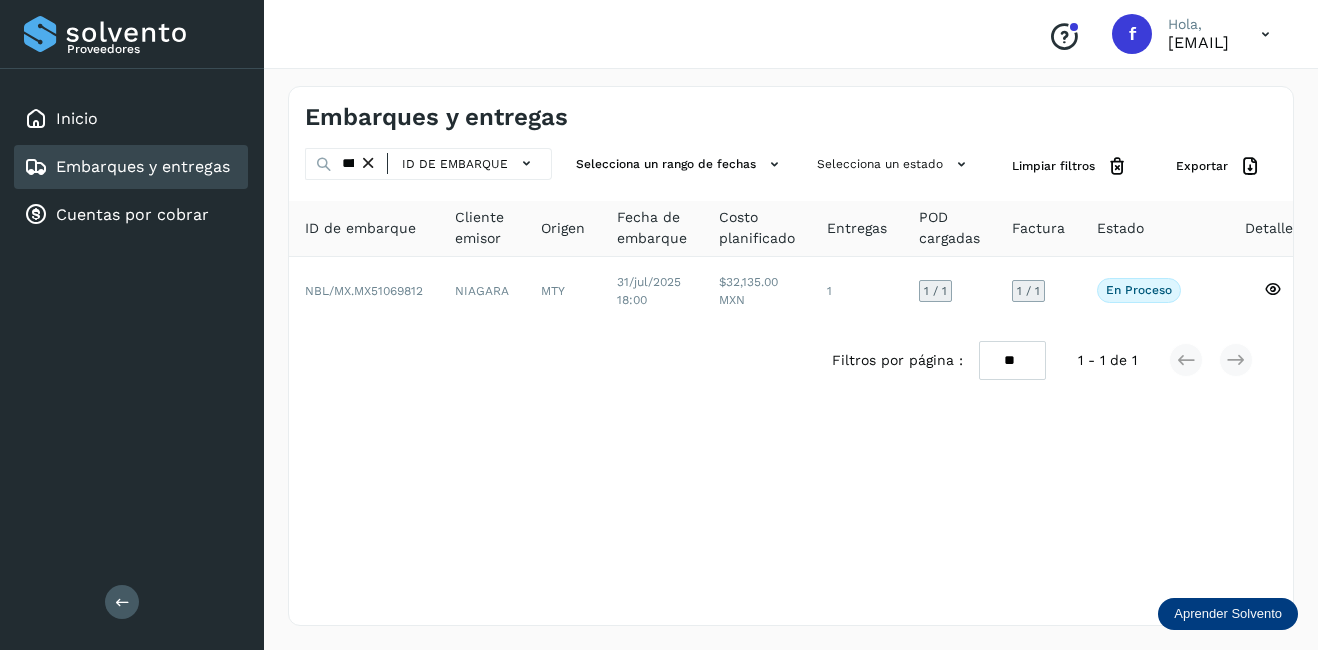 click at bounding box center [368, 163] 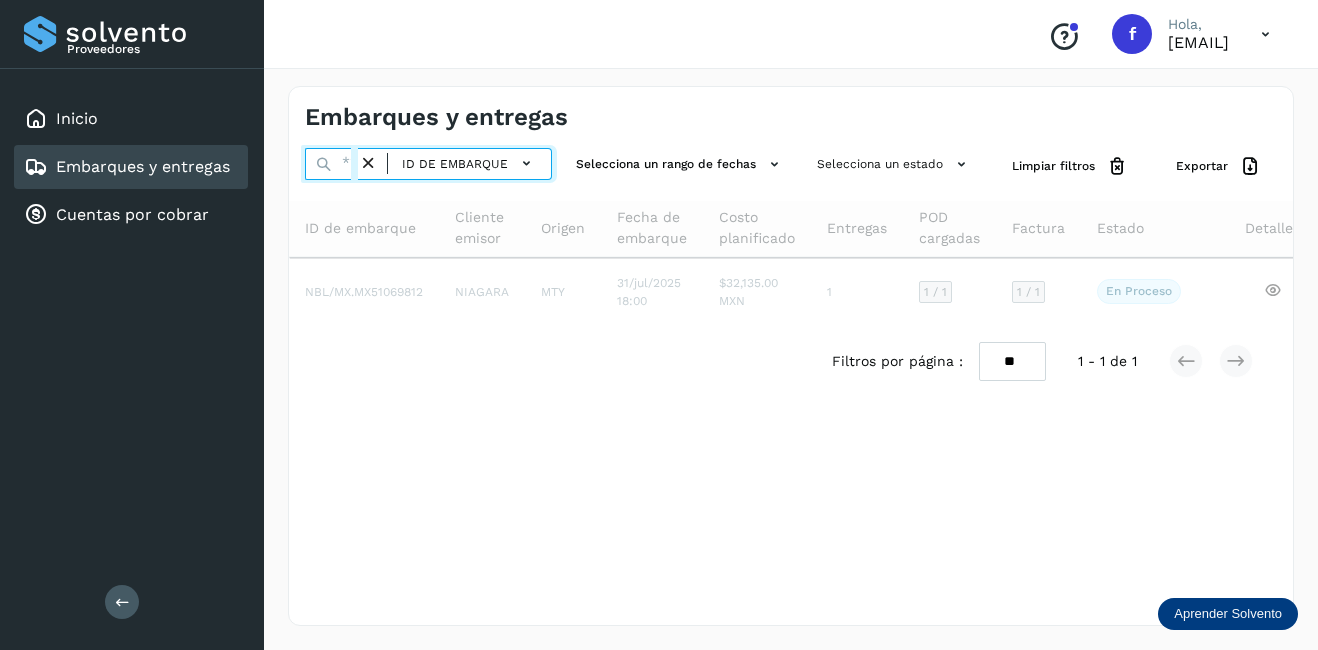 click at bounding box center (331, 164) 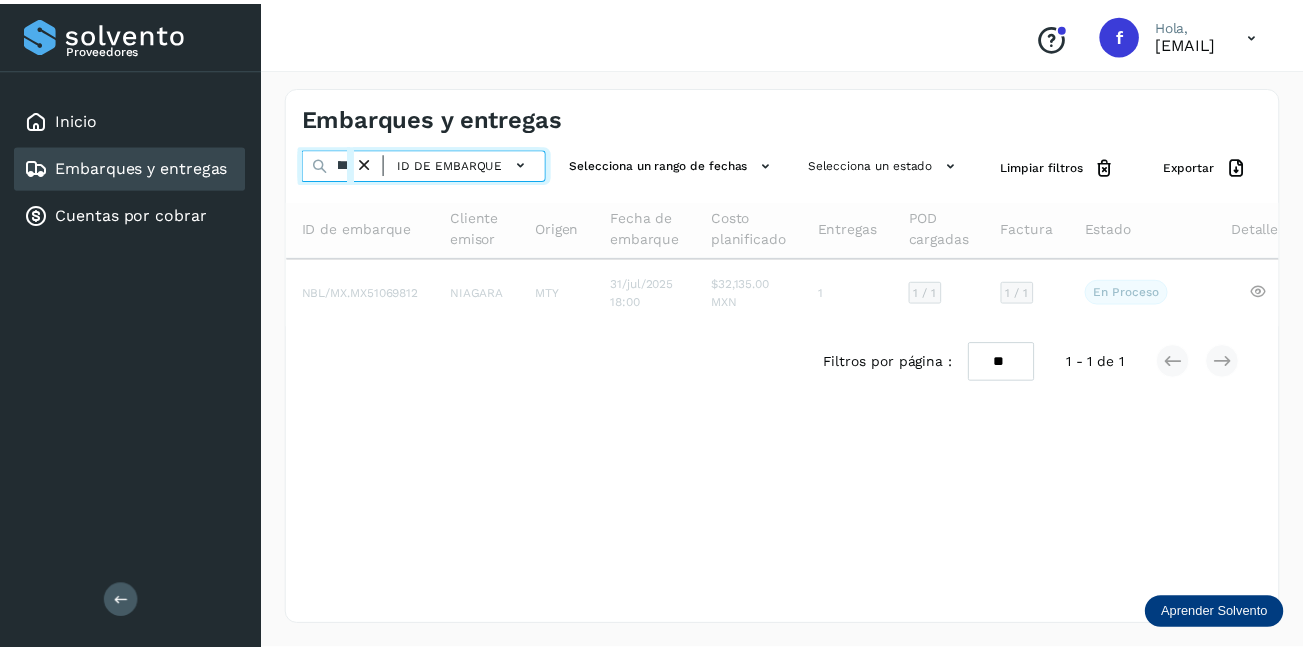 scroll, scrollTop: 0, scrollLeft: 53, axis: horizontal 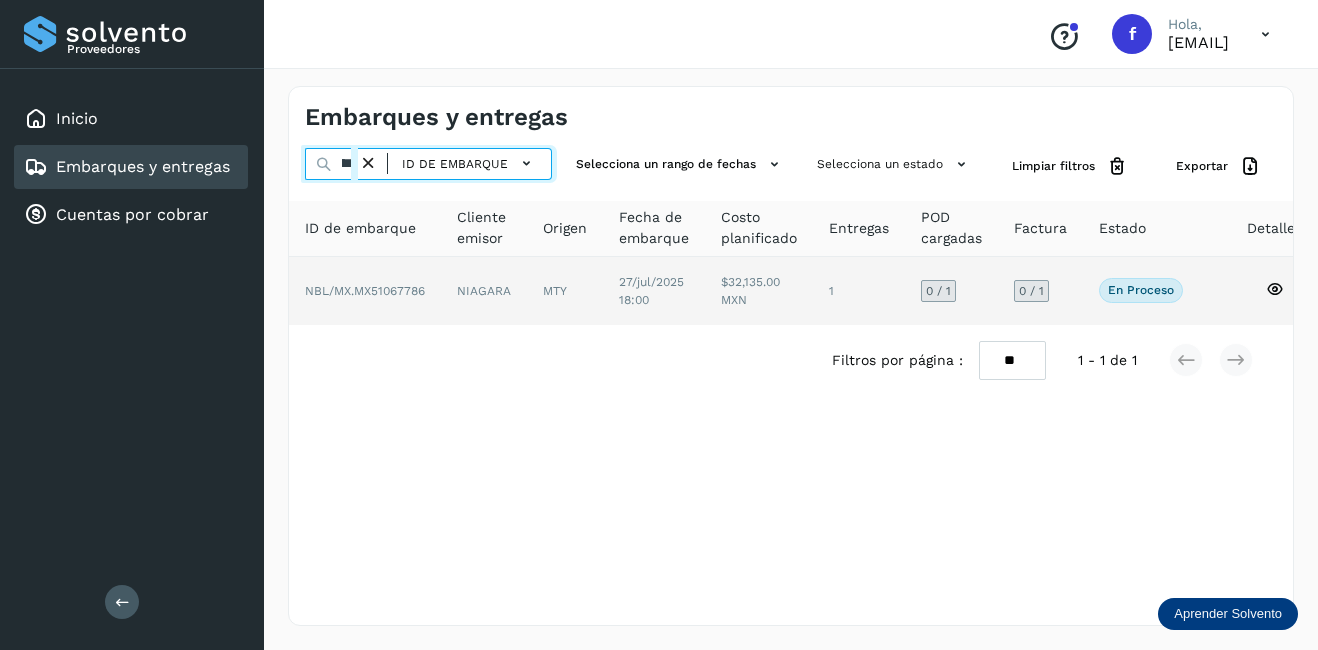 type on "********" 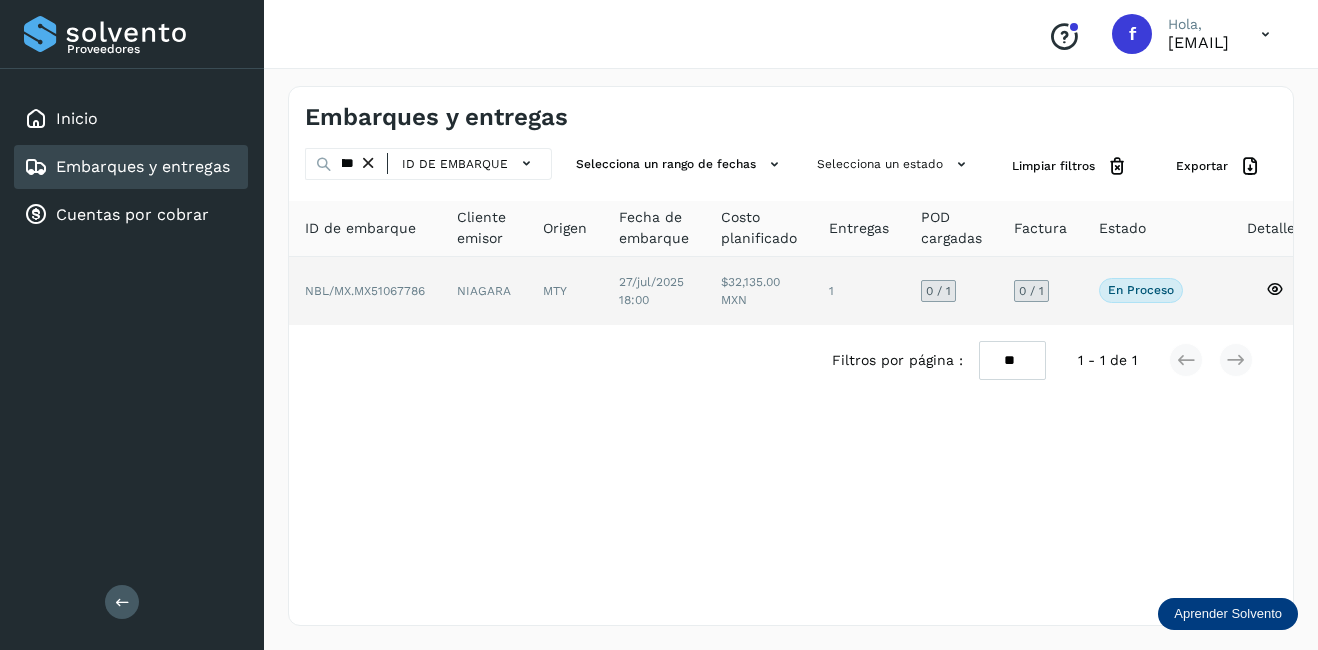 click 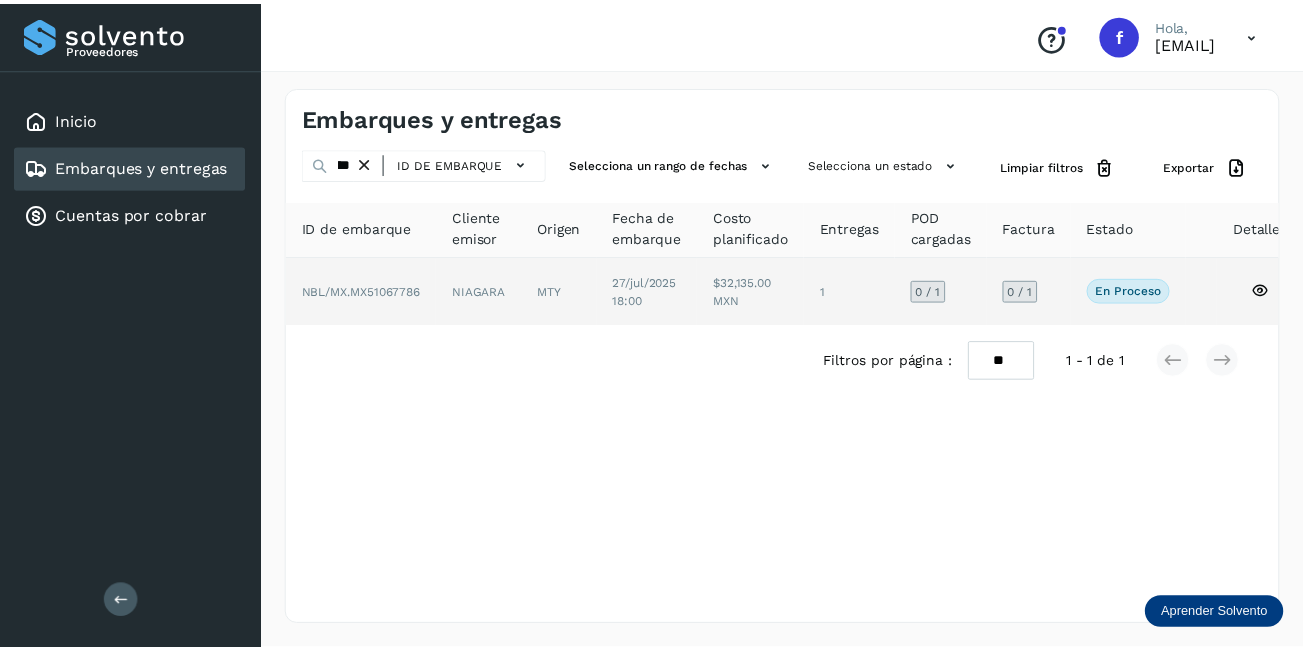 scroll, scrollTop: 0, scrollLeft: 0, axis: both 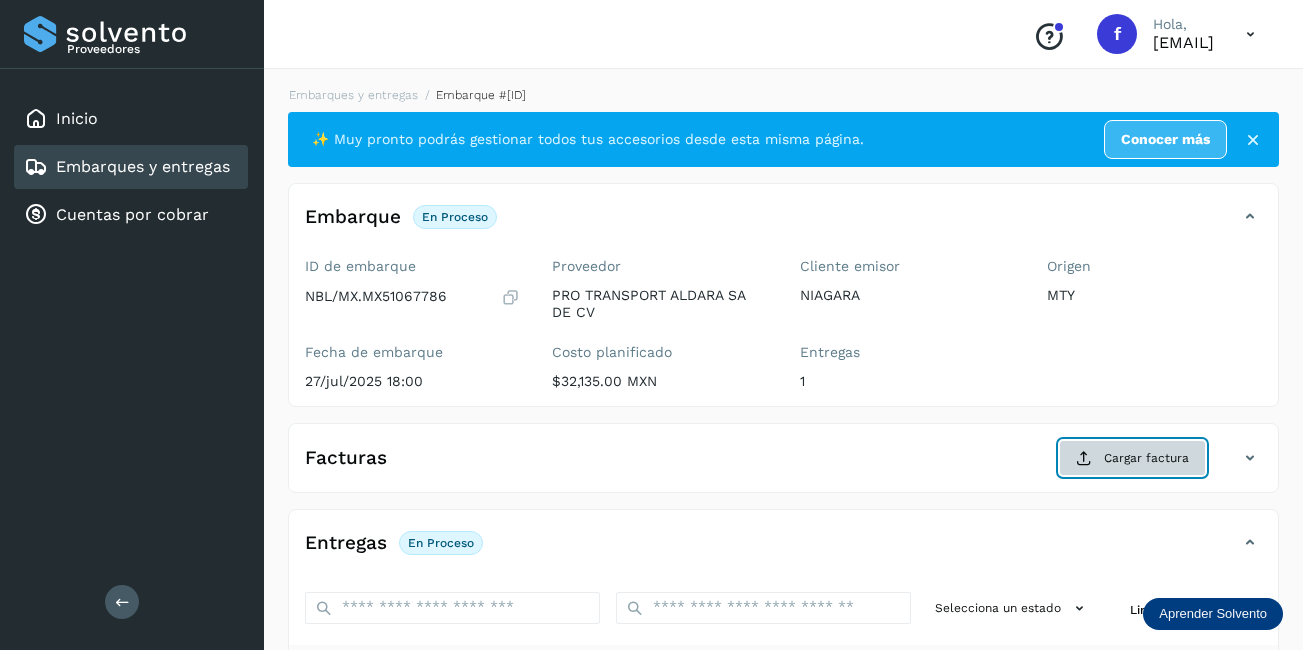 click on "Cargar factura" 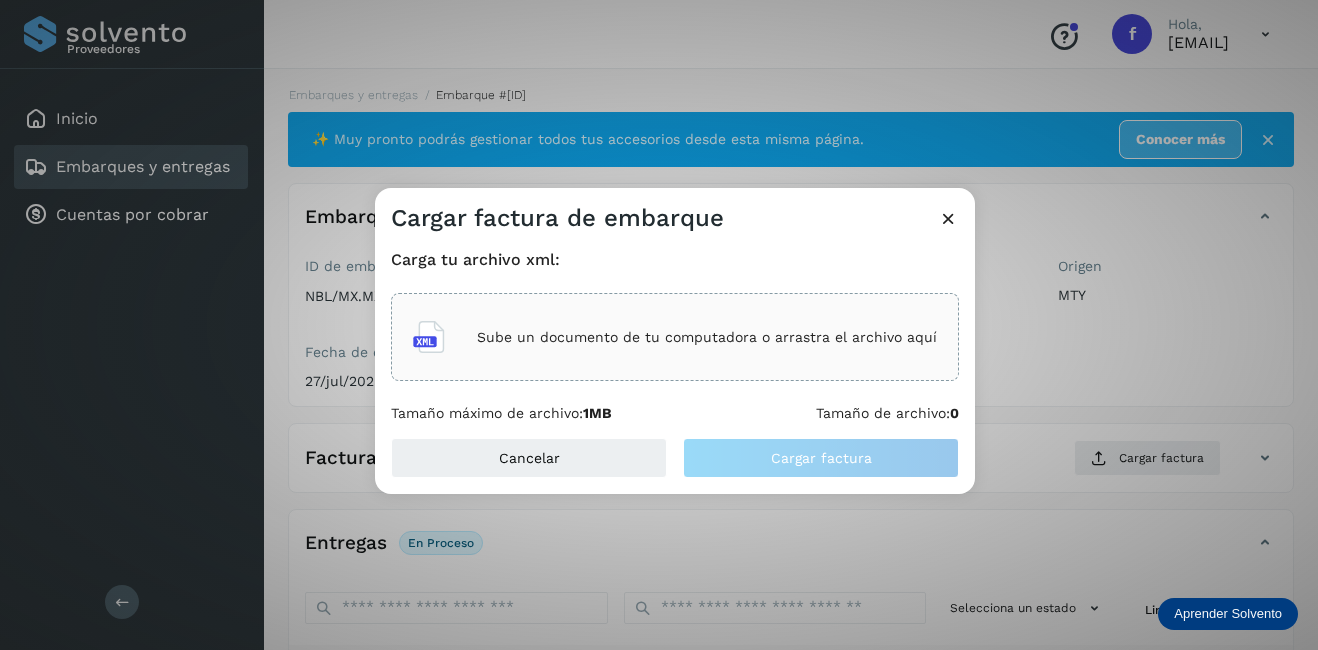click on "Sube un documento de tu computadora o arrastra el archivo aquí" 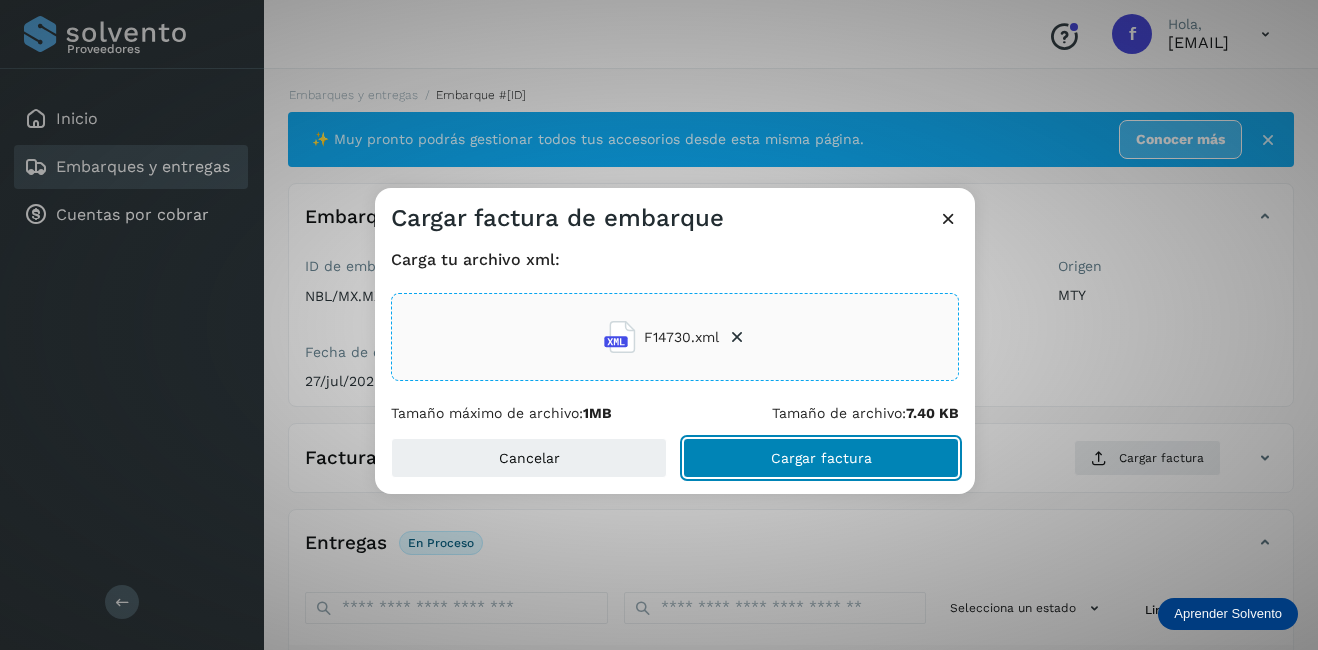 drag, startPoint x: 826, startPoint y: 475, endPoint x: 816, endPoint y: 478, distance: 10.440307 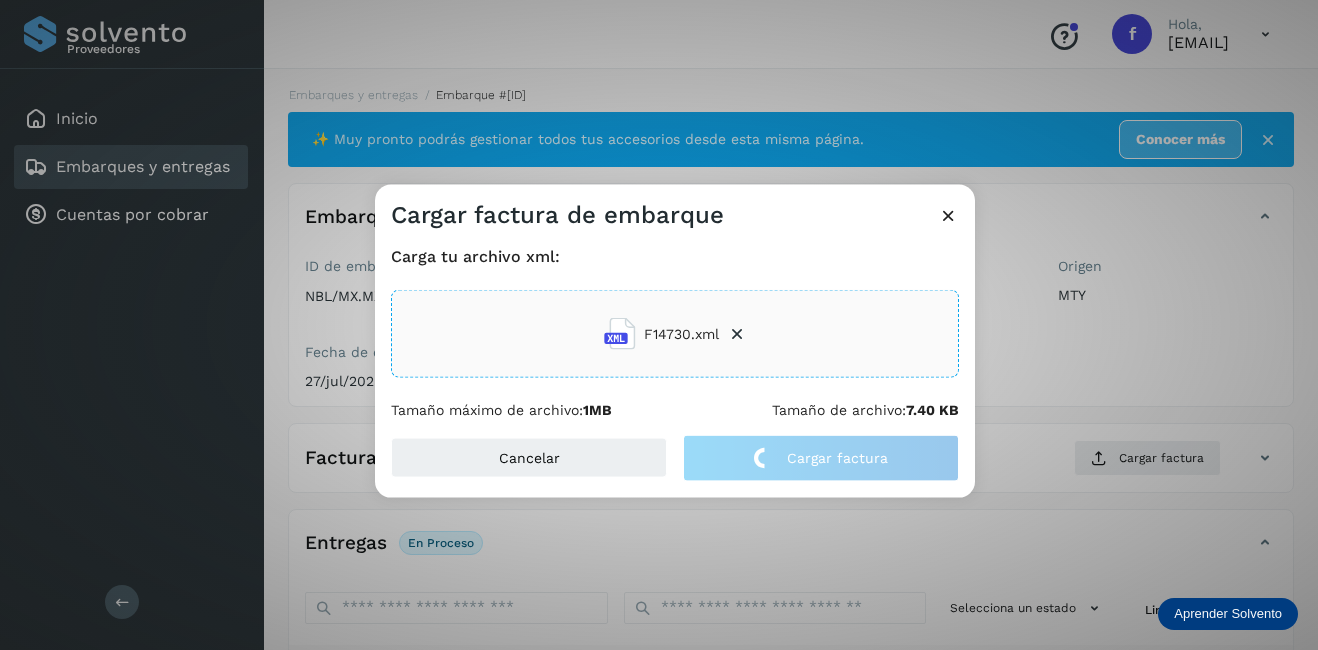 click on "Cargar factura de embarque Carga tu archivo xml: F14730.xml Tamaño máximo de archivo:  1MB Tamaño de archivo:  7.40 KB Cancelar Cargar factura" 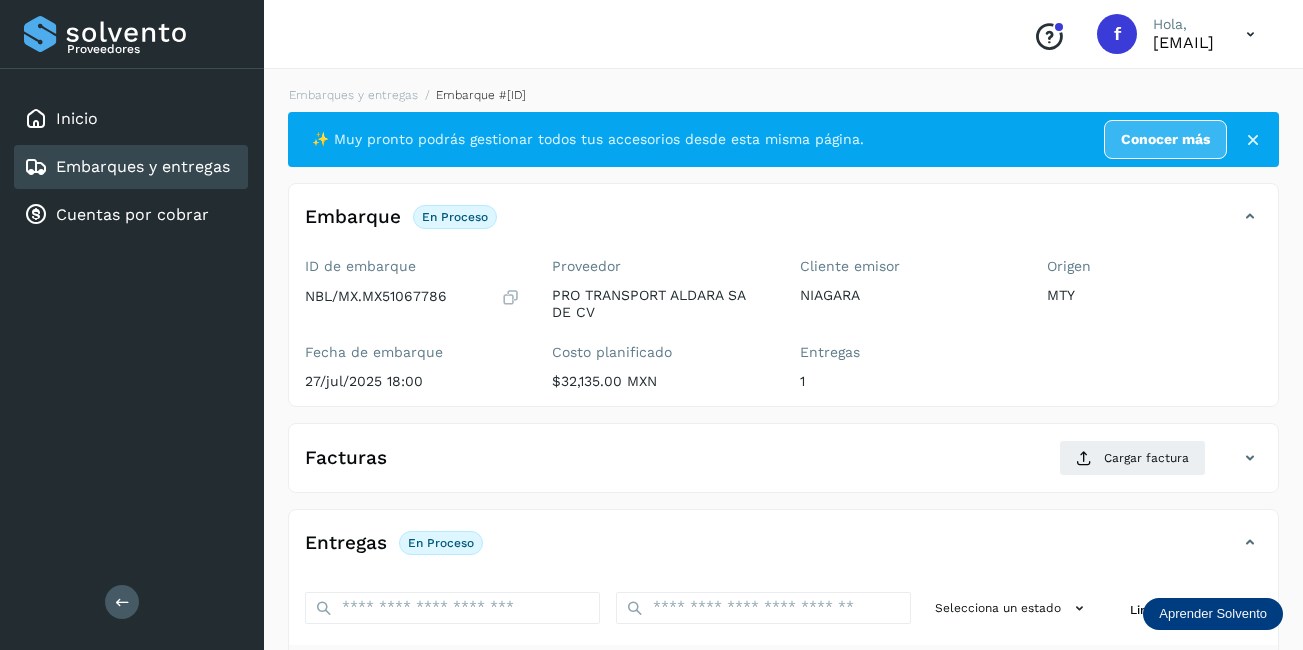 scroll, scrollTop: 300, scrollLeft: 0, axis: vertical 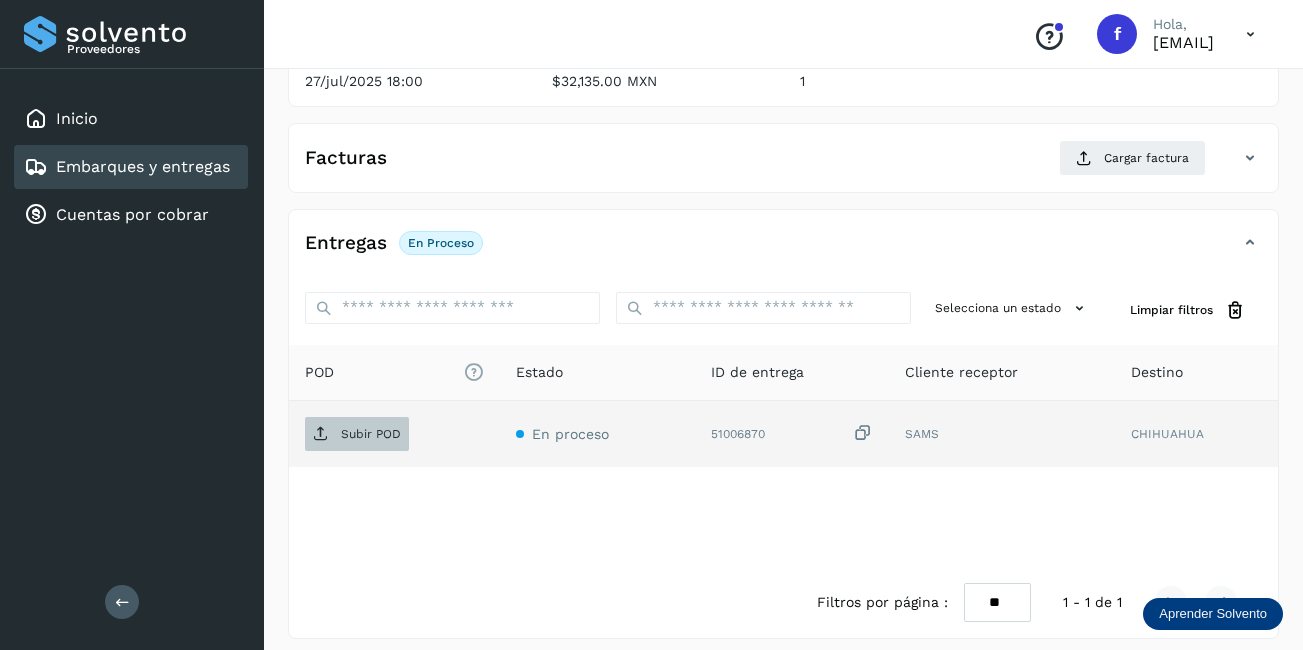 click on "Subir POD" at bounding box center (357, 434) 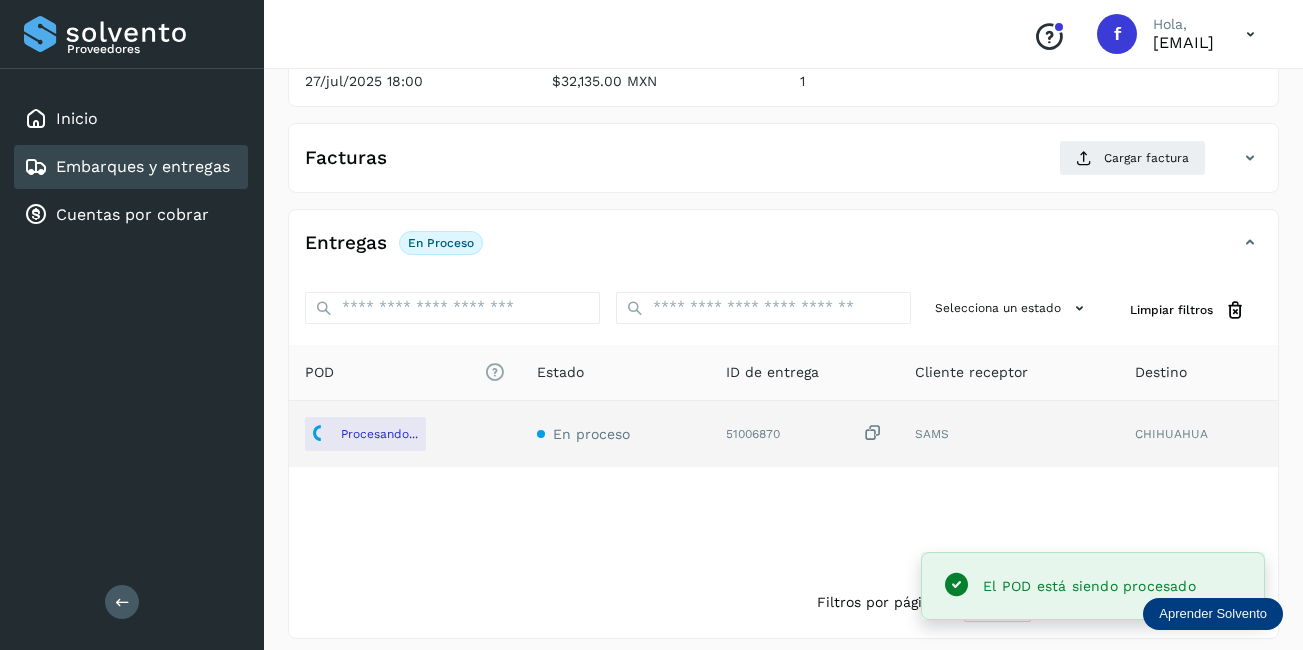 scroll, scrollTop: 200, scrollLeft: 0, axis: vertical 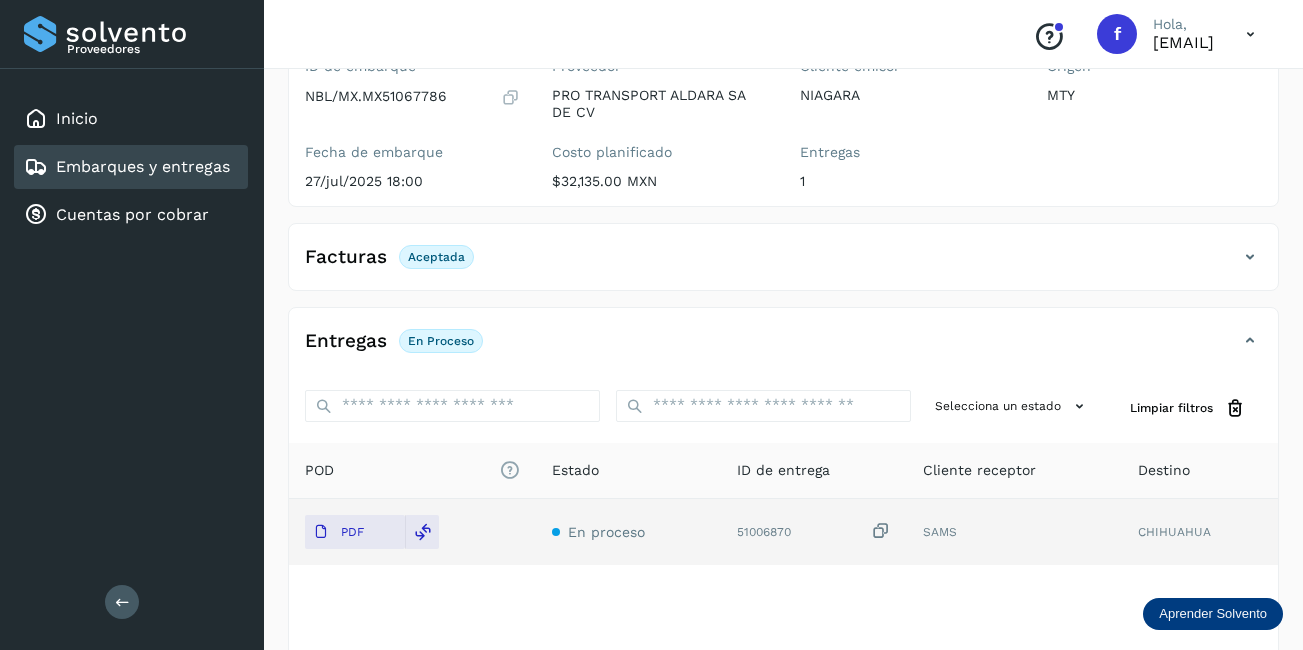 click on "Embarques y entregas" at bounding box center [143, 166] 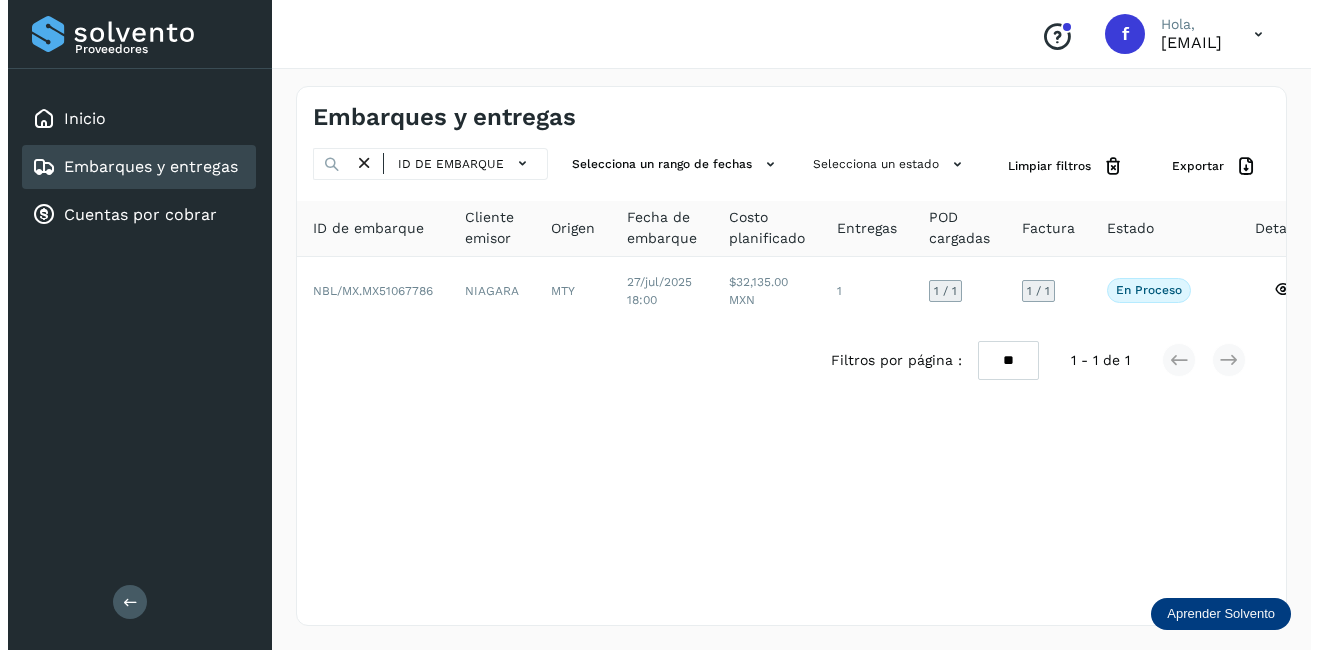 scroll, scrollTop: 0, scrollLeft: 0, axis: both 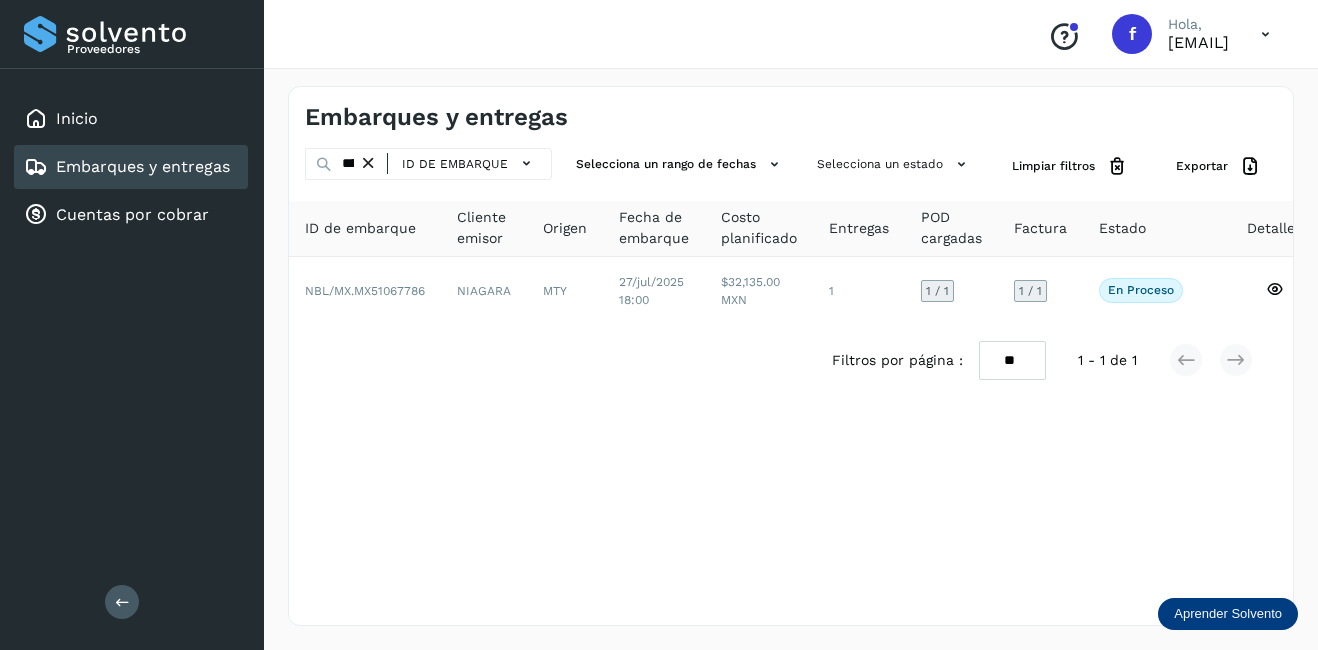 click at bounding box center [368, 163] 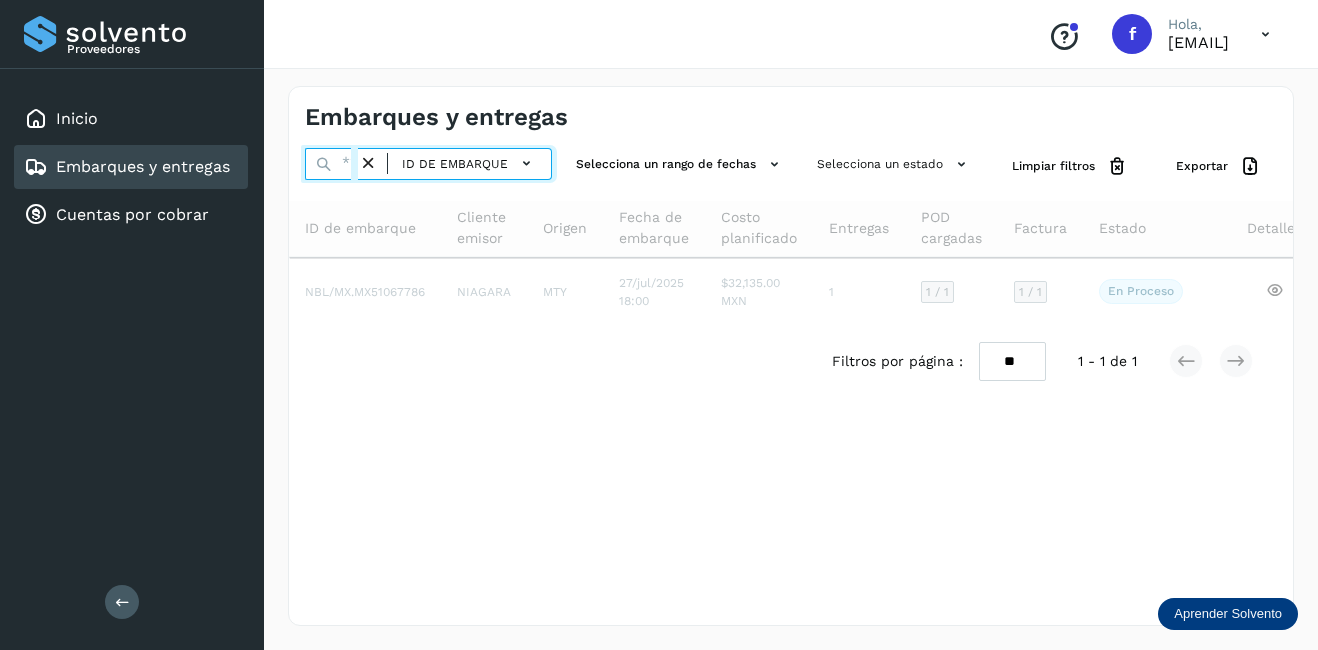 click at bounding box center (331, 164) 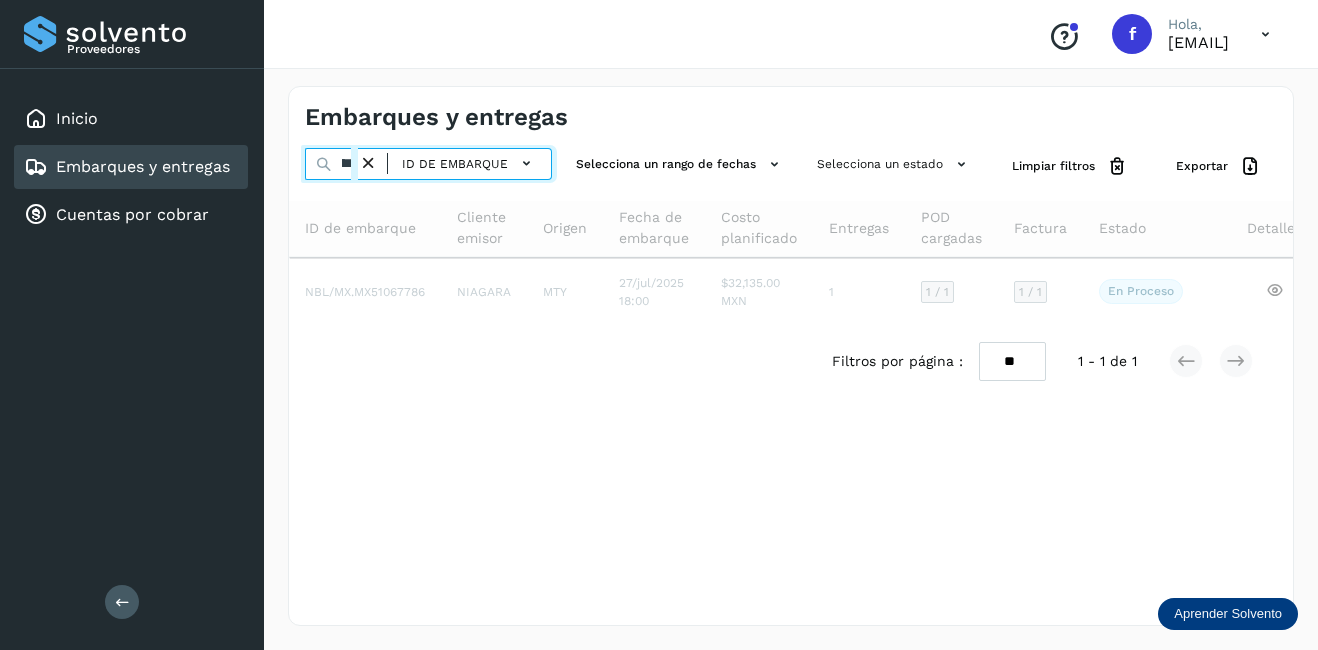 scroll, scrollTop: 0, scrollLeft: 50, axis: horizontal 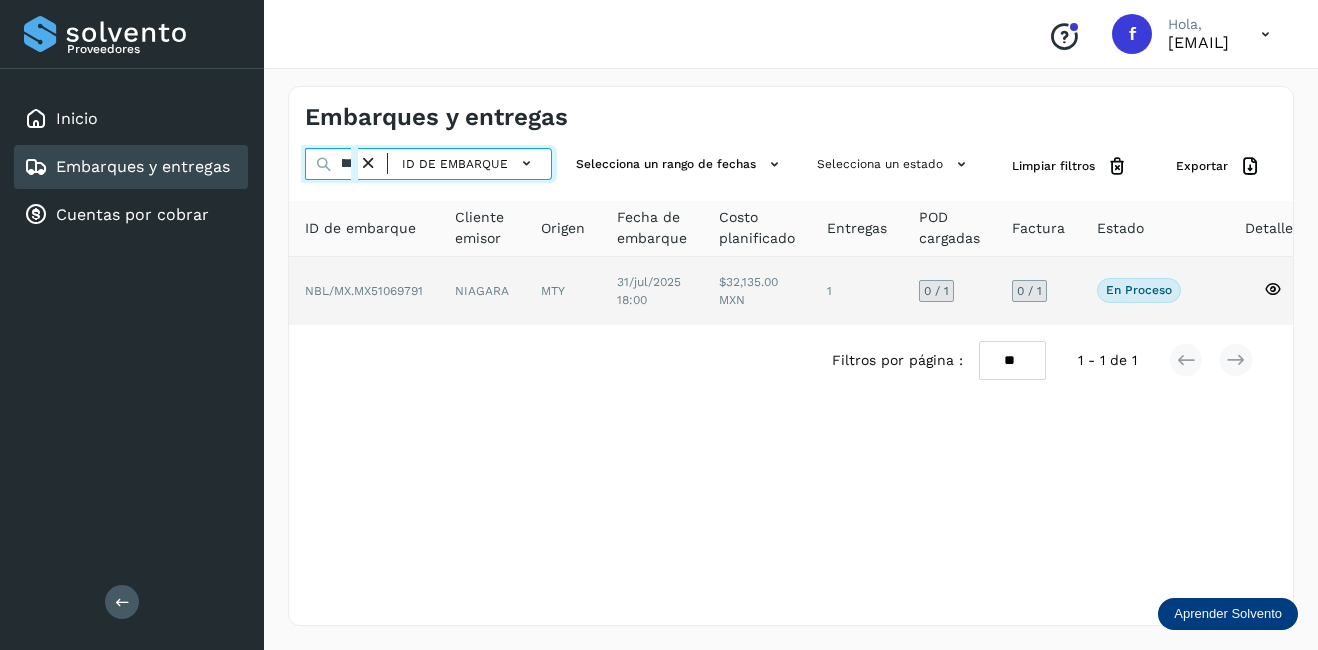 type on "********" 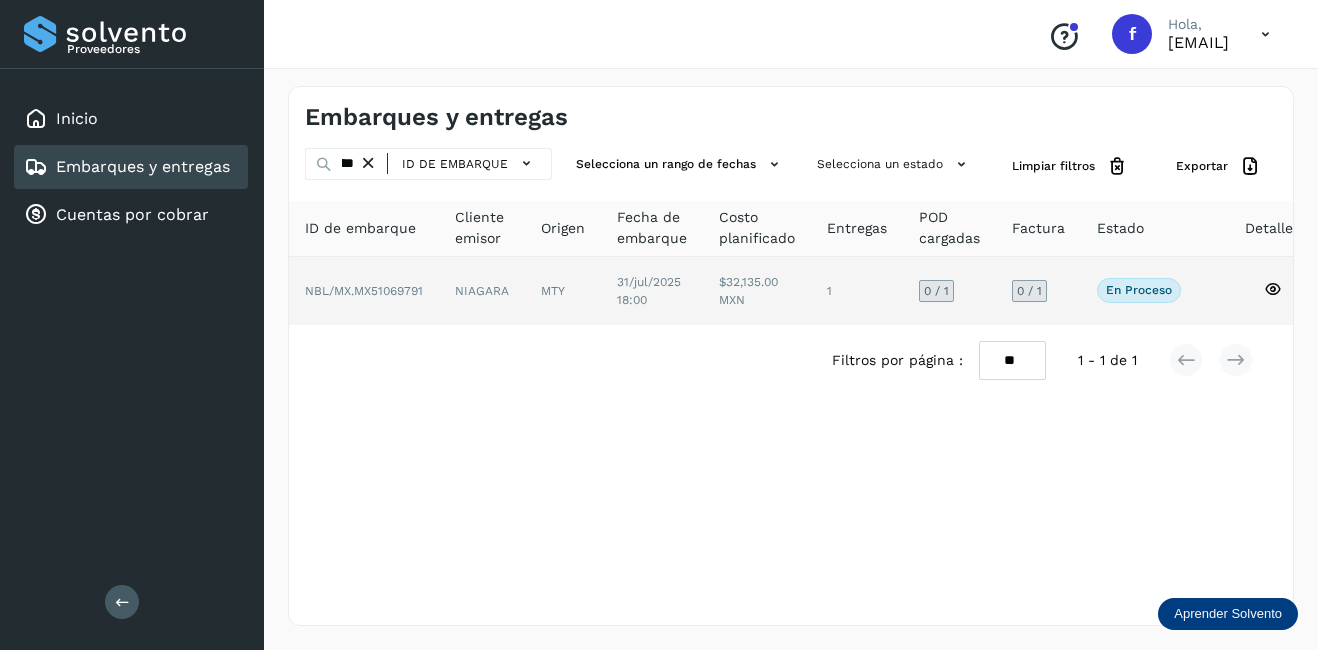 click on "NBL/MX.MX51069791" 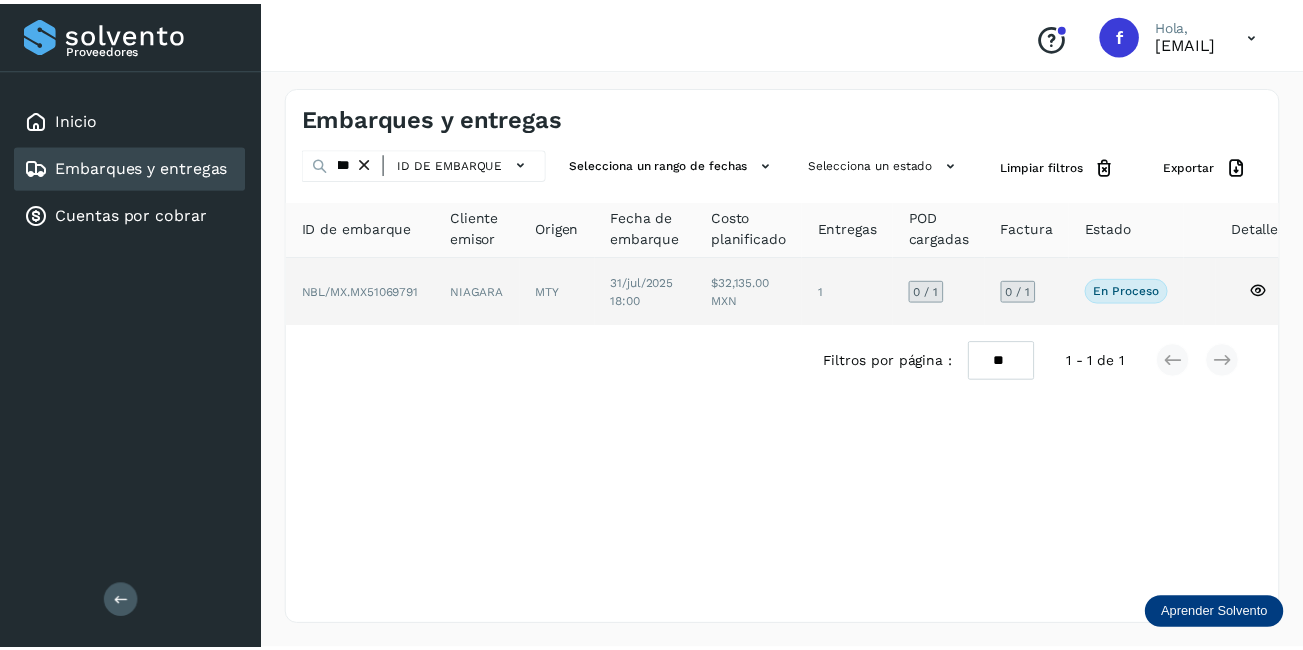 scroll, scrollTop: 0, scrollLeft: 0, axis: both 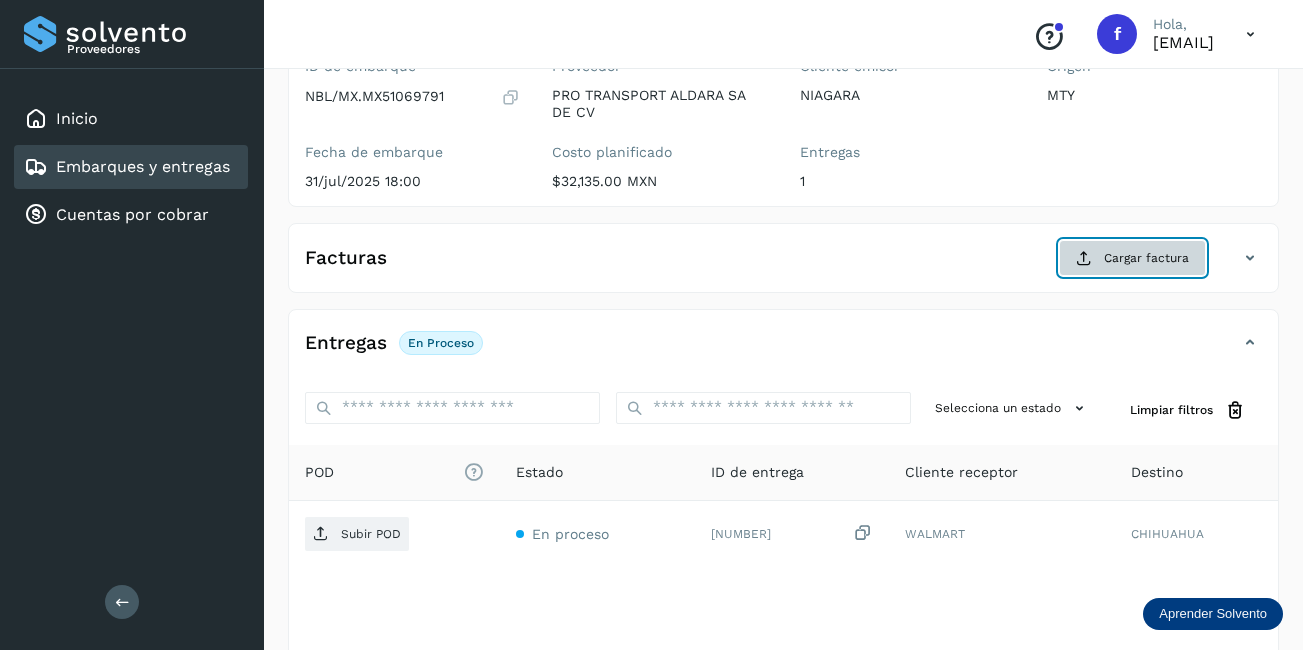 click on "Cargar factura" 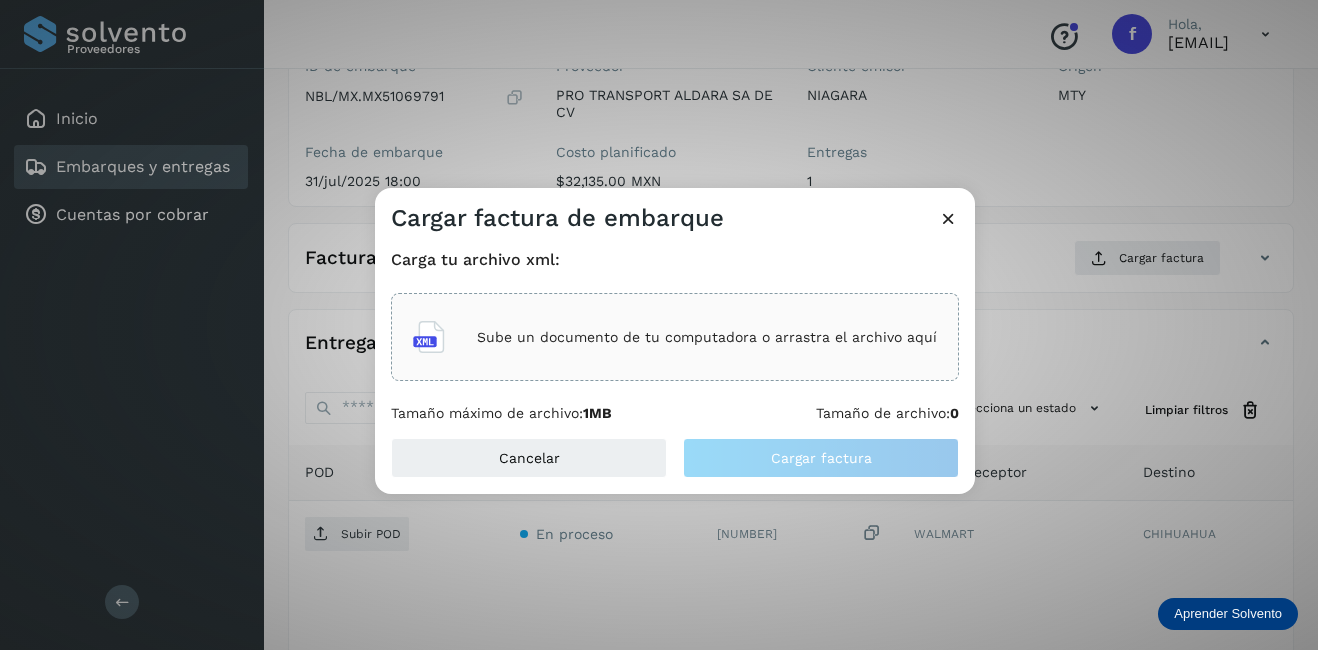 click on "Sube un documento de tu computadora o arrastra el archivo aquí" 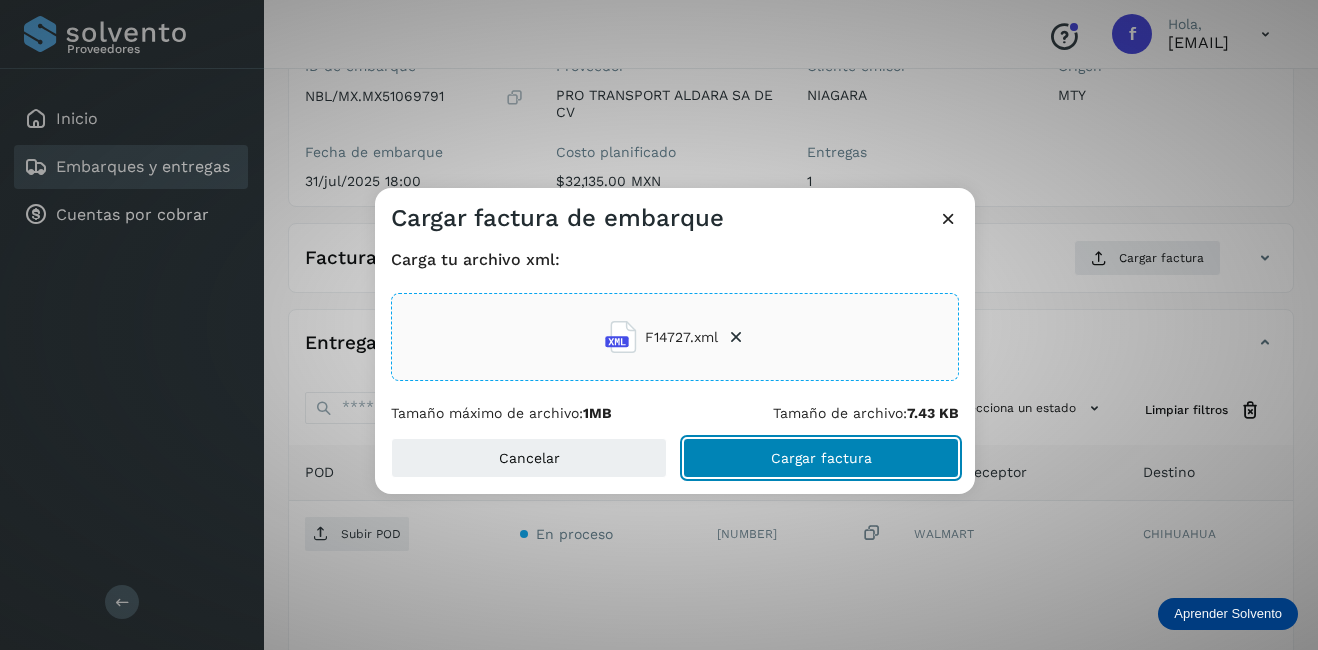 click on "Cargar factura" 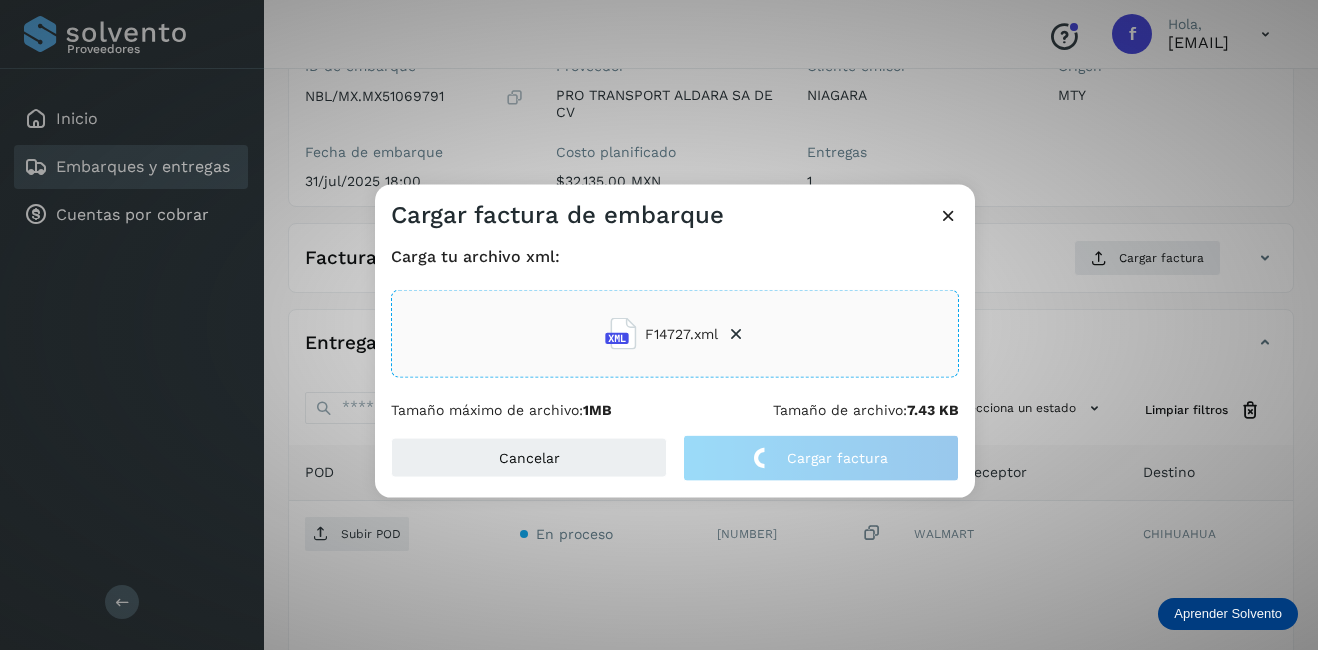 click on "Cargar factura de embarque Carga tu archivo xml: F14727.xml Tamaño máximo de archivo:  1MB Tamaño de archivo:  7.43 KB Cancelar Cargar factura" 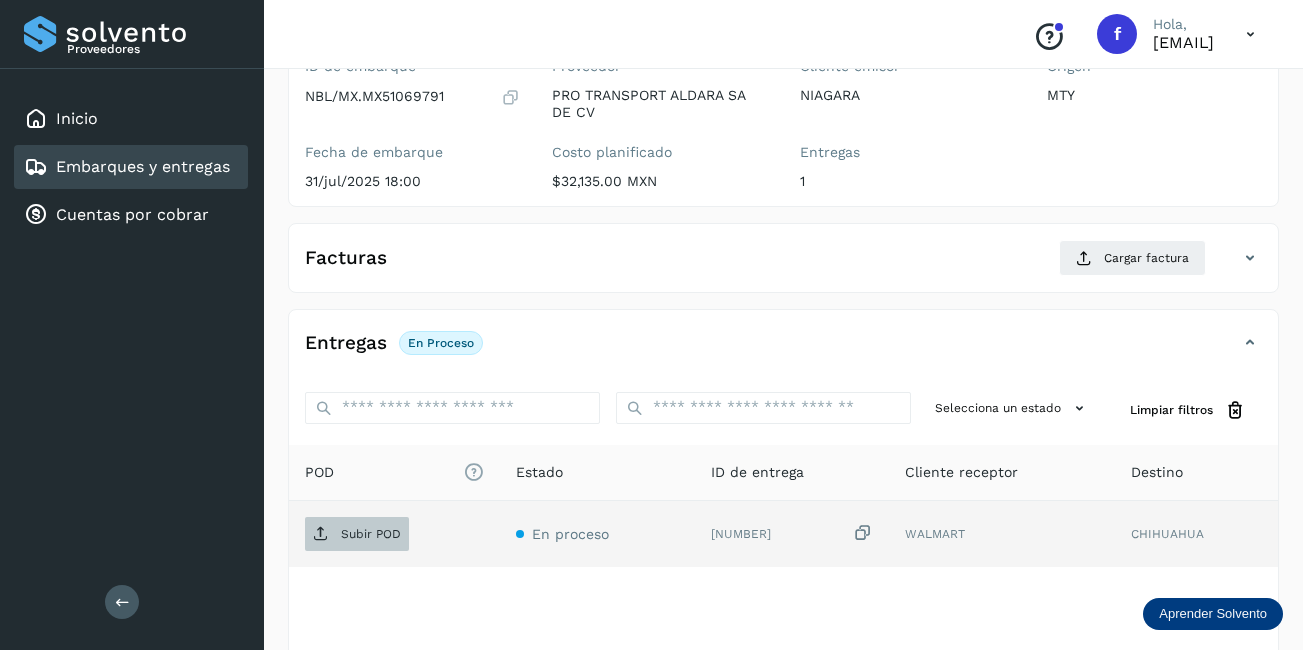 click on "Subir POD" at bounding box center [357, 534] 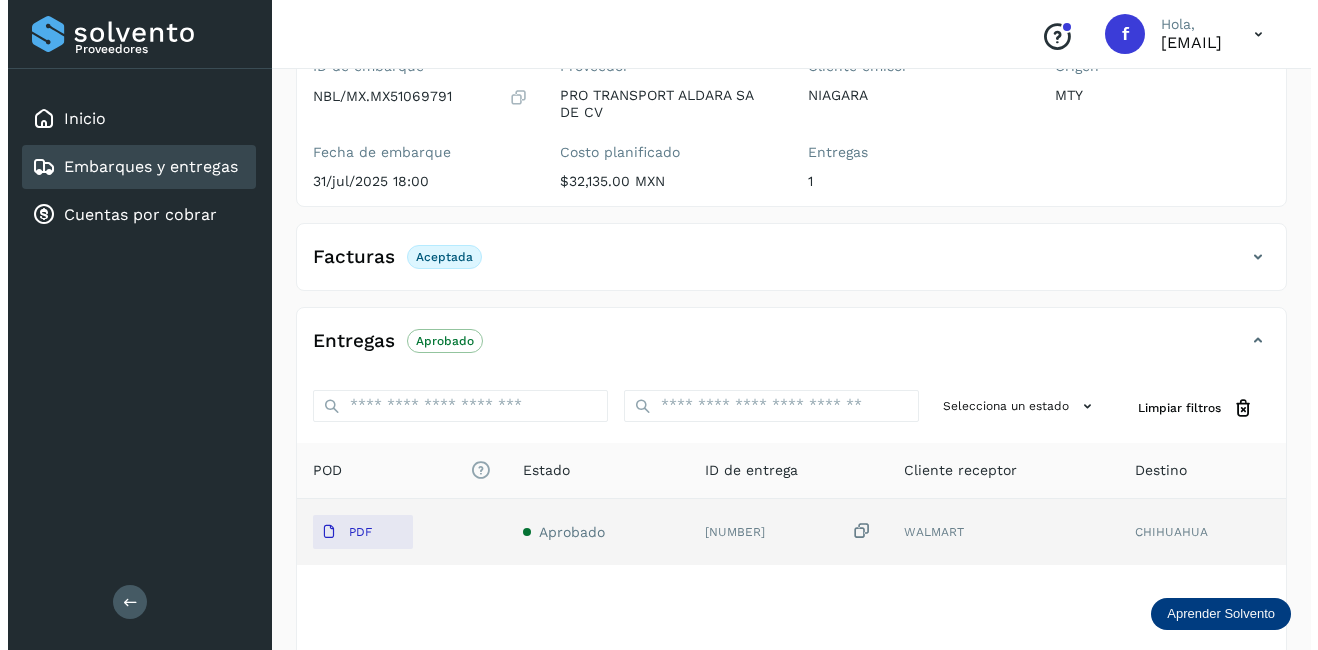 scroll, scrollTop: 0, scrollLeft: 0, axis: both 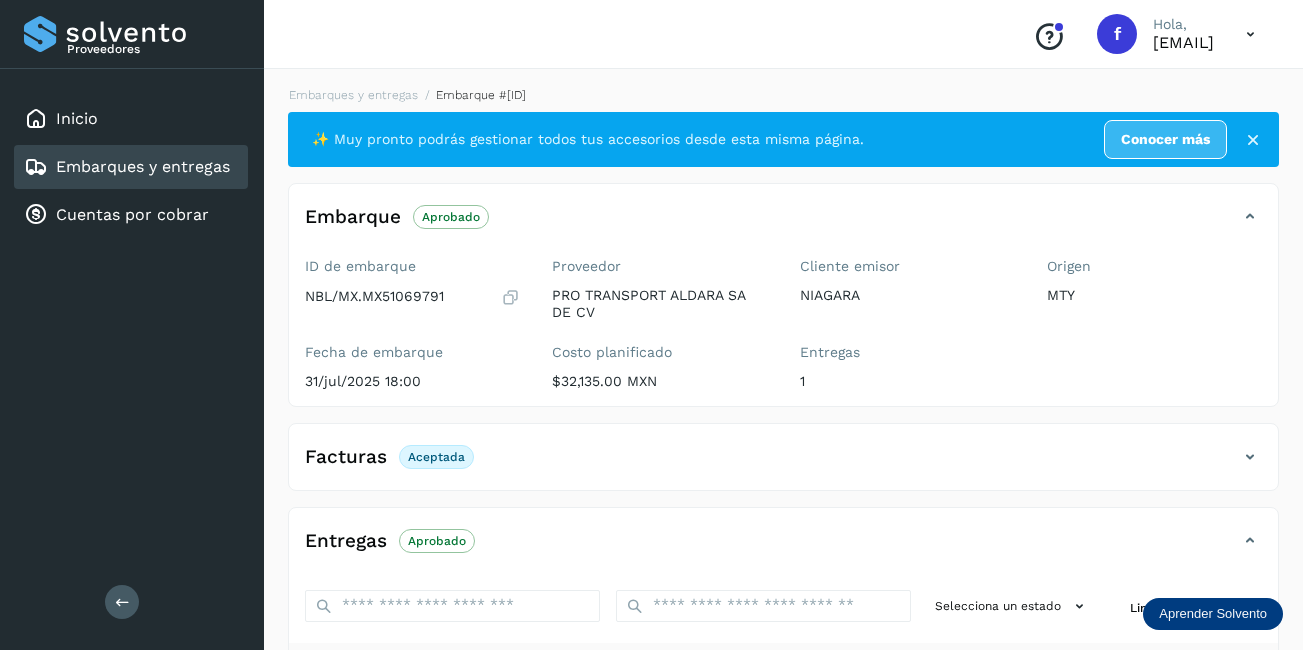 click on "Embarques y entregas" 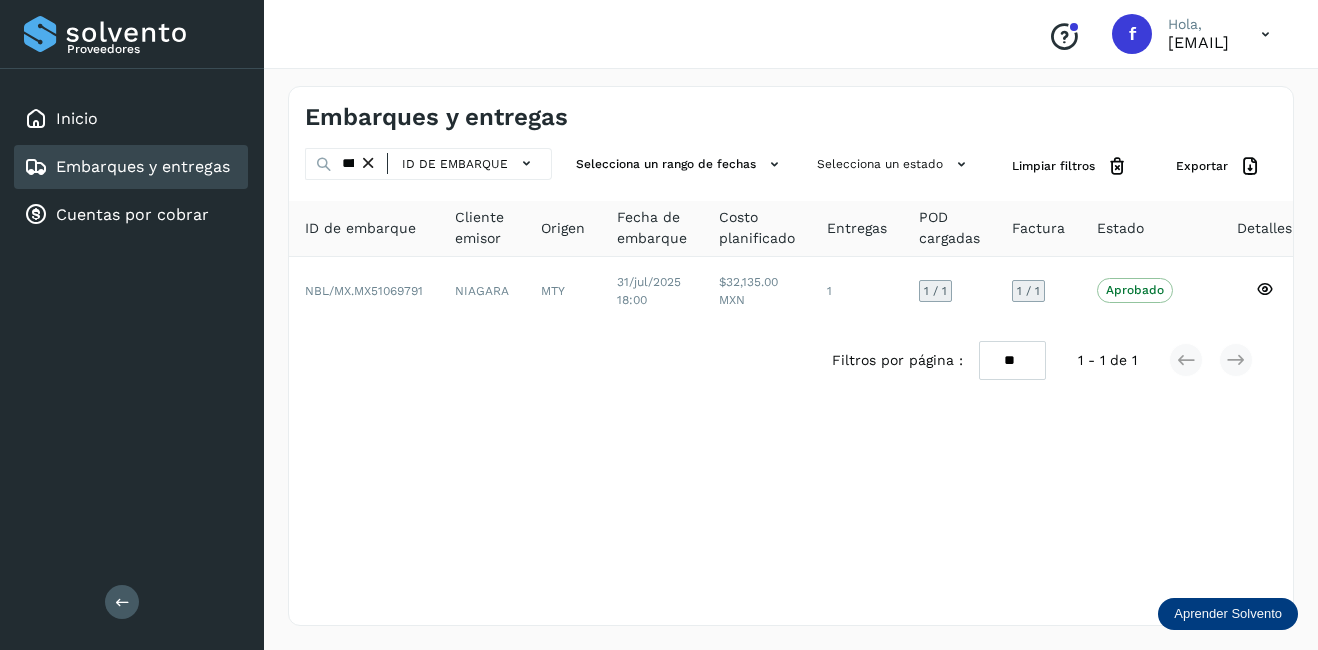 click on "Embarques y entregas" at bounding box center [143, 166] 